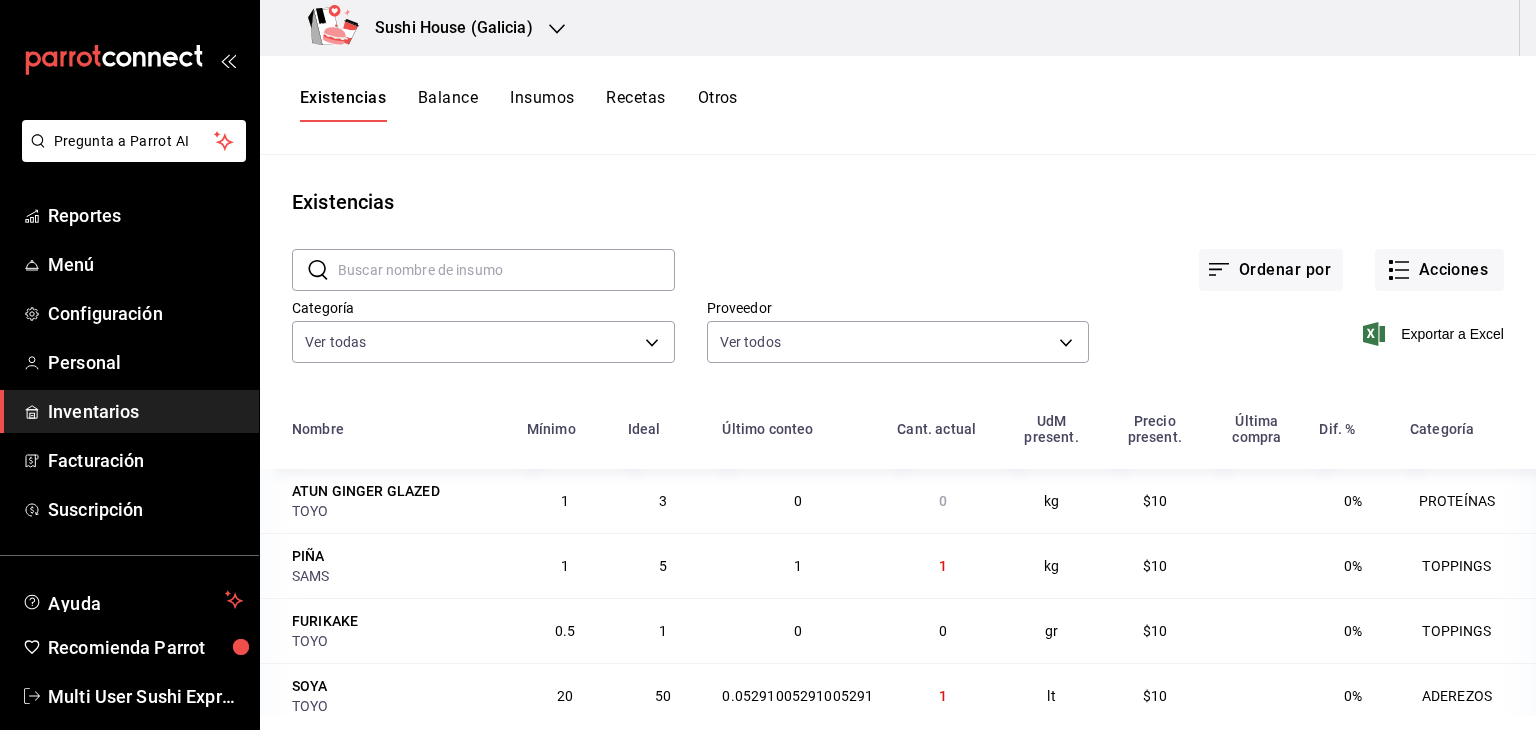 scroll, scrollTop: 0, scrollLeft: 0, axis: both 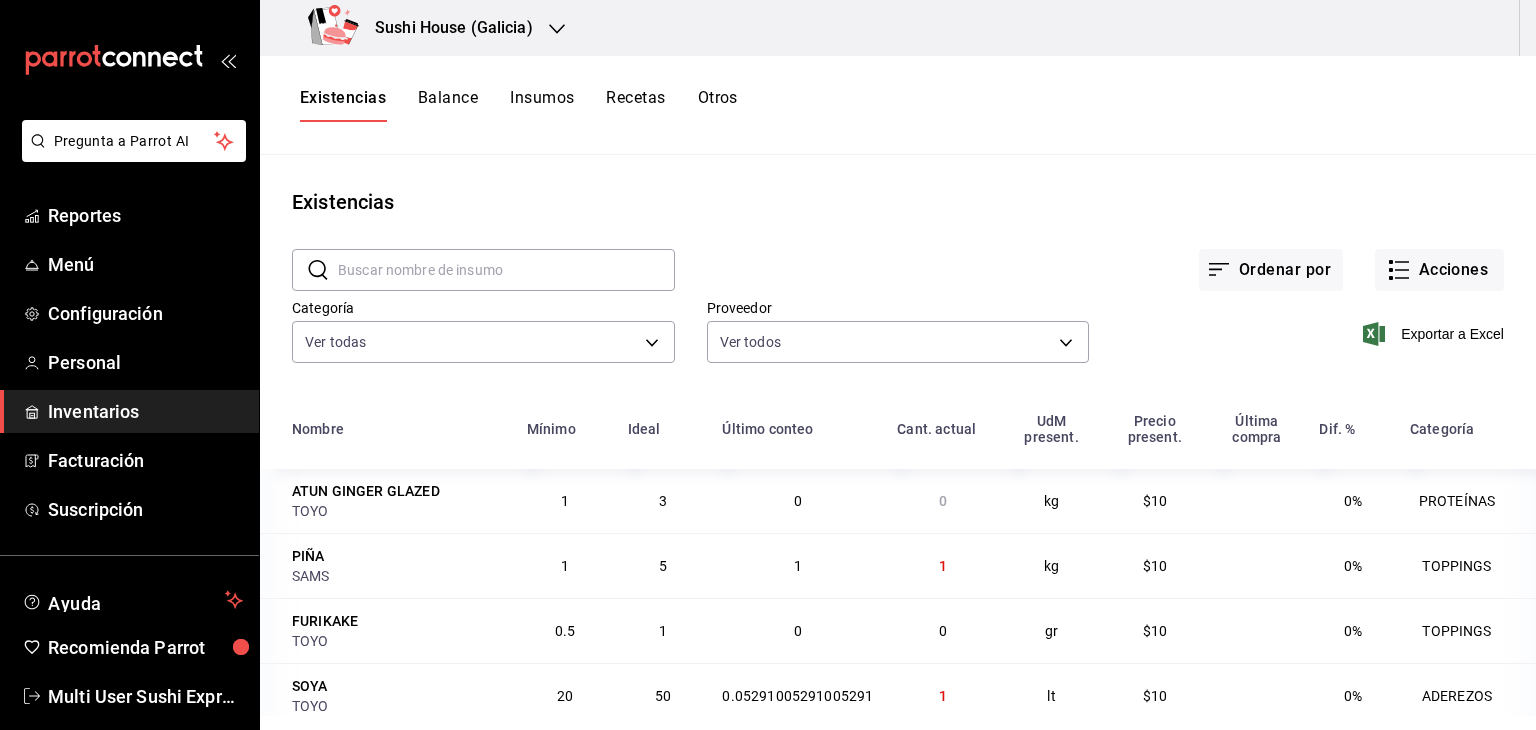click on "Inventarios" at bounding box center (145, 411) 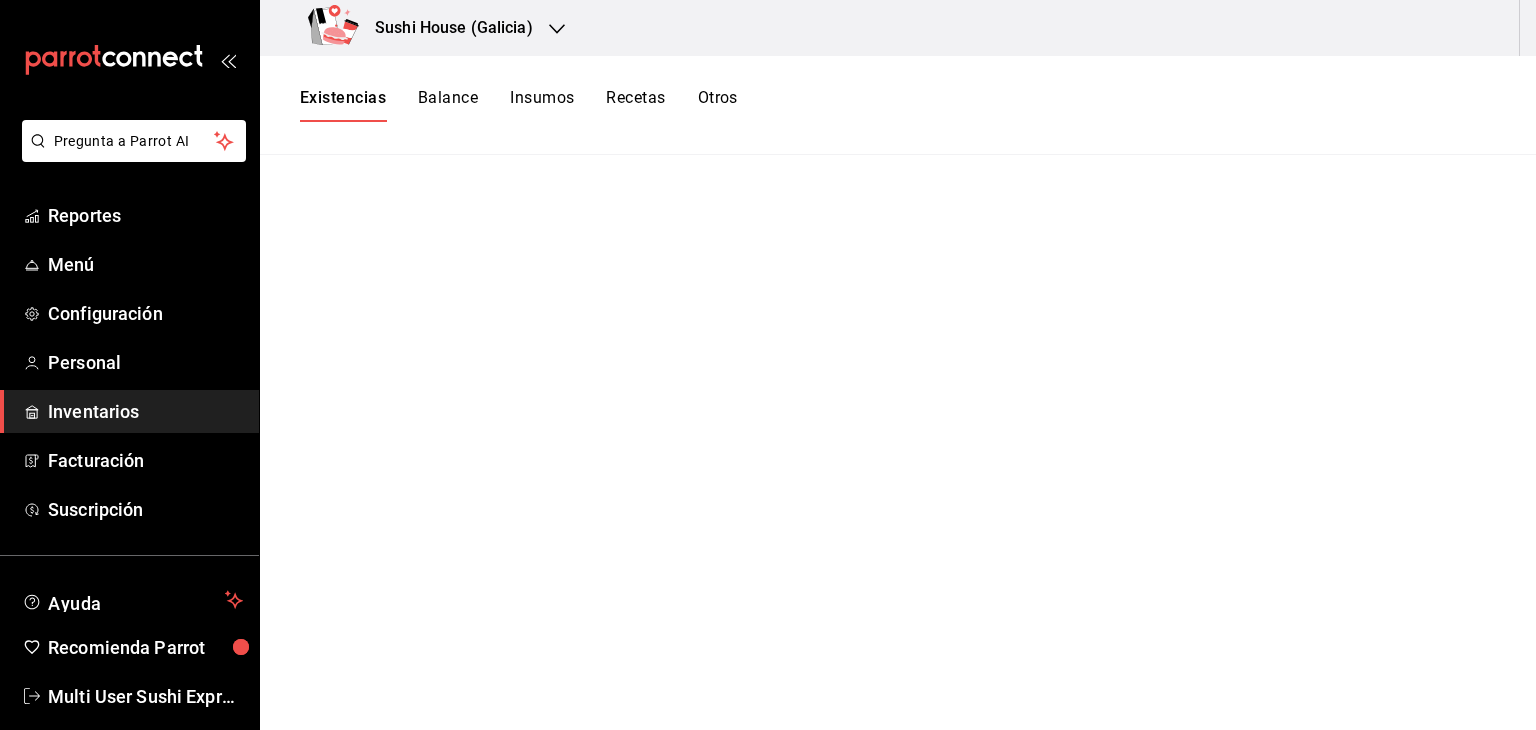 click on "Otros" at bounding box center [718, 105] 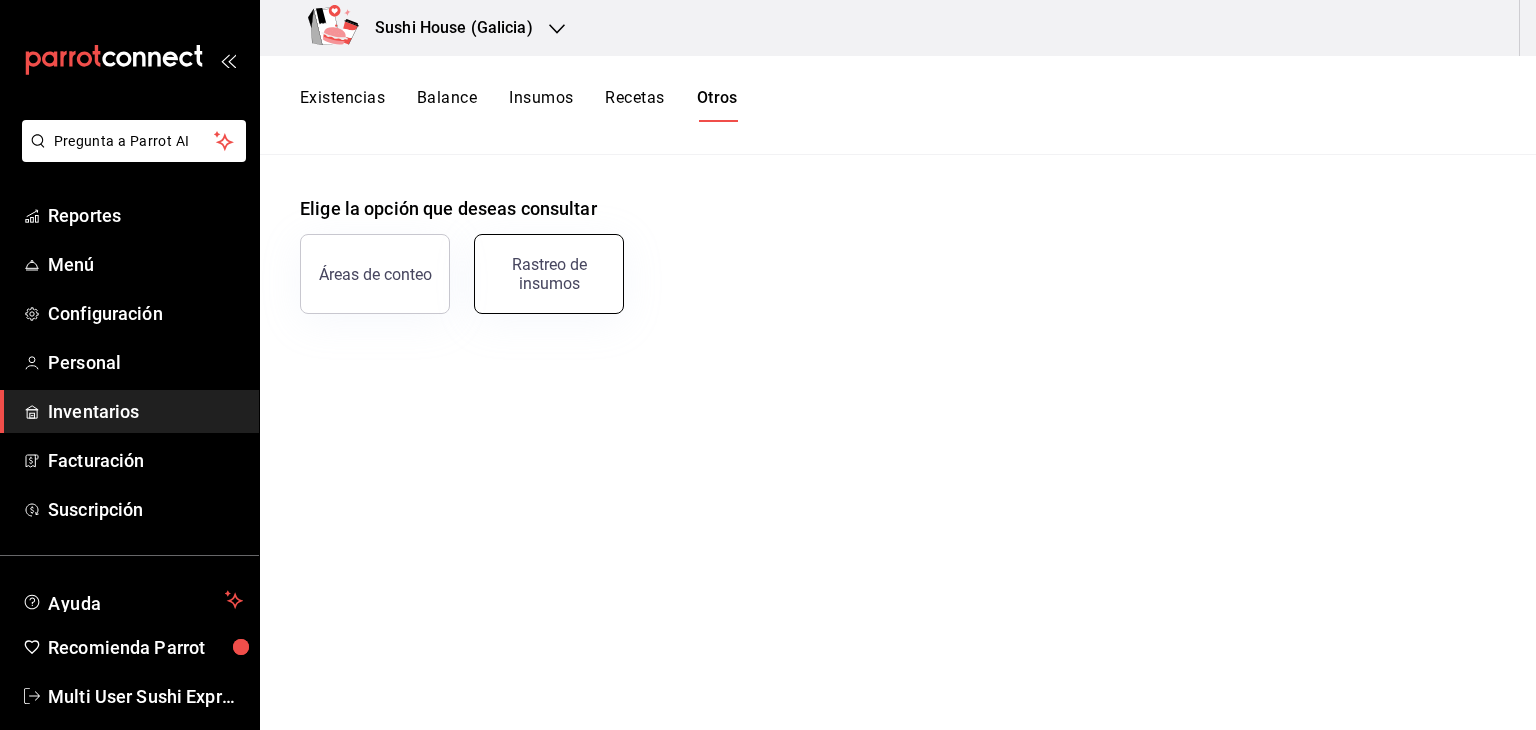 click on "Rastreo de insumos" at bounding box center (549, 274) 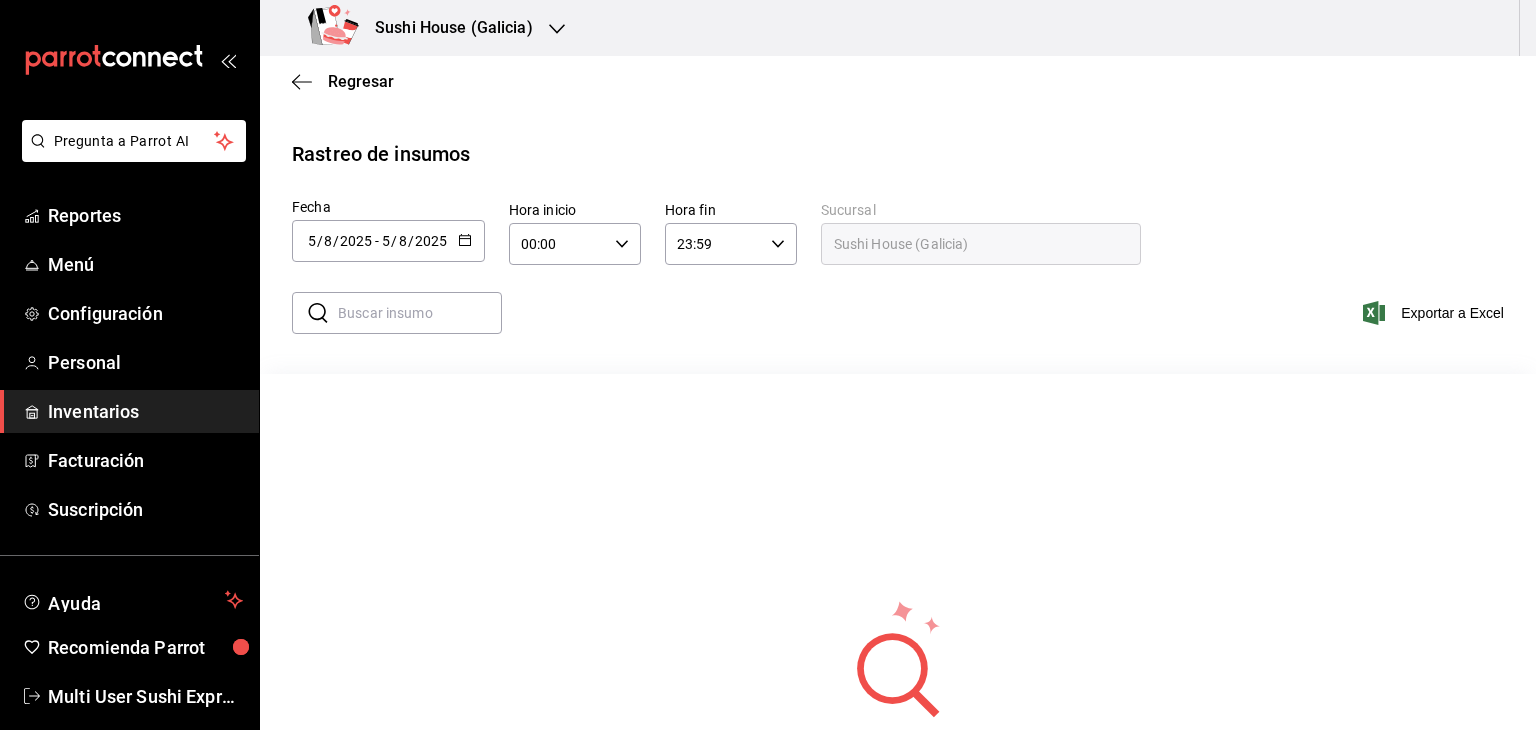 click on "Inventarios" at bounding box center [145, 411] 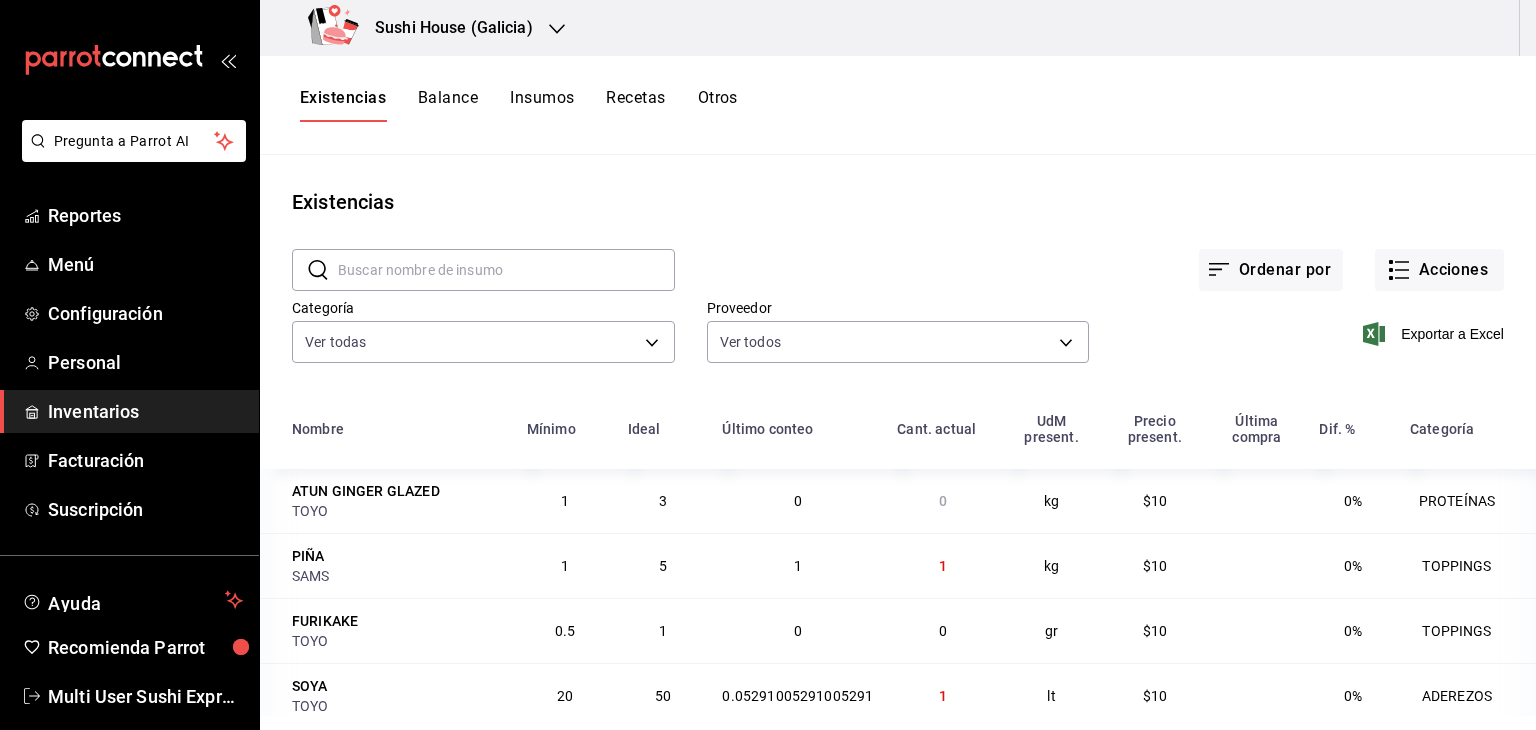 click on "Existencias" at bounding box center [343, 105] 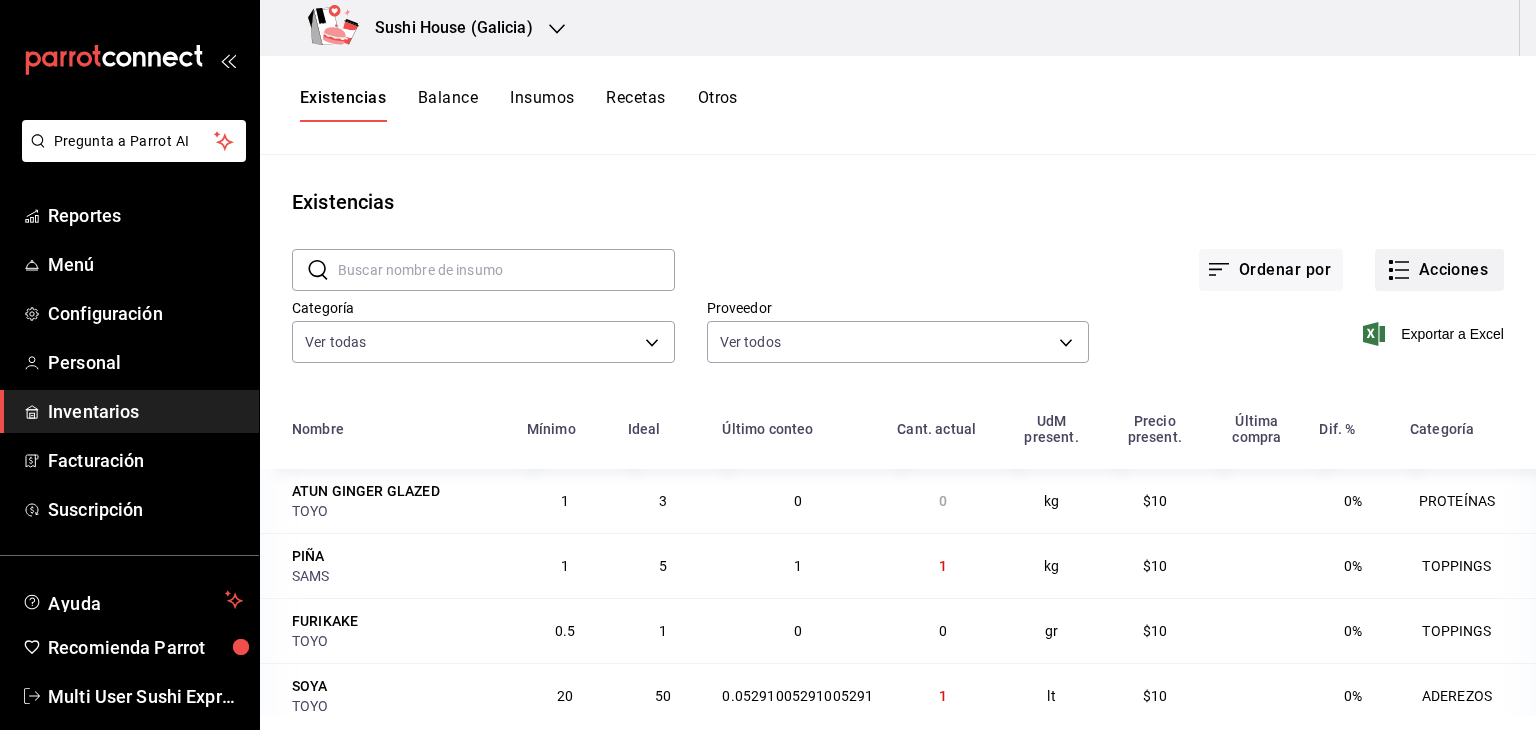 click on "Acciones" at bounding box center [1439, 270] 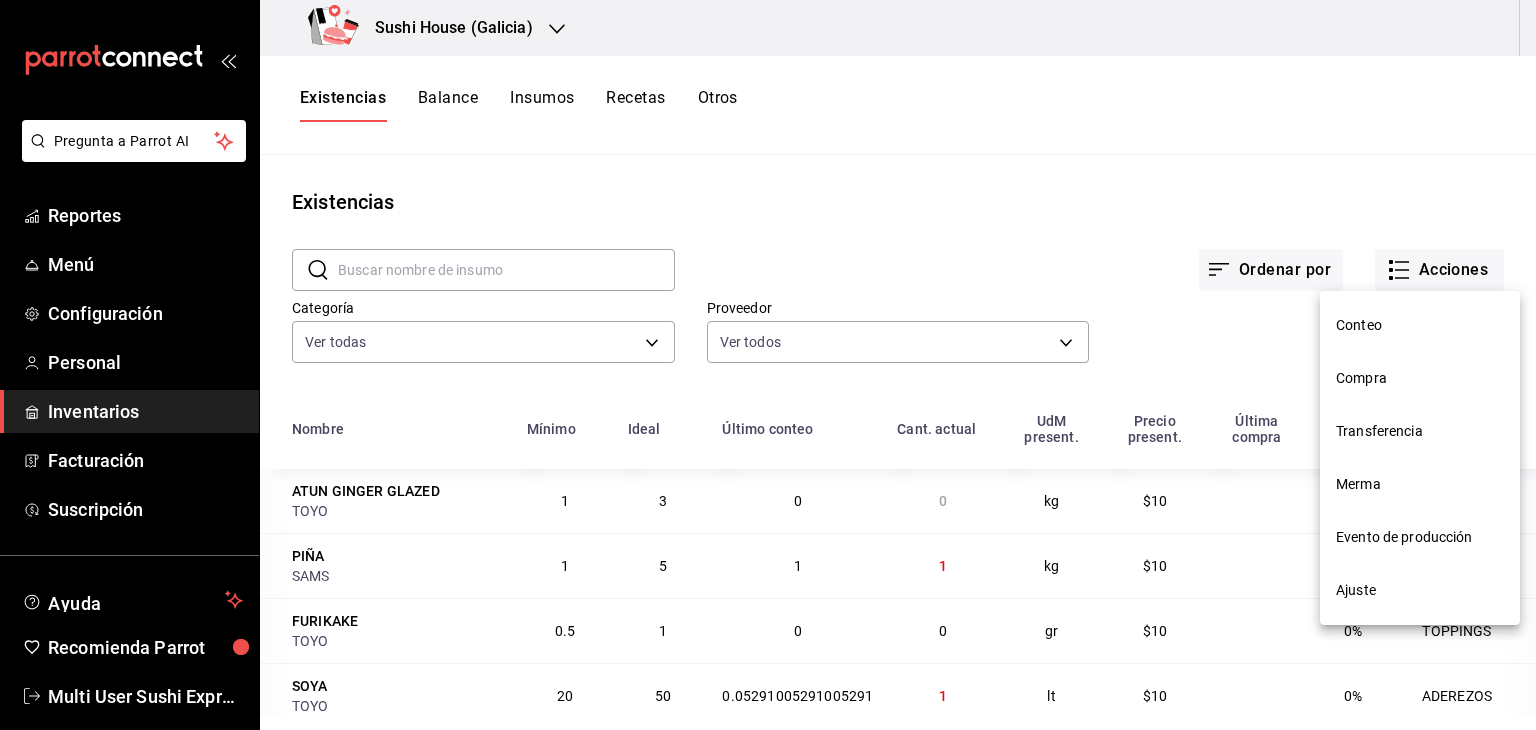 click on "Ajuste" at bounding box center [1420, 590] 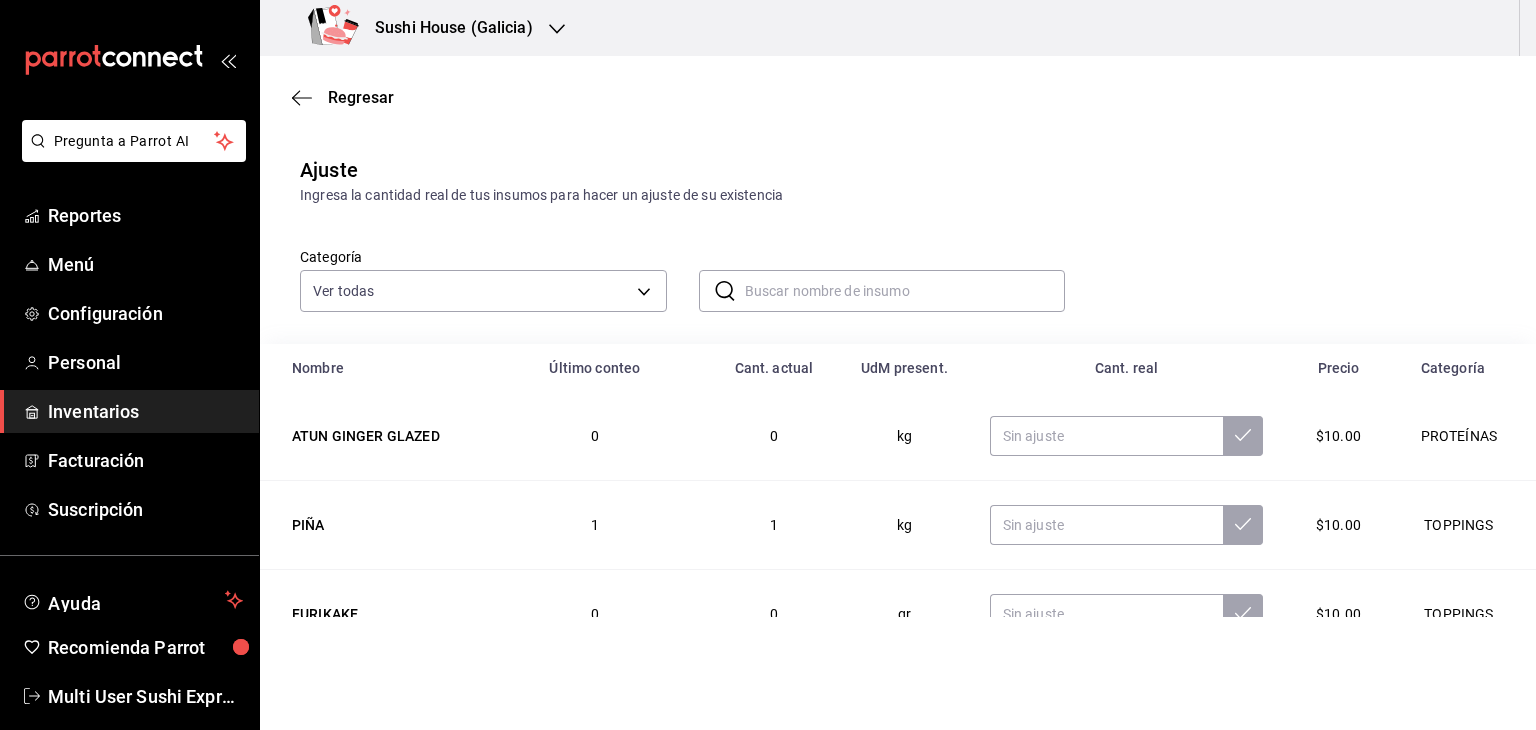 click at bounding box center (905, 291) 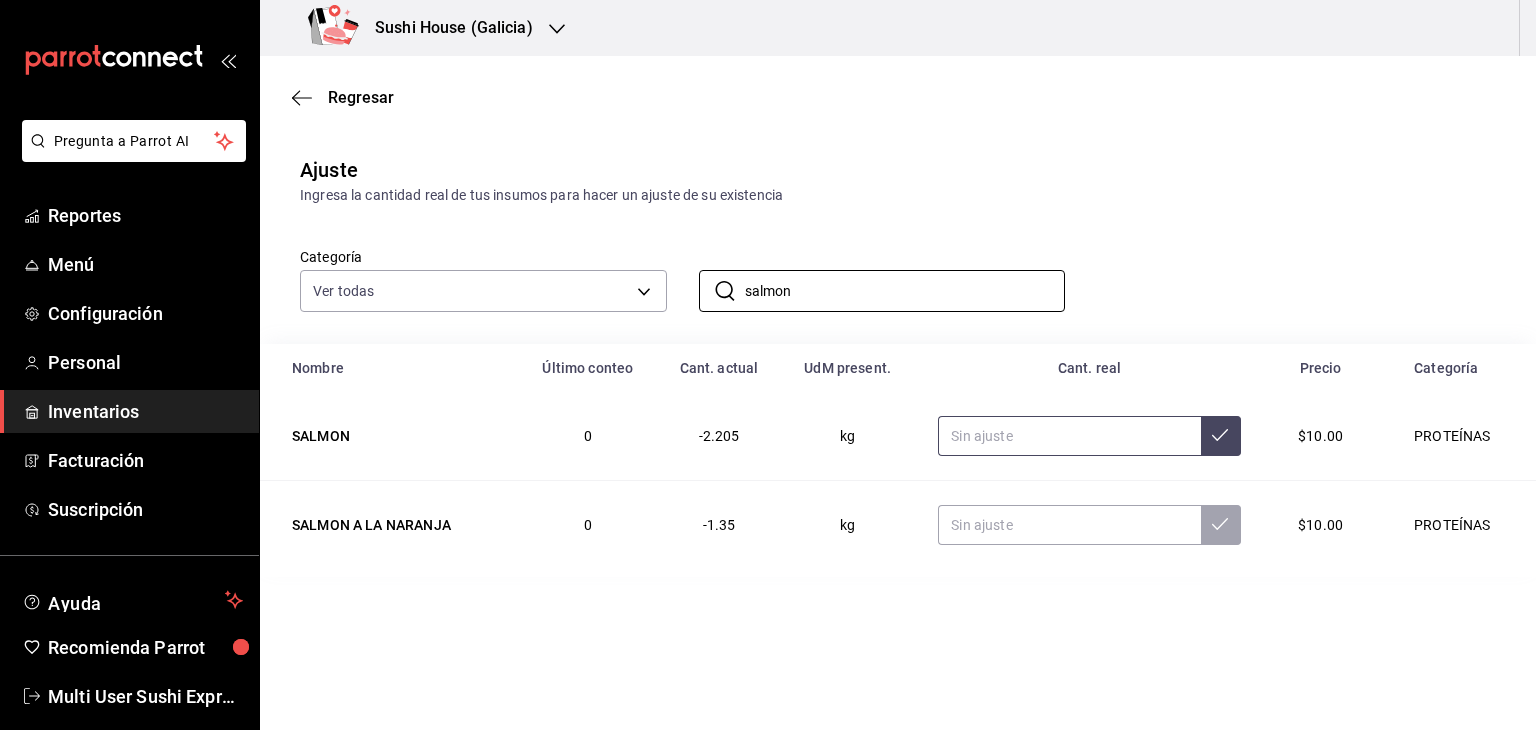 type on "salmon" 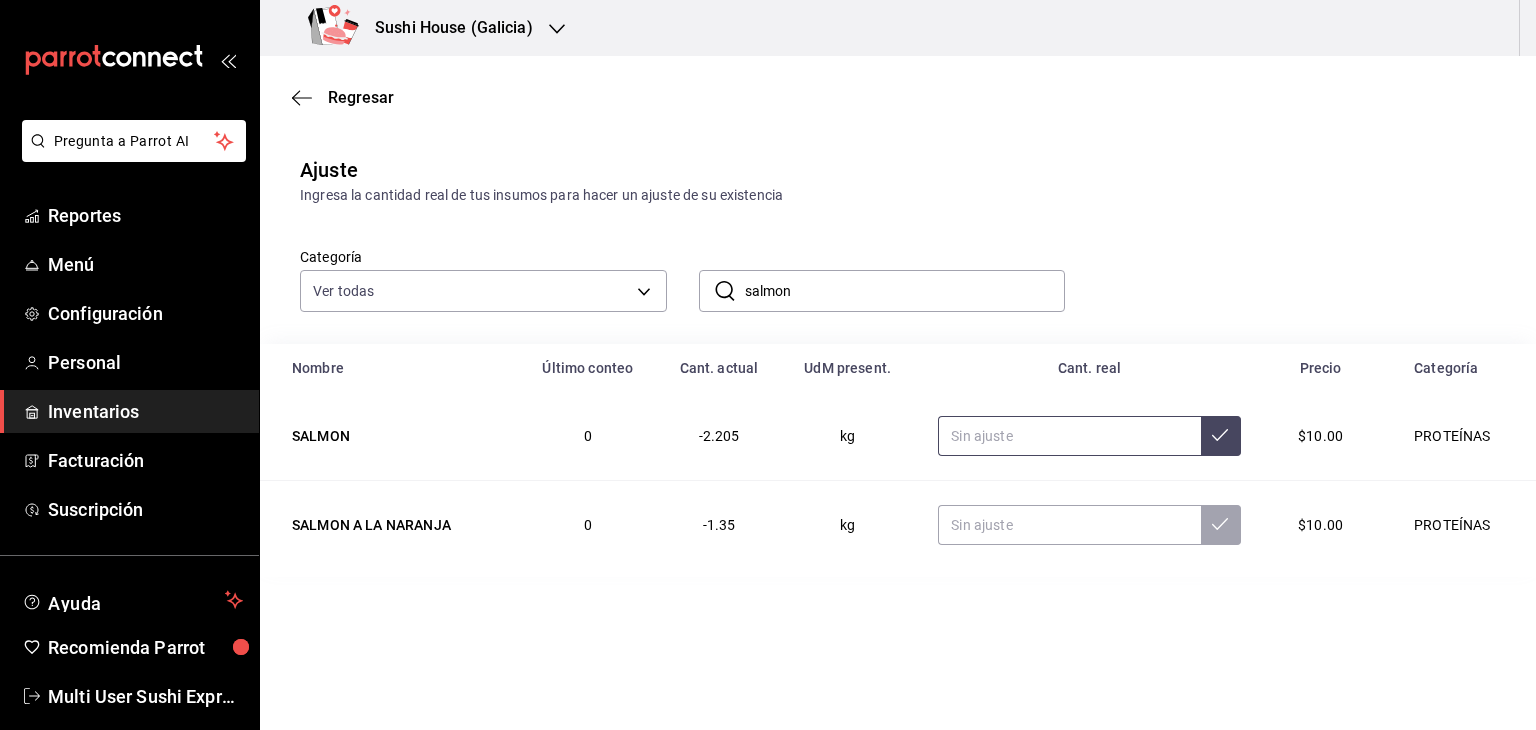 click at bounding box center [1069, 436] 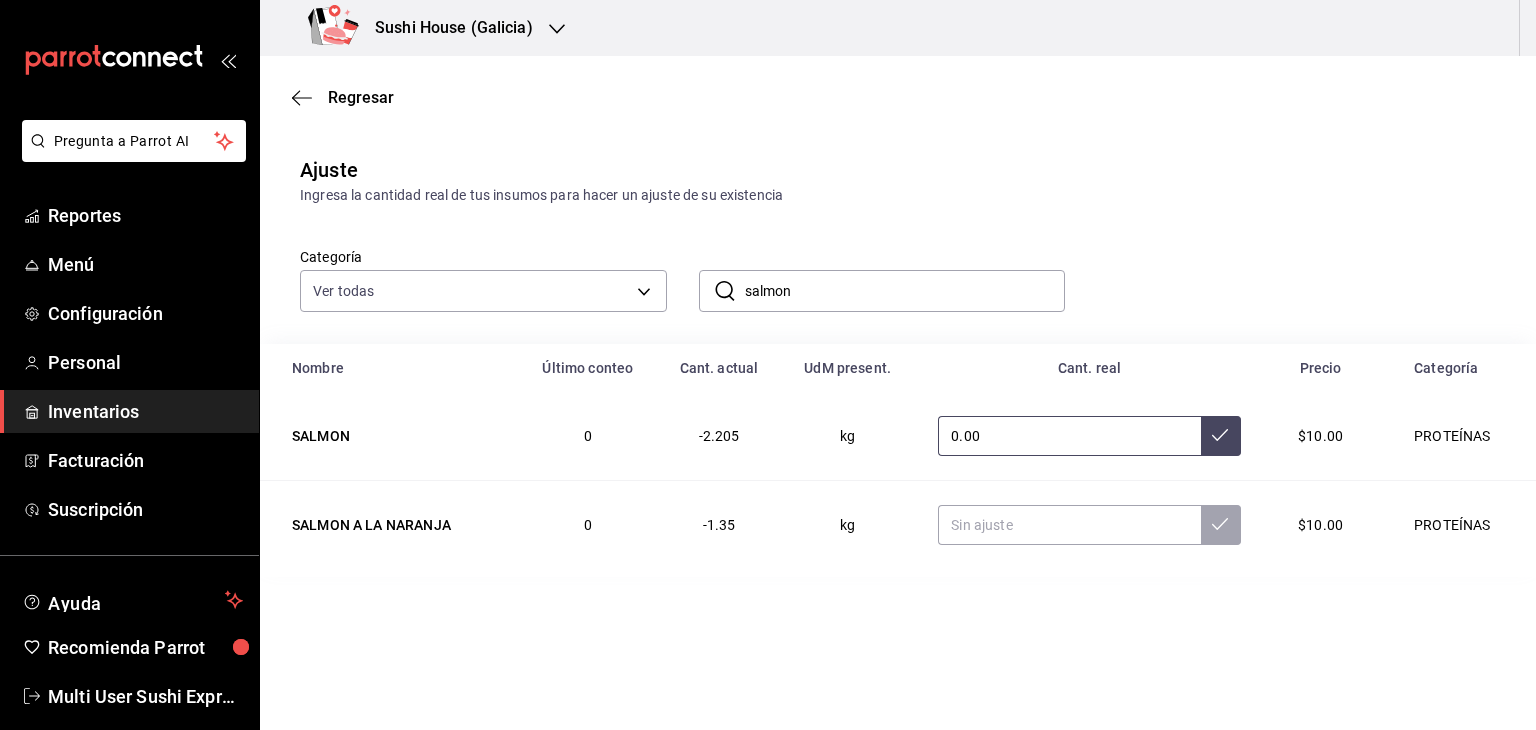 type on "0.00" 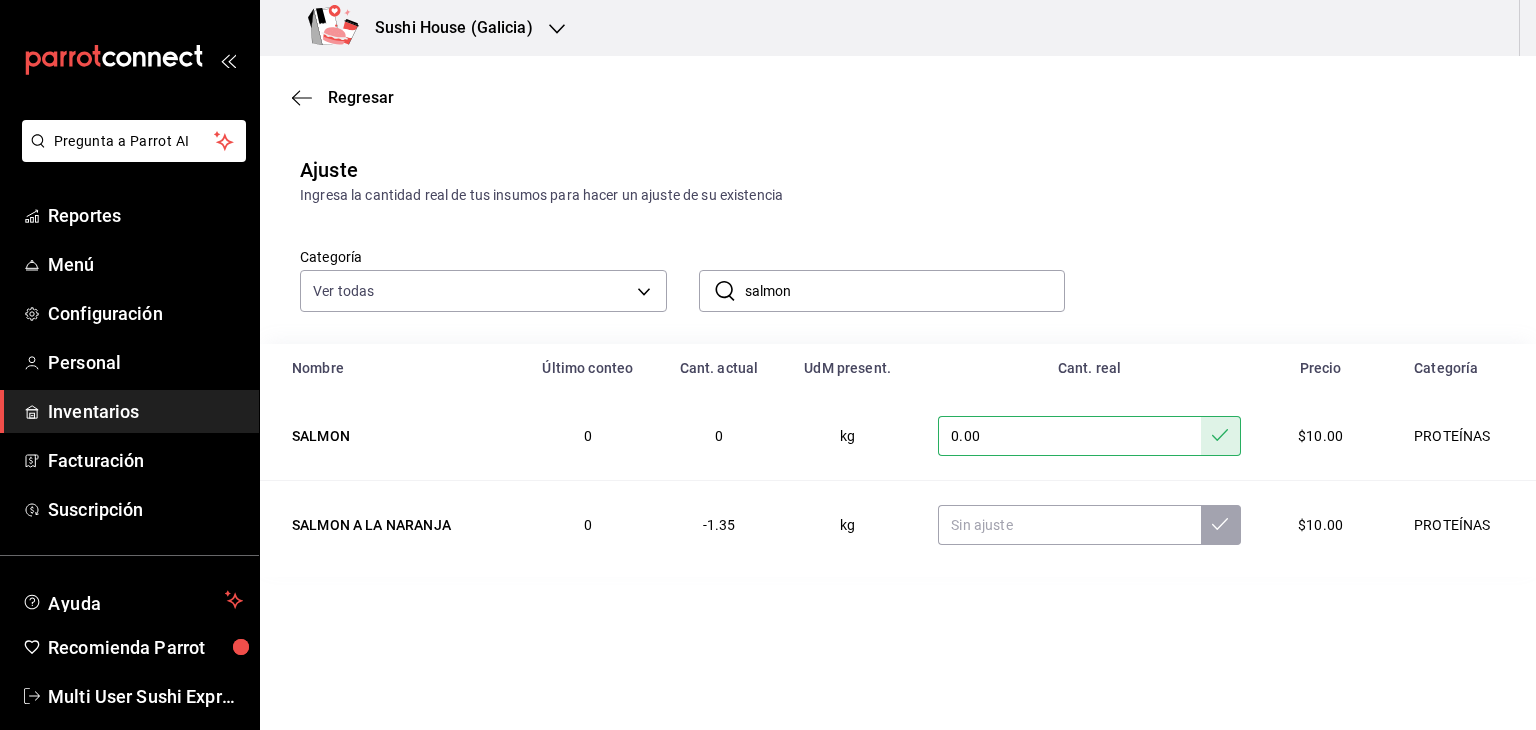 click on "Inventarios" at bounding box center (145, 411) 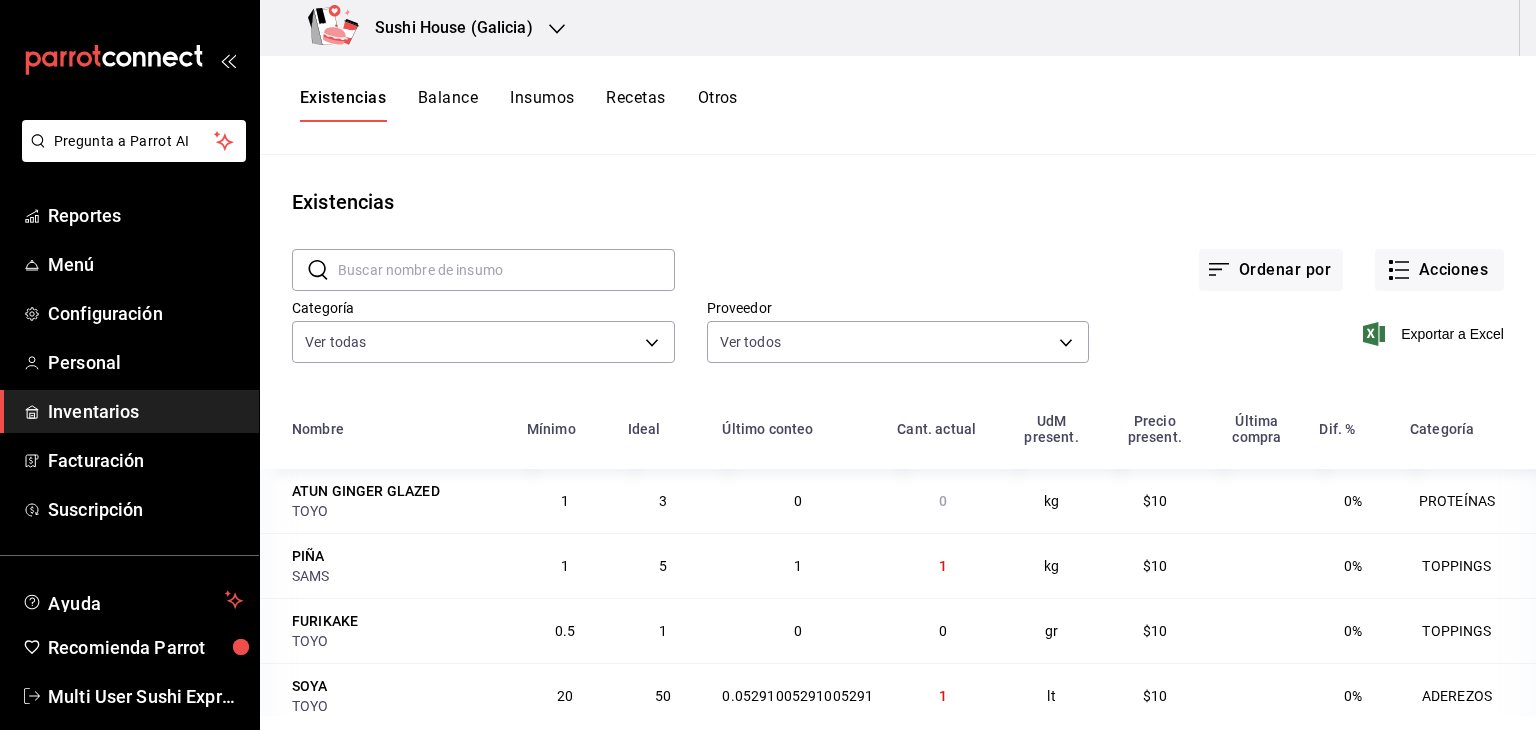 click on "Existencias" at bounding box center (343, 105) 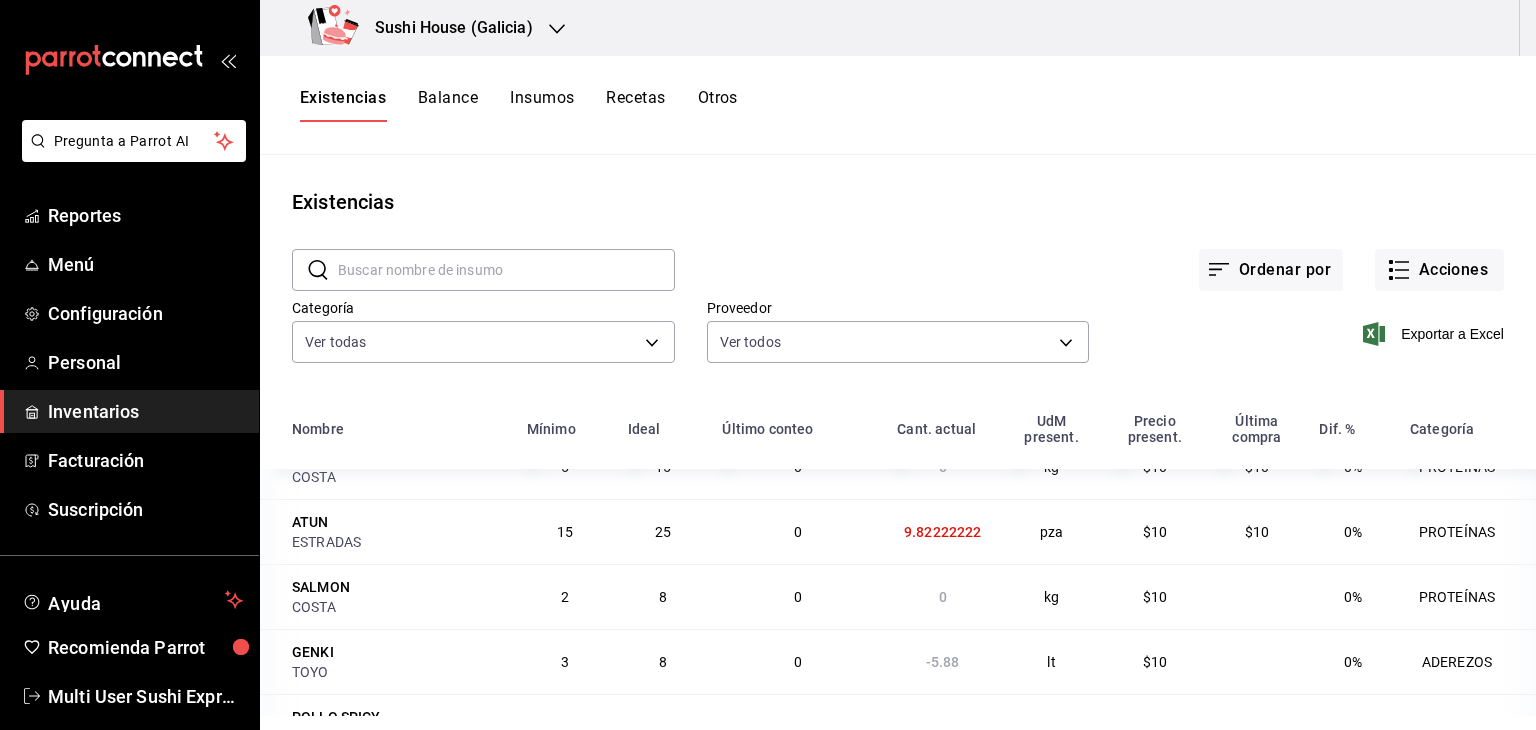 scroll, scrollTop: 360, scrollLeft: 0, axis: vertical 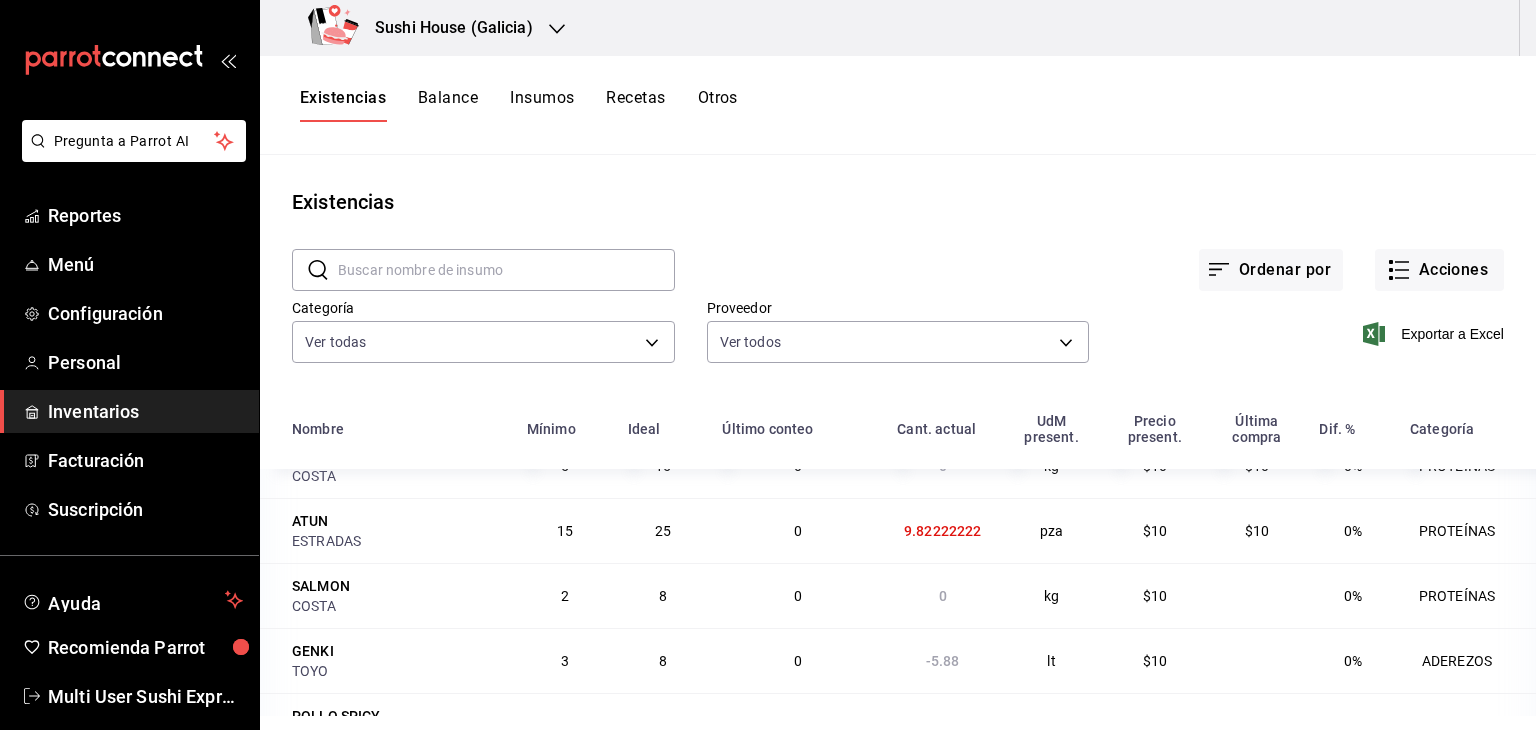 click on "Inventarios" at bounding box center [145, 411] 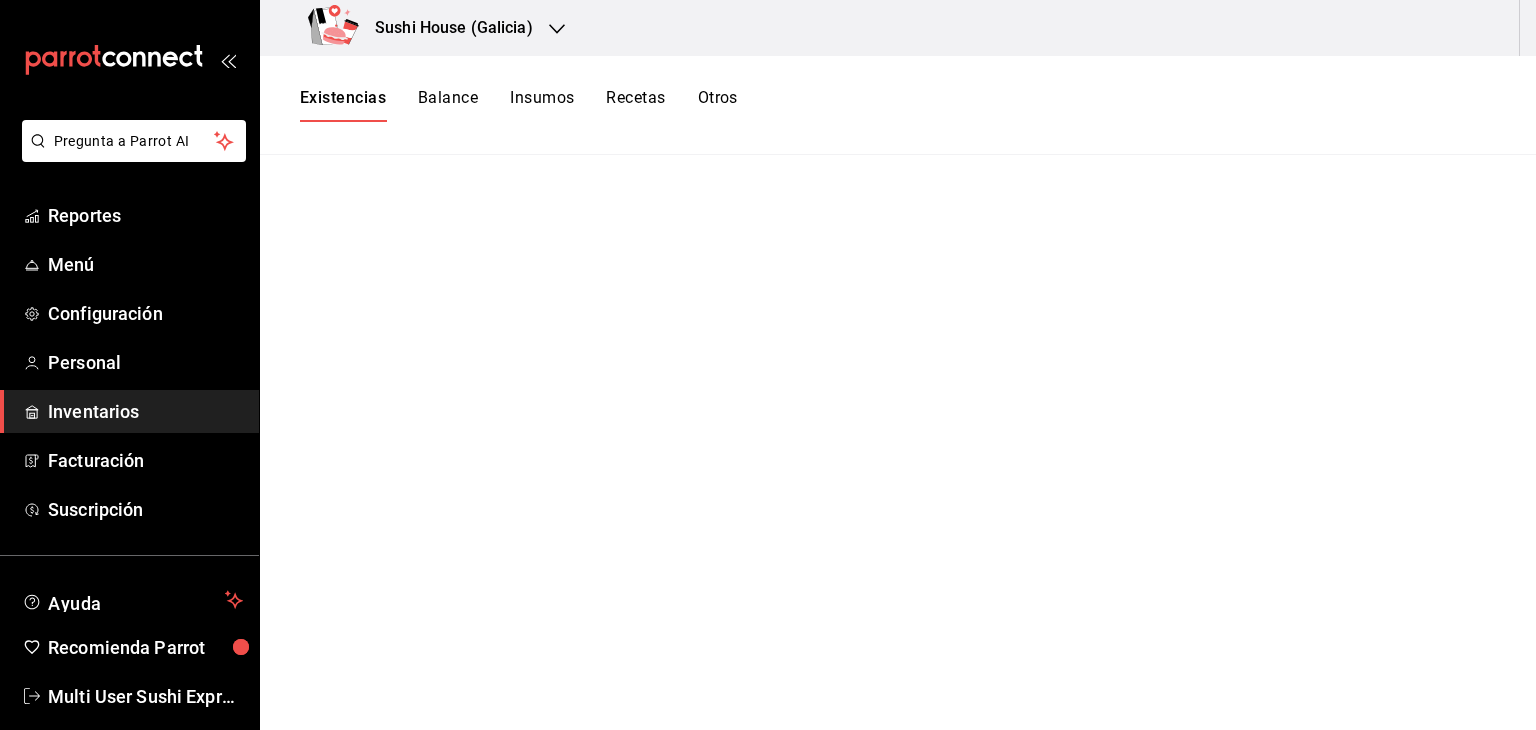 click on "Existencias" at bounding box center [343, 105] 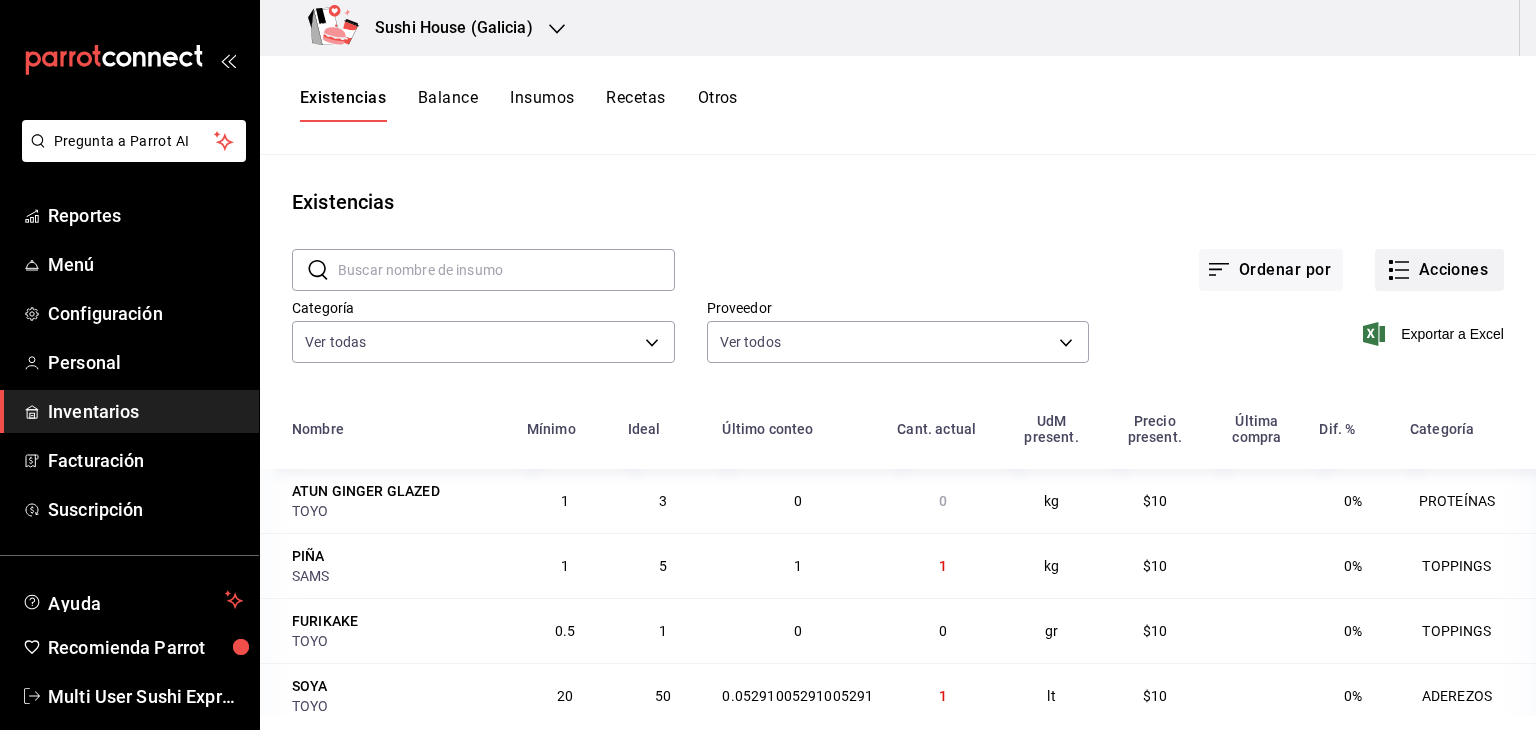 click on "Acciones" at bounding box center [1439, 270] 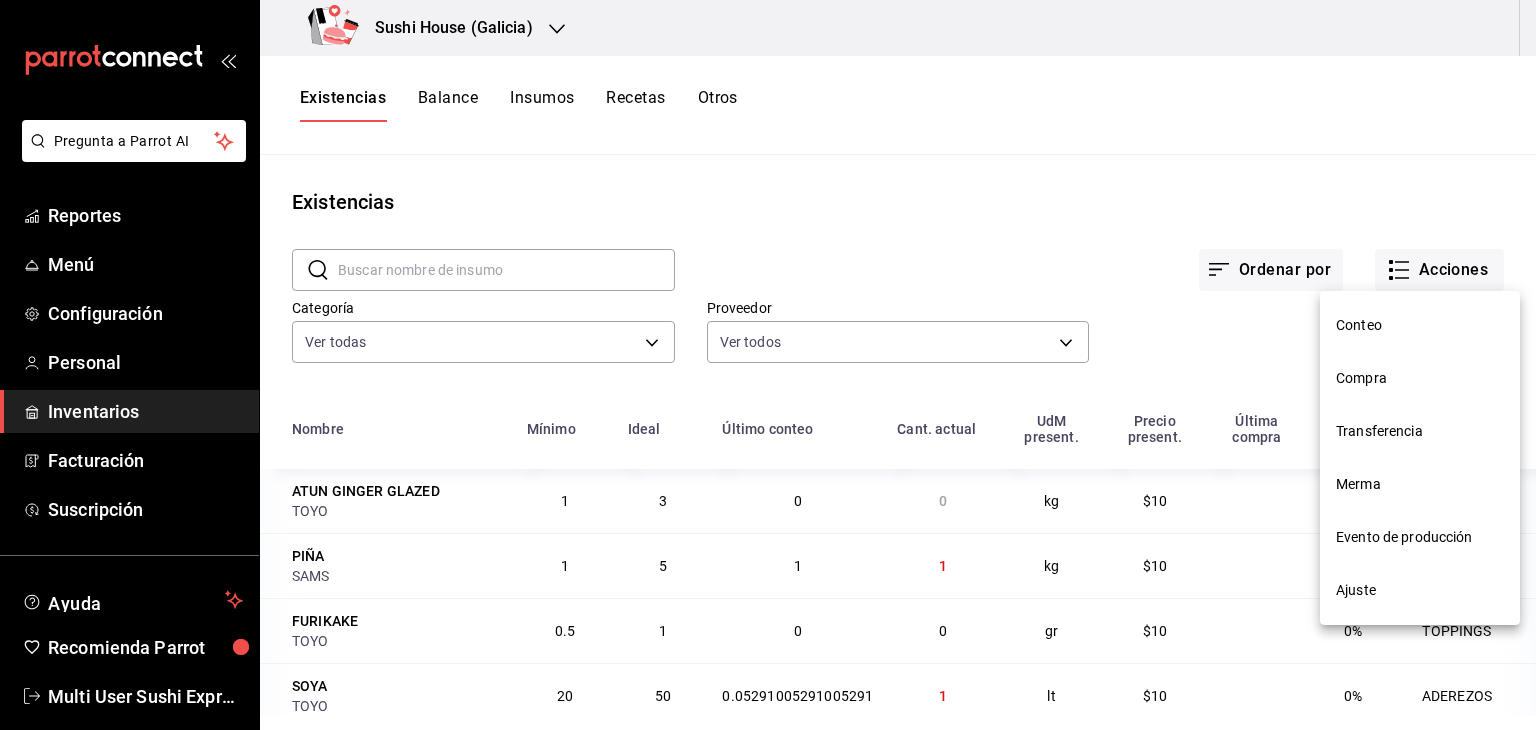click on "Ajuste" at bounding box center [1420, 590] 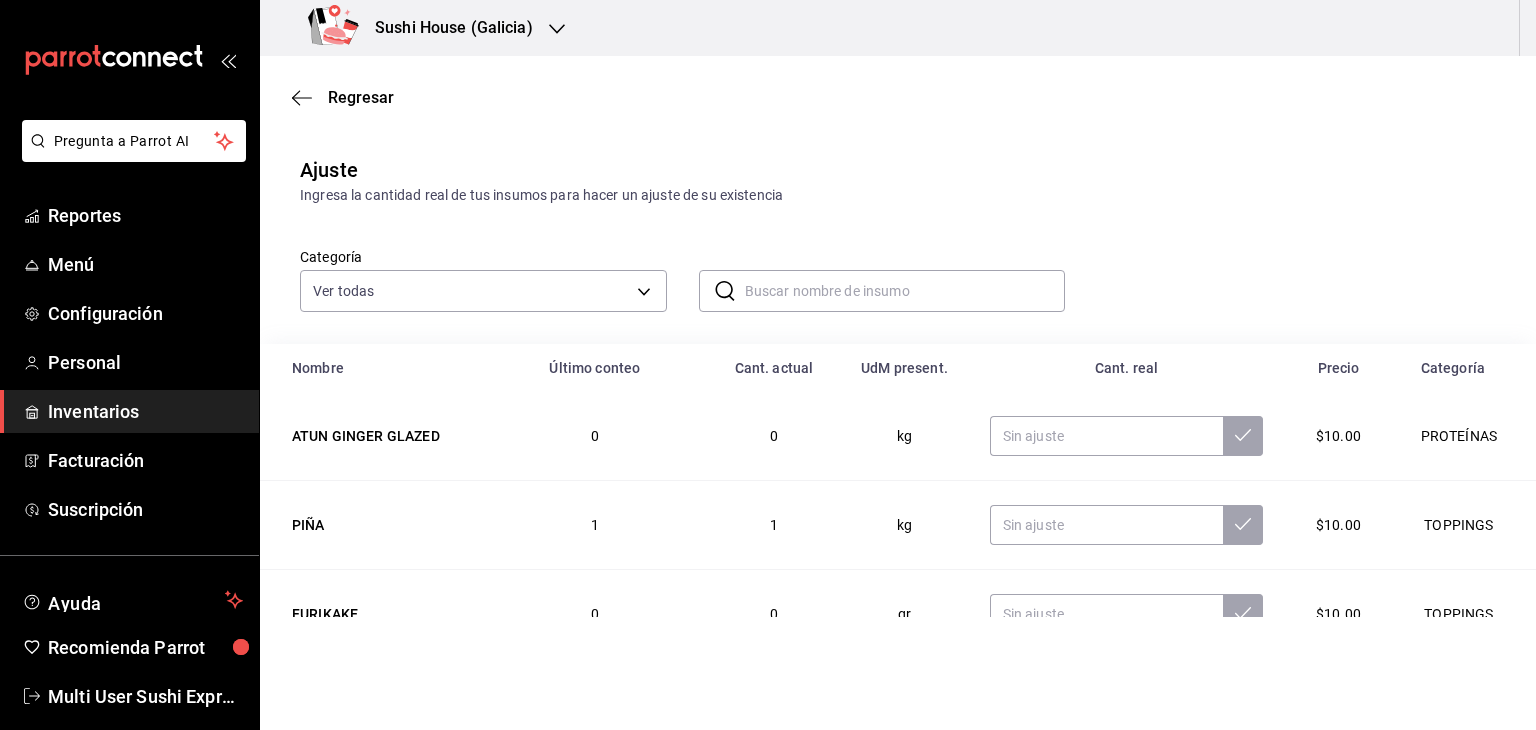 click at bounding box center [905, 291] 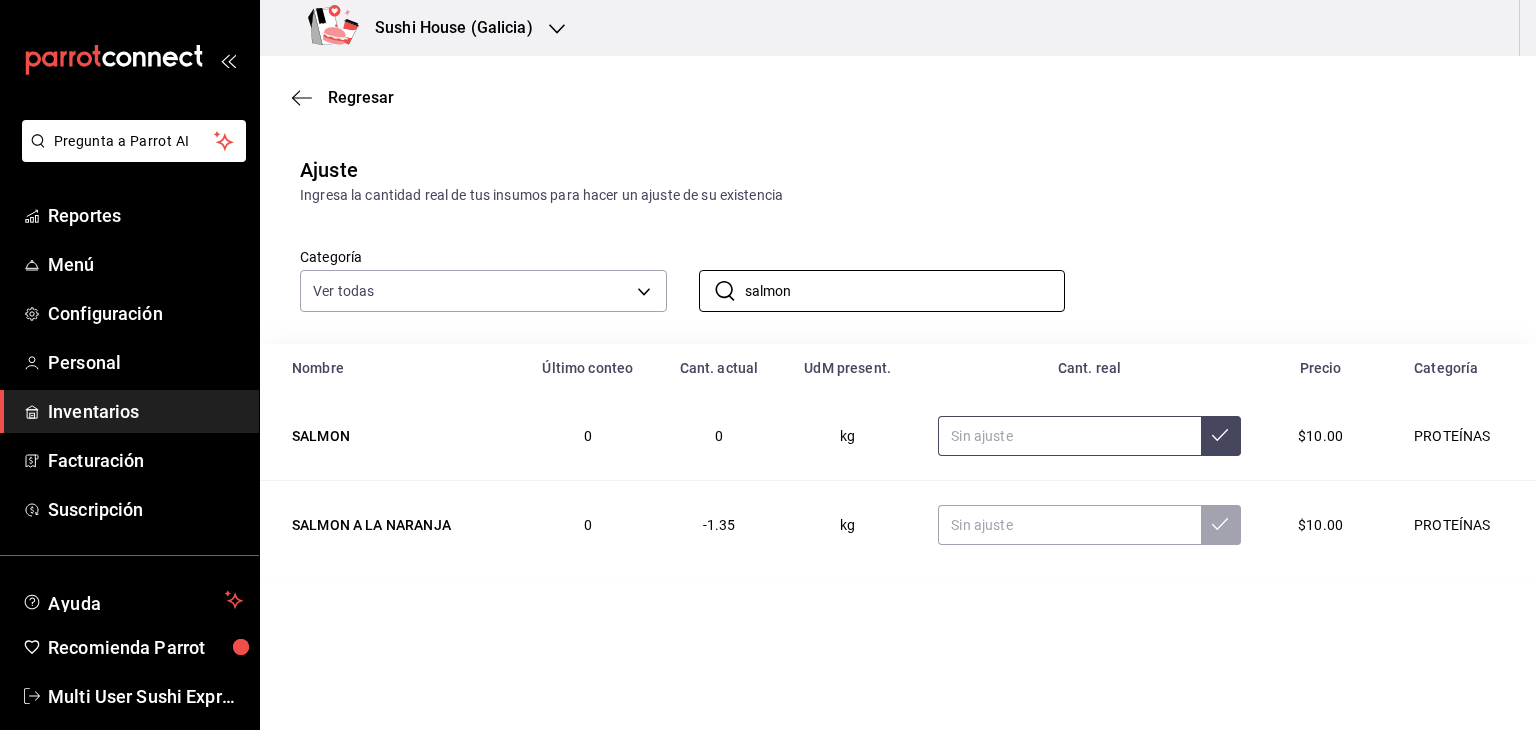 type on "salmon" 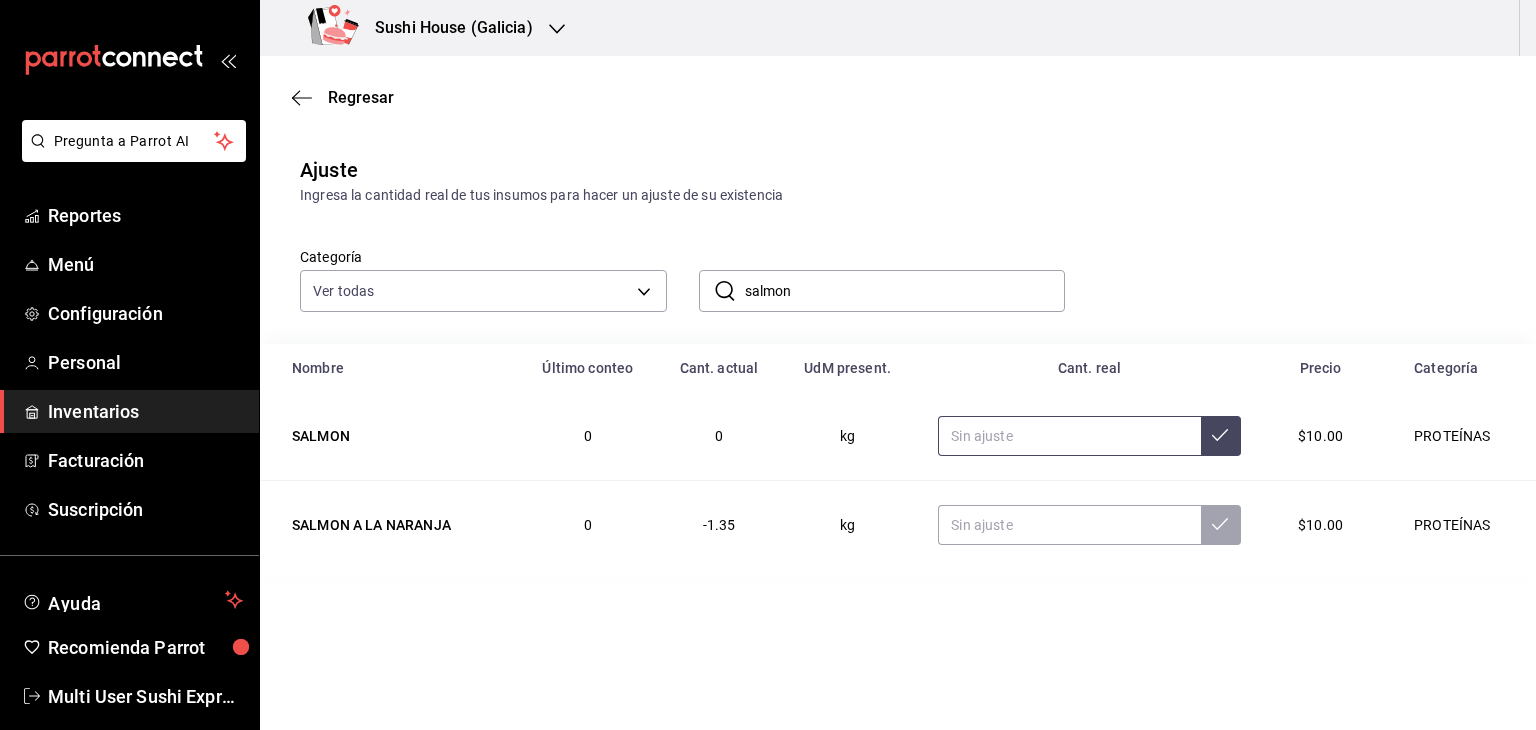 click at bounding box center (1069, 436) 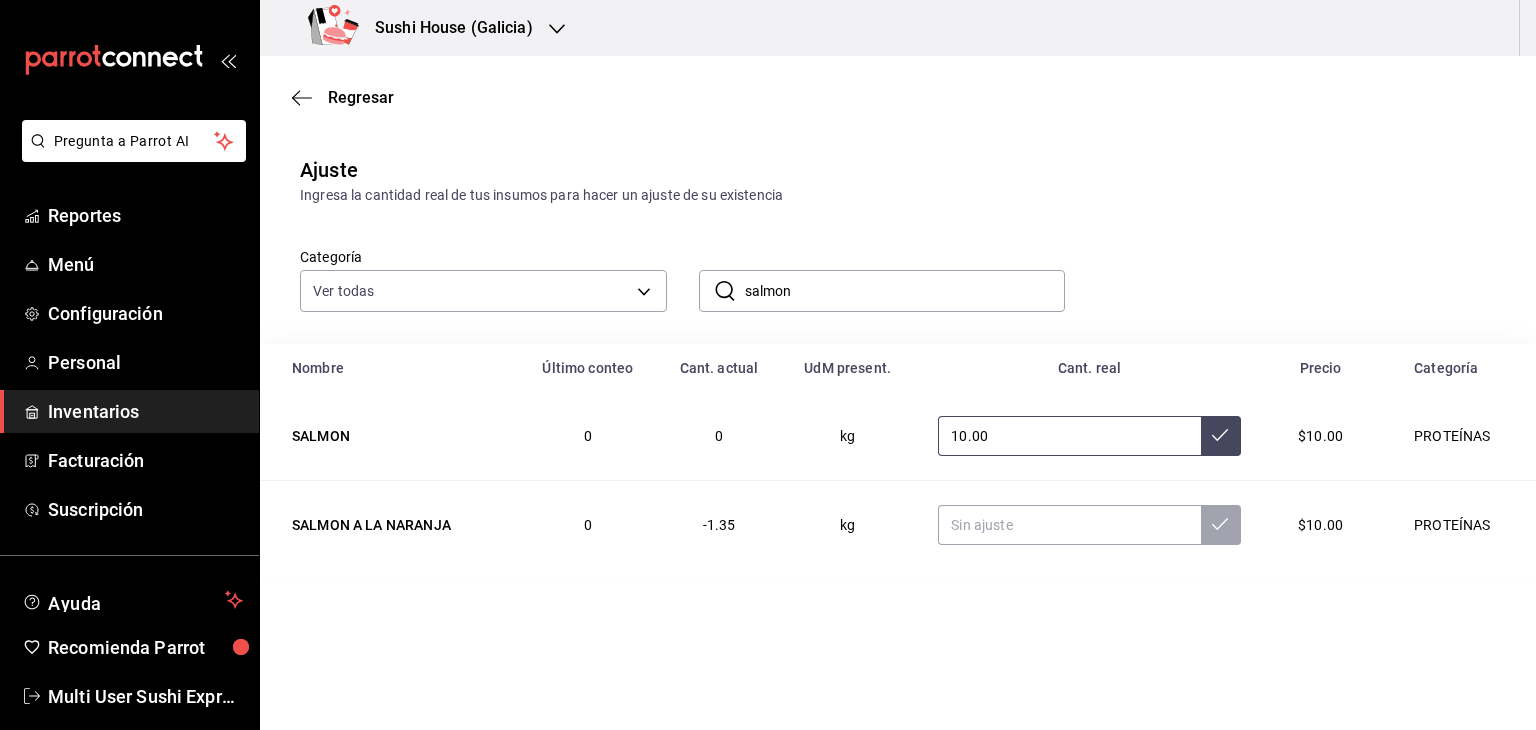 type on "10.00" 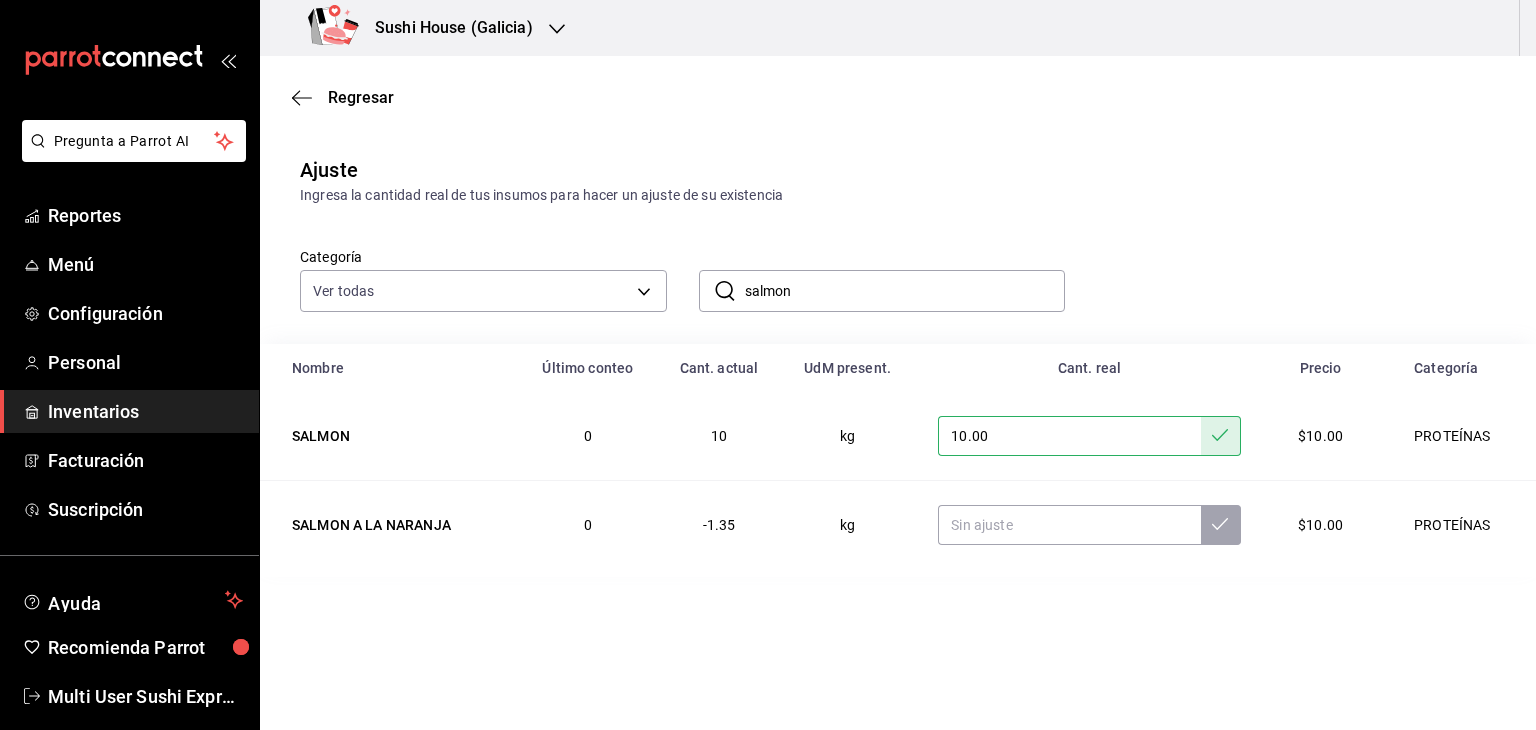 click on "Inventarios" at bounding box center [145, 411] 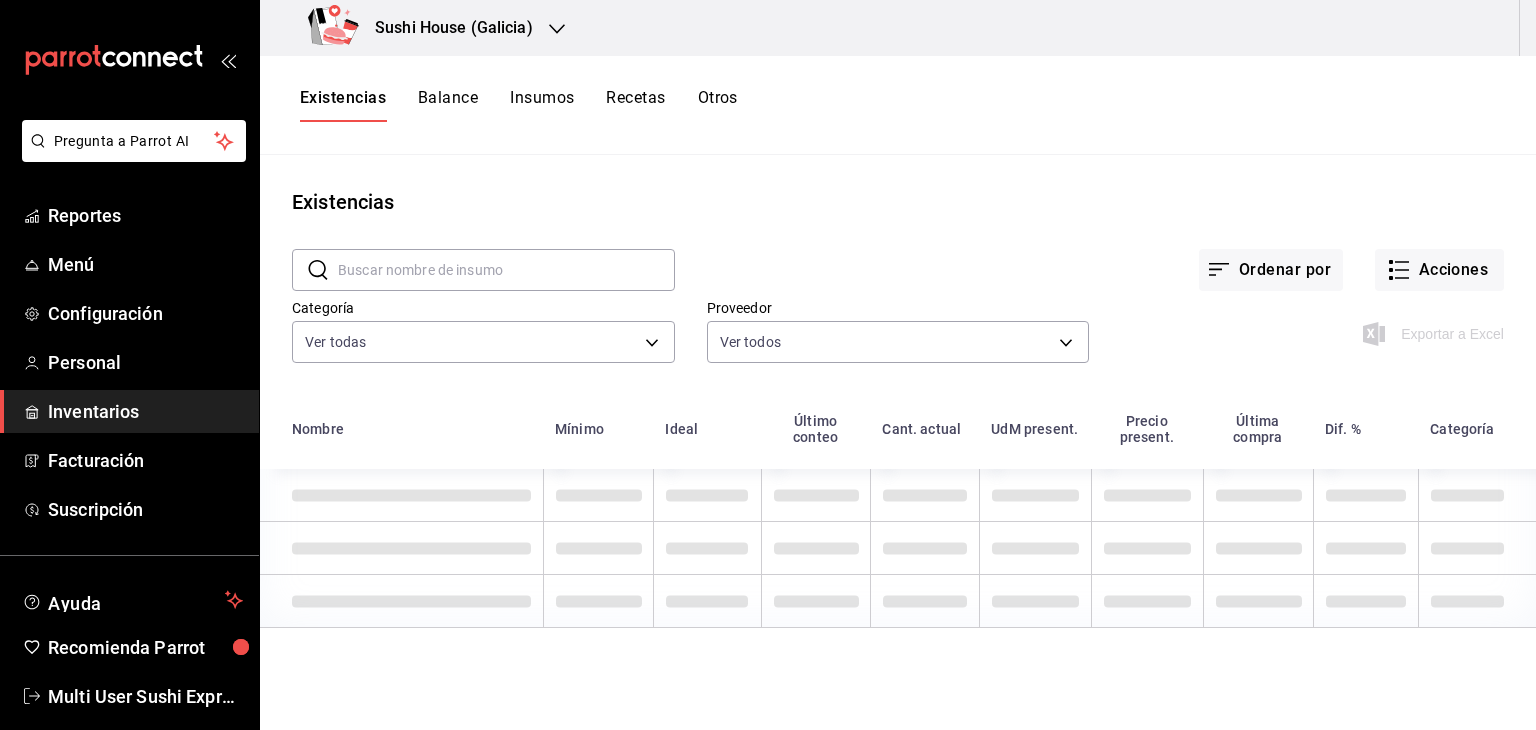 click on "Existencias" at bounding box center [343, 105] 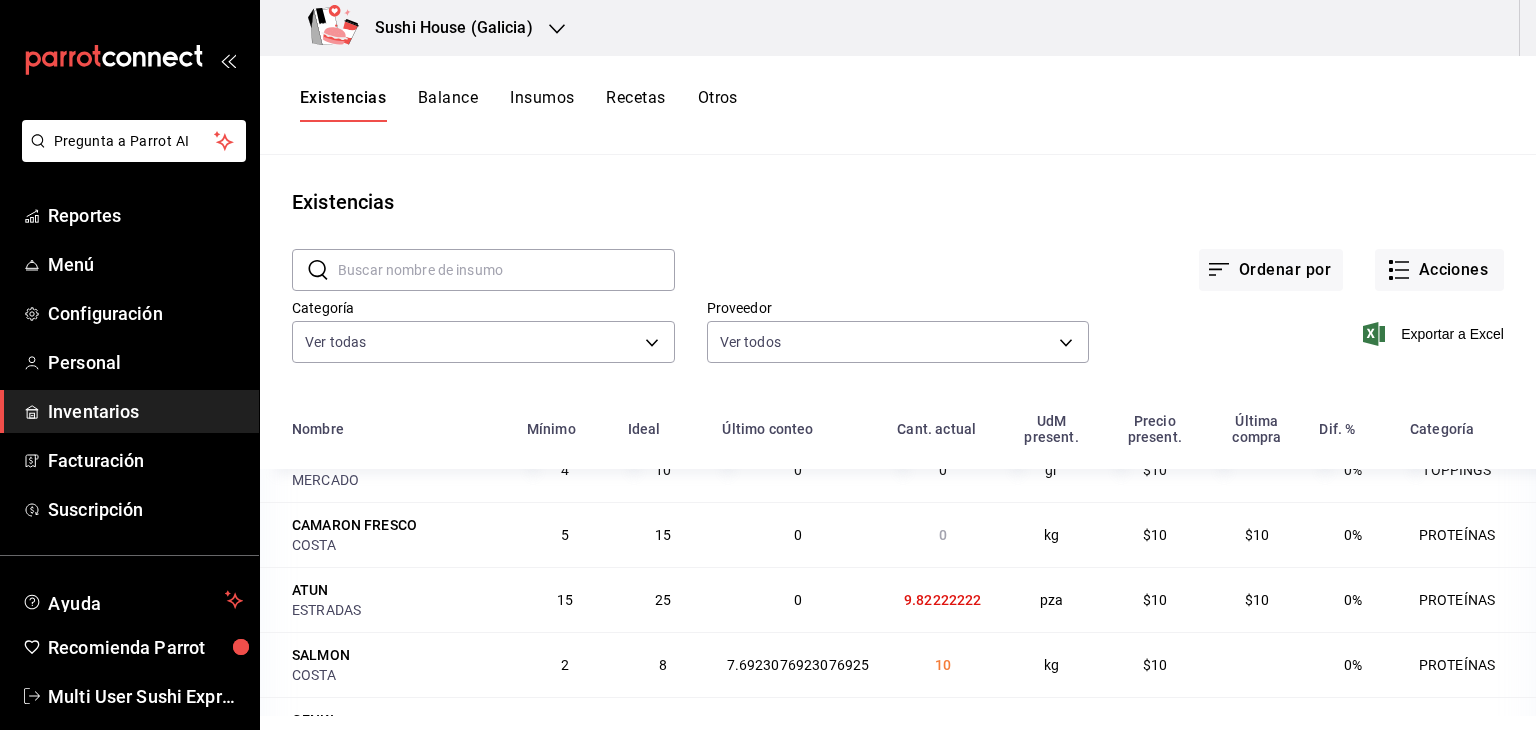 scroll, scrollTop: 300, scrollLeft: 0, axis: vertical 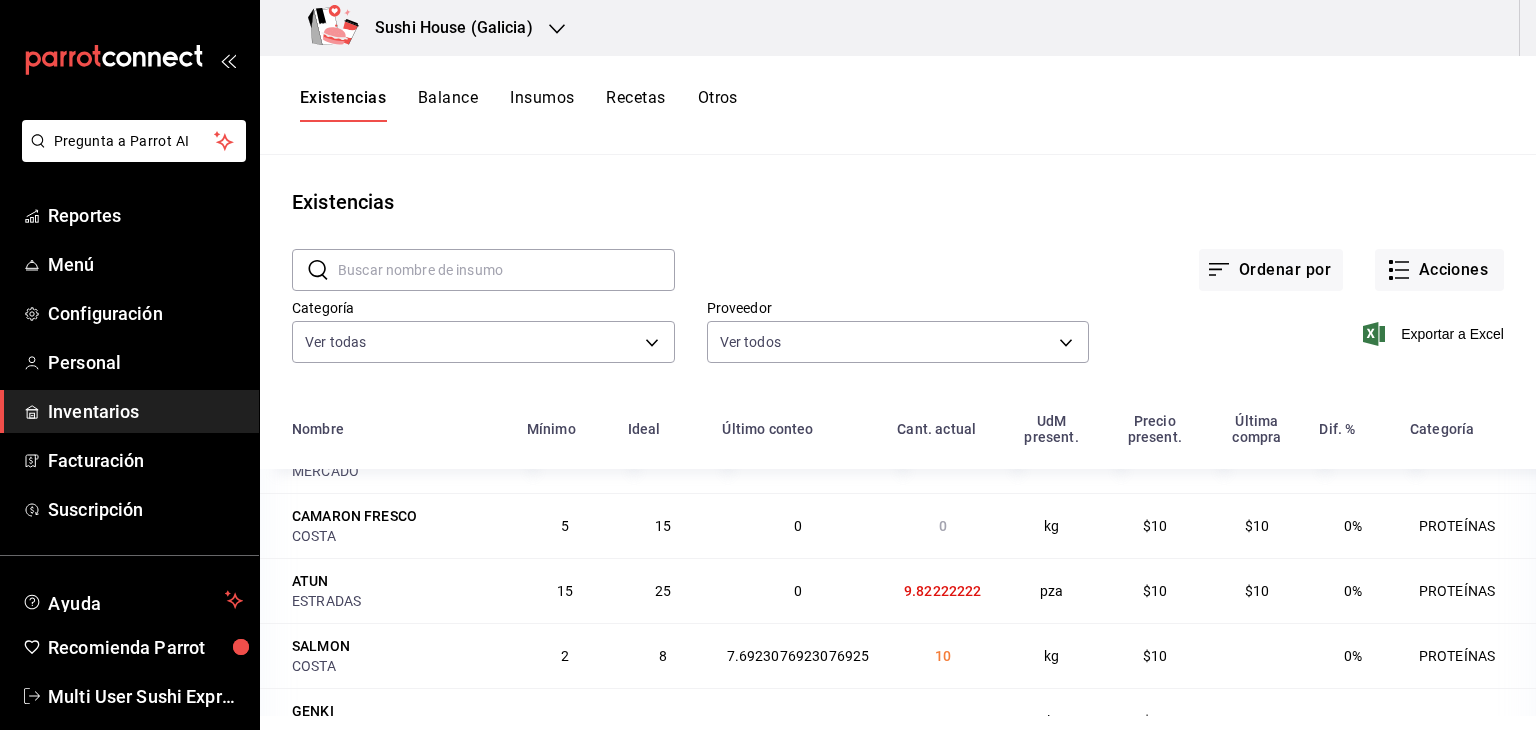 click on "Inventarios" at bounding box center (145, 411) 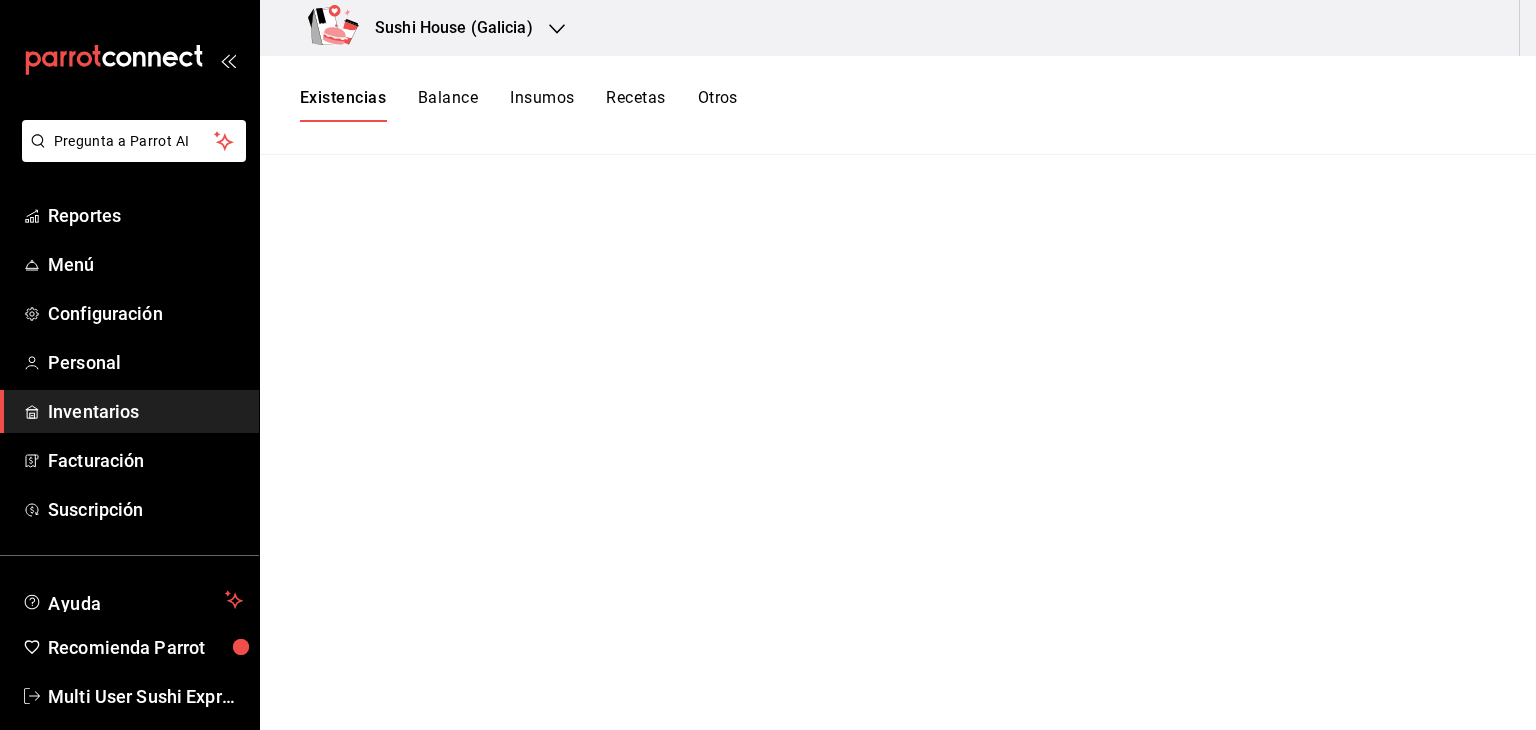 click on "Existencias" at bounding box center [343, 105] 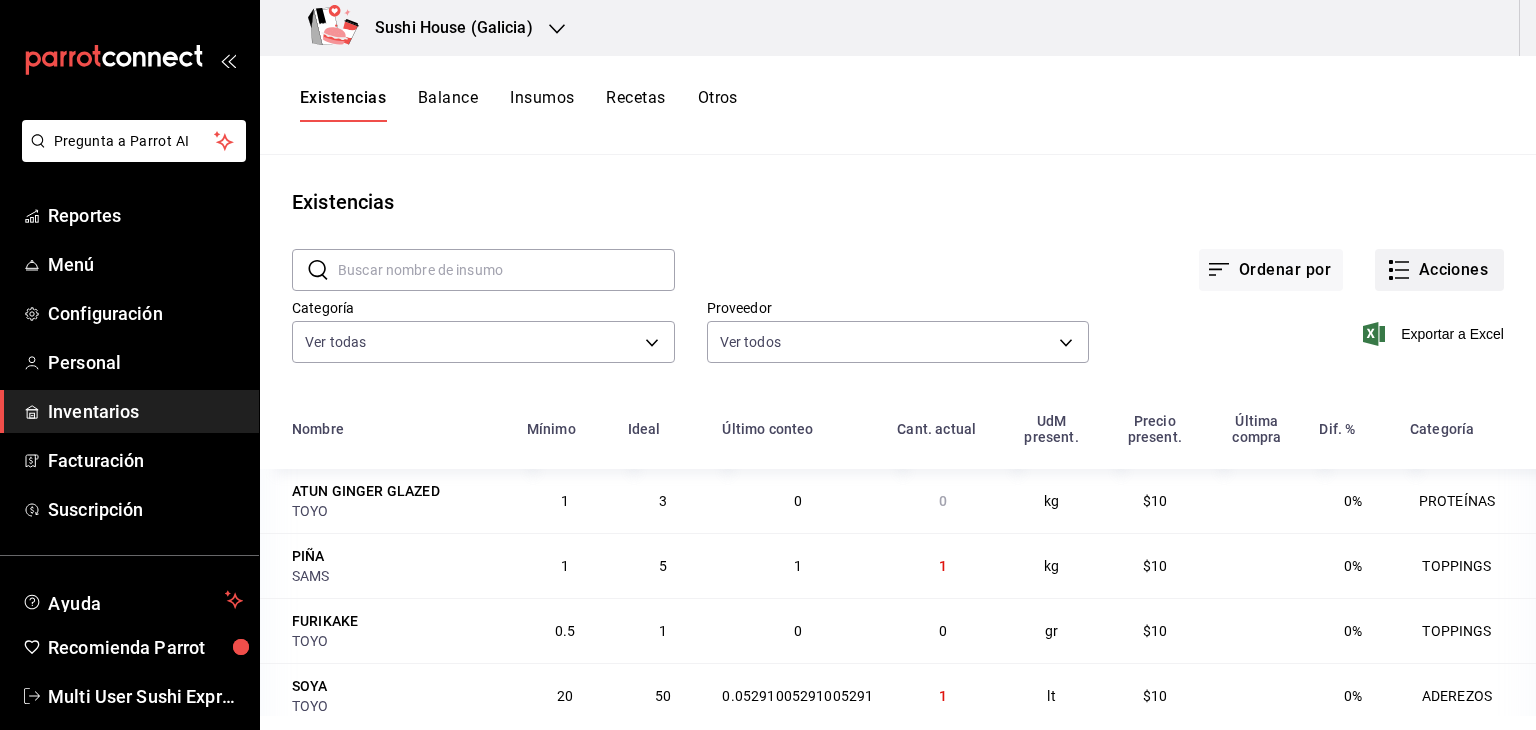 click 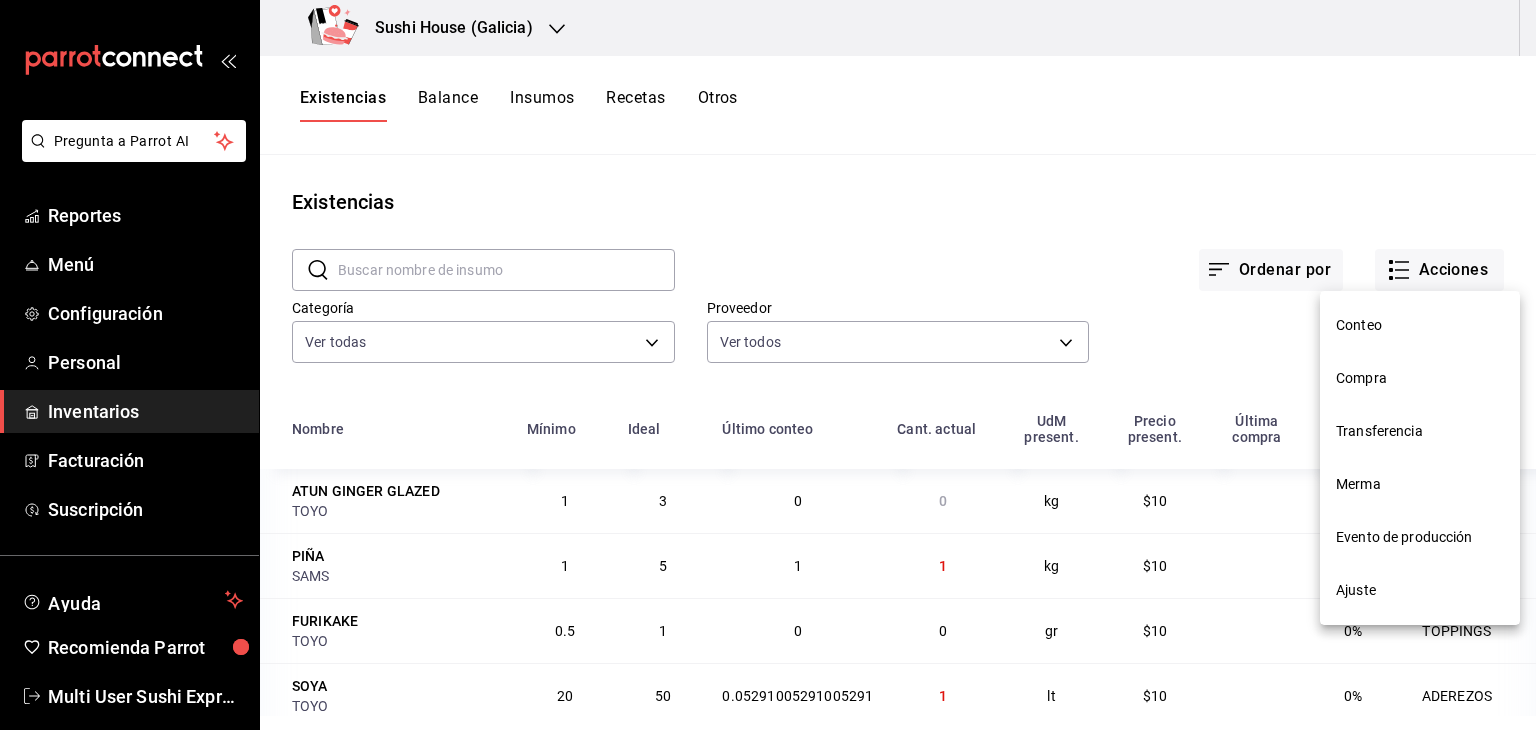 click on "Merma" at bounding box center [1420, 484] 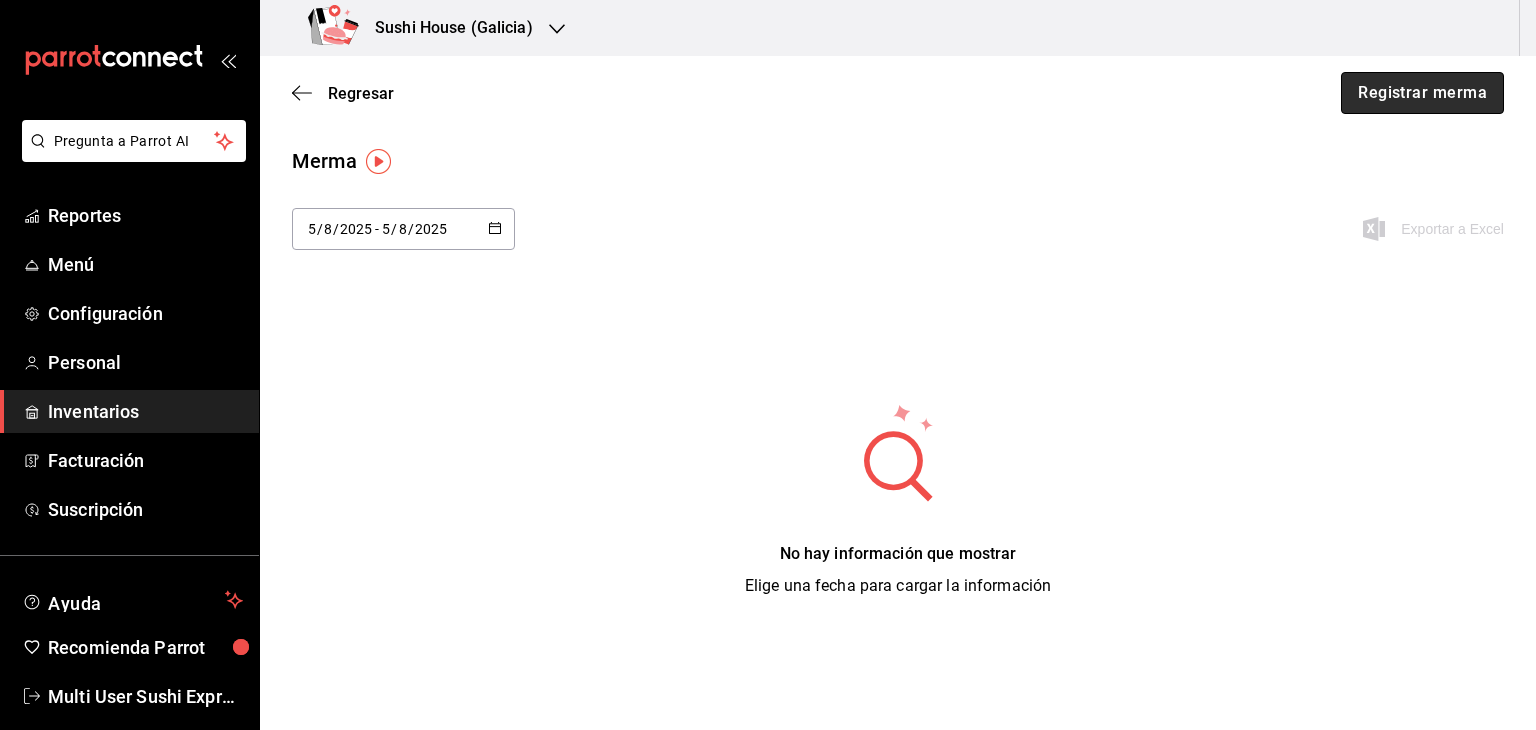 click on "Registrar merma" at bounding box center [1422, 93] 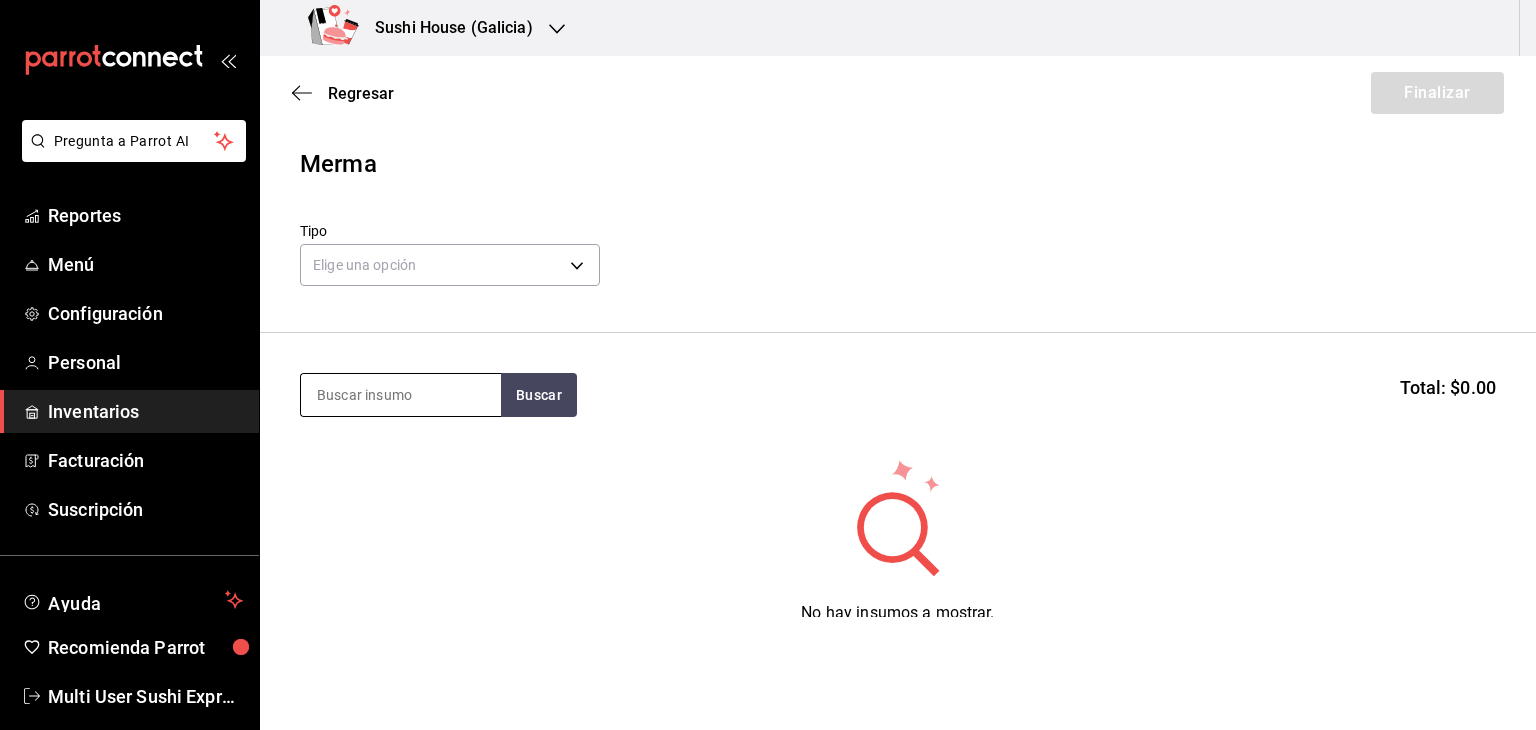 click at bounding box center (401, 395) 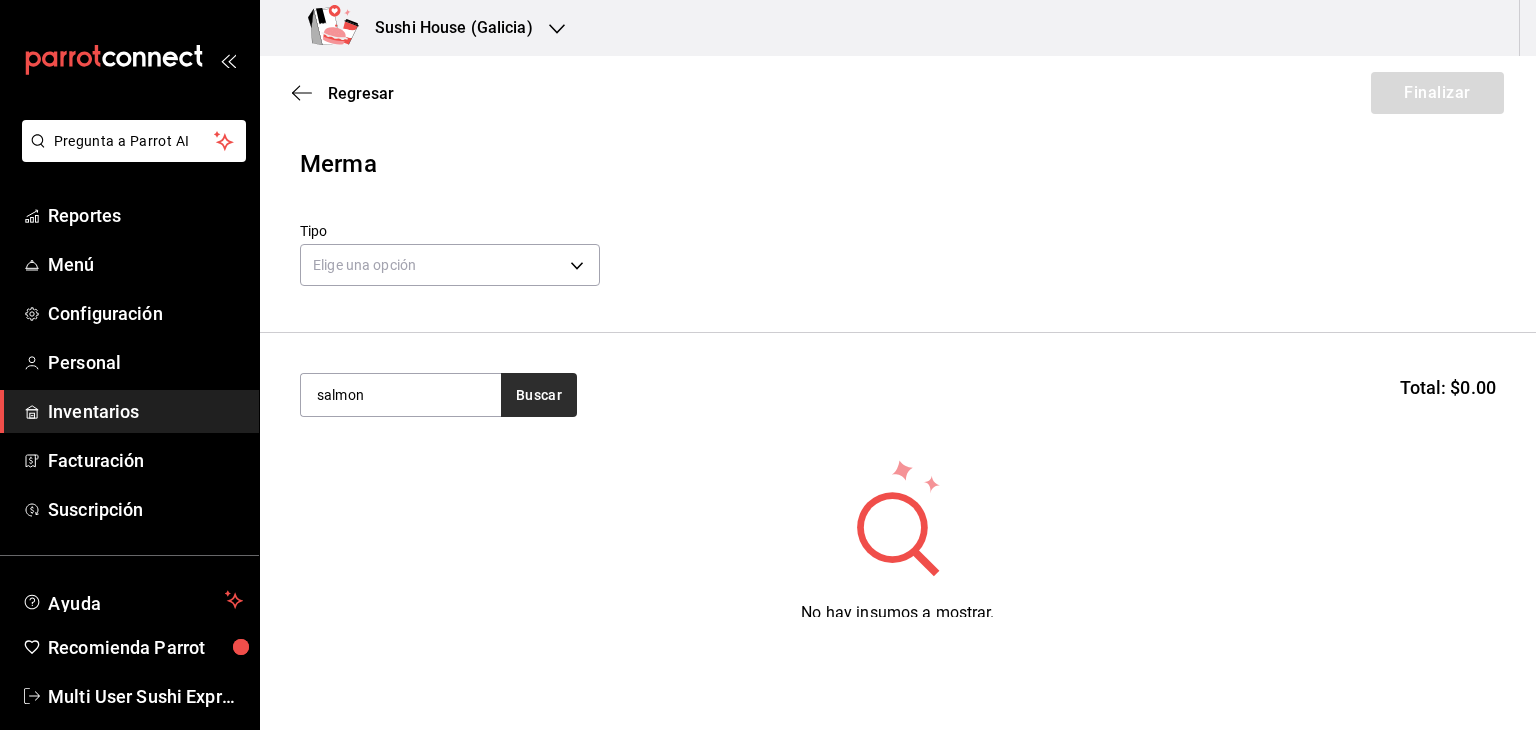 type on "salmon" 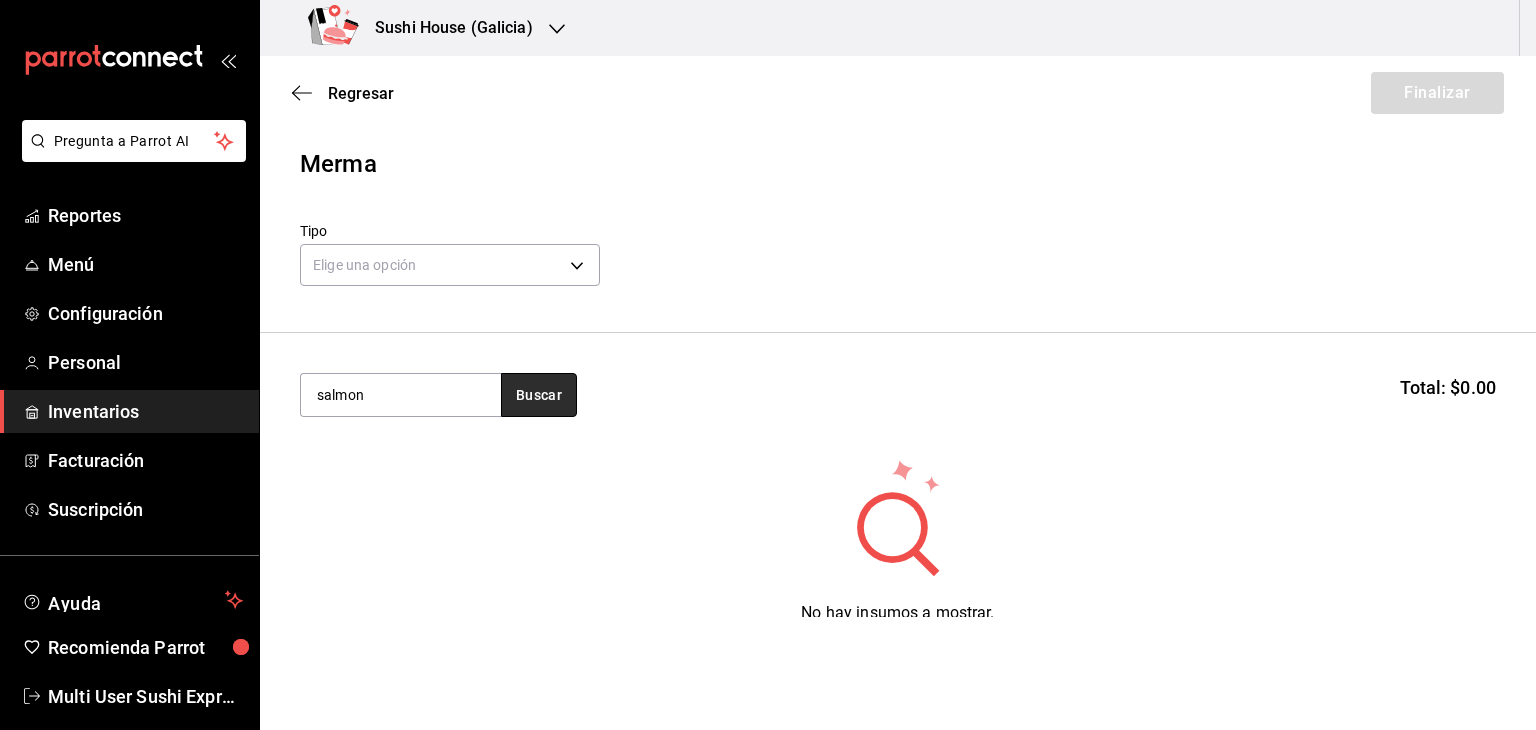 click on "Buscar" at bounding box center (539, 395) 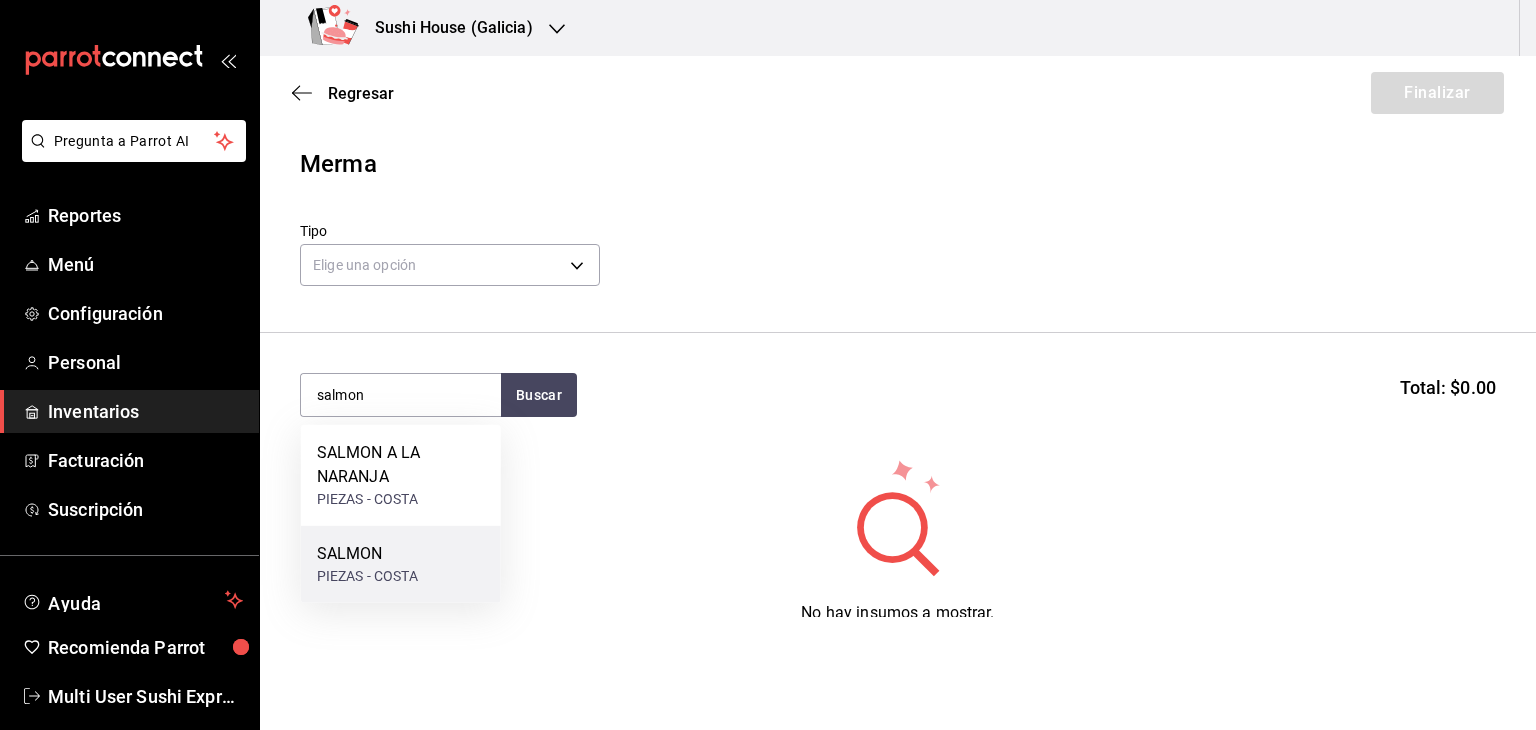 click on "SALMON" at bounding box center [367, 554] 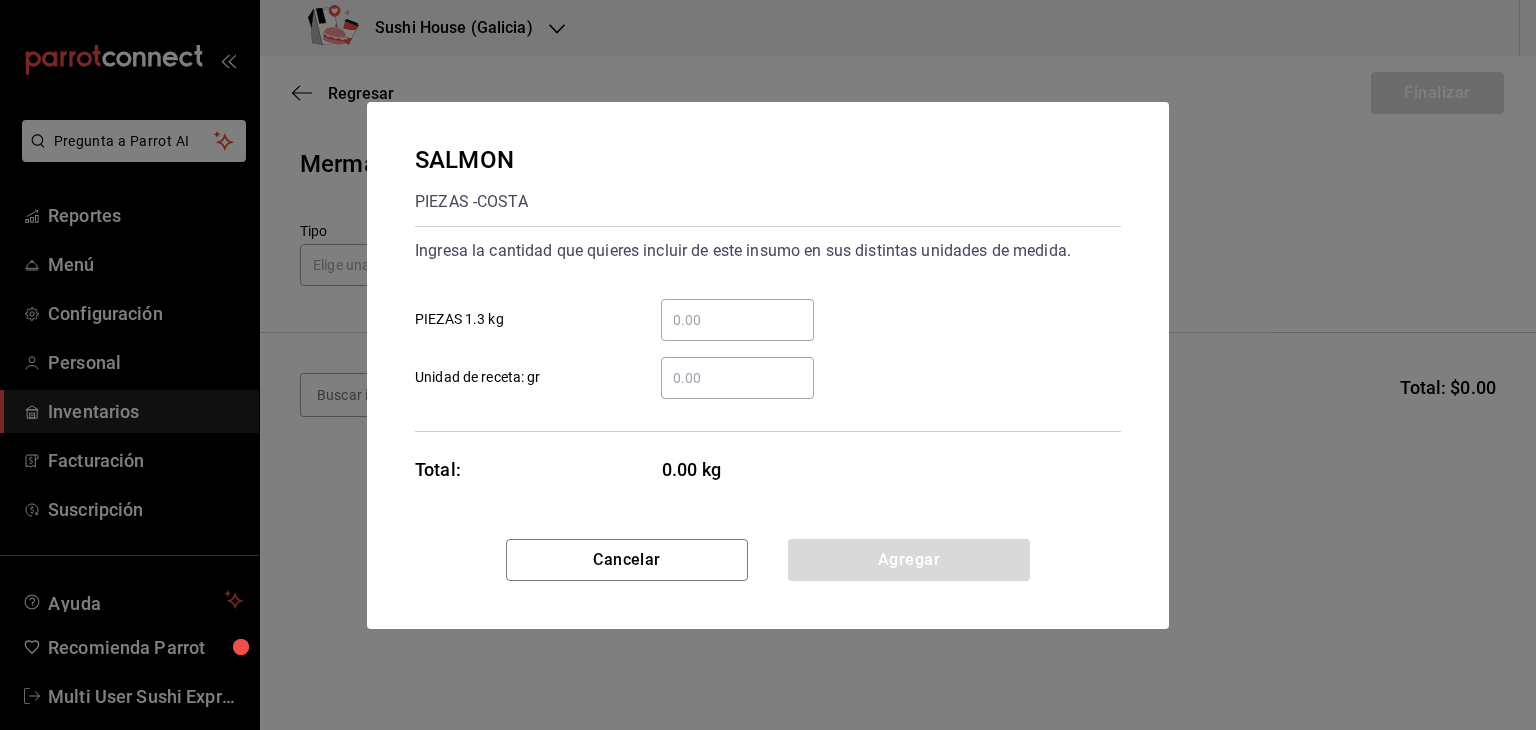 click on "​ PIEZAS 1.3 kg" at bounding box center (737, 320) 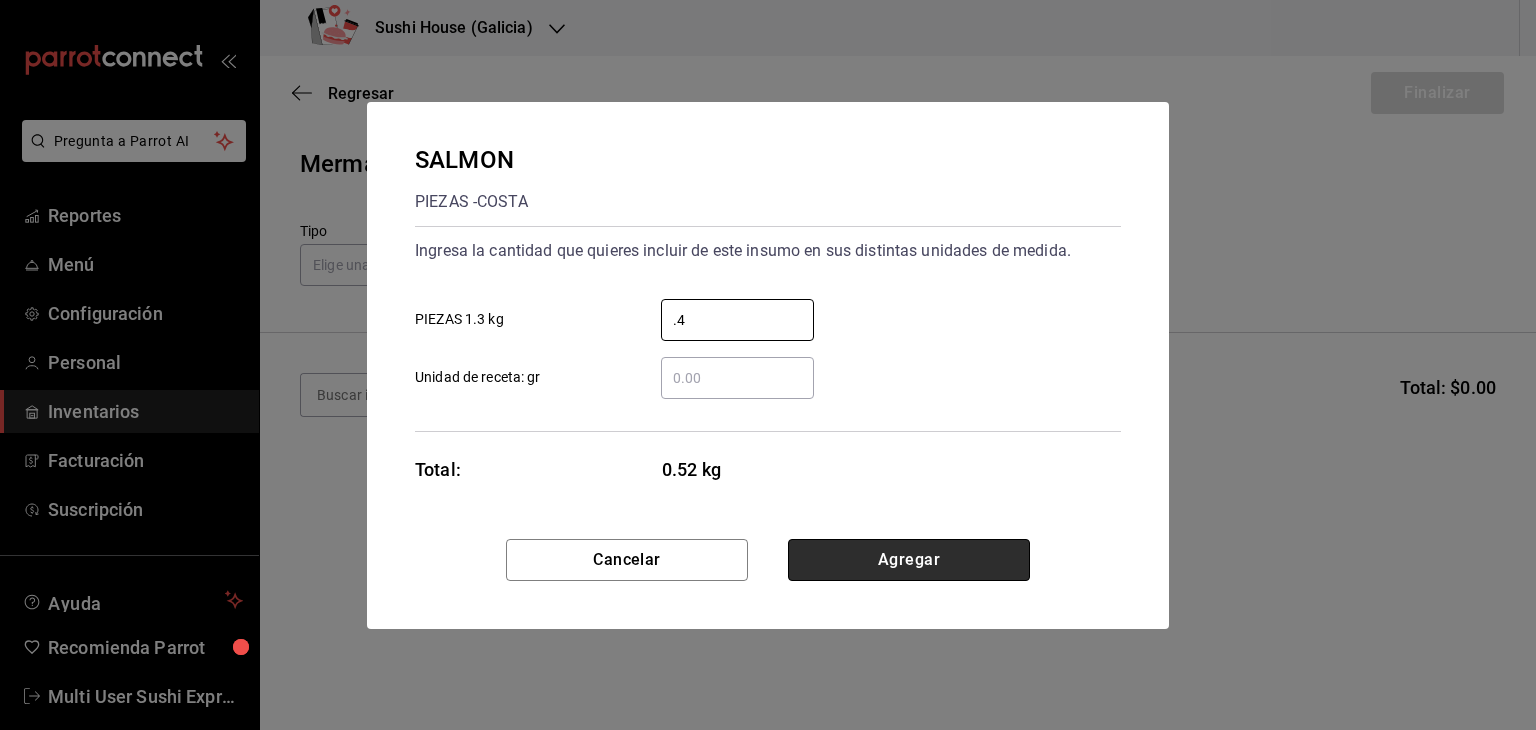 type on "0.4" 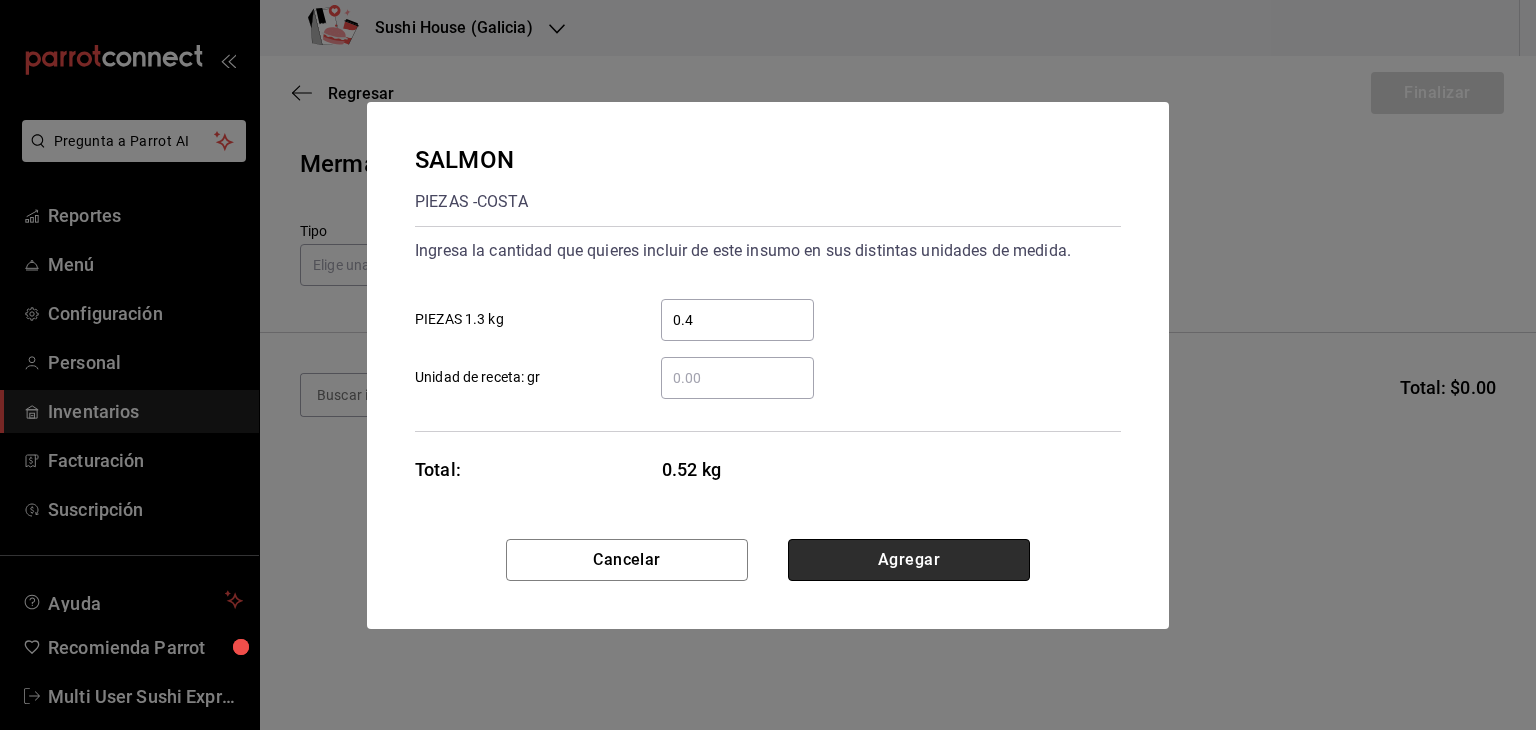 click on "Agregar" at bounding box center [909, 560] 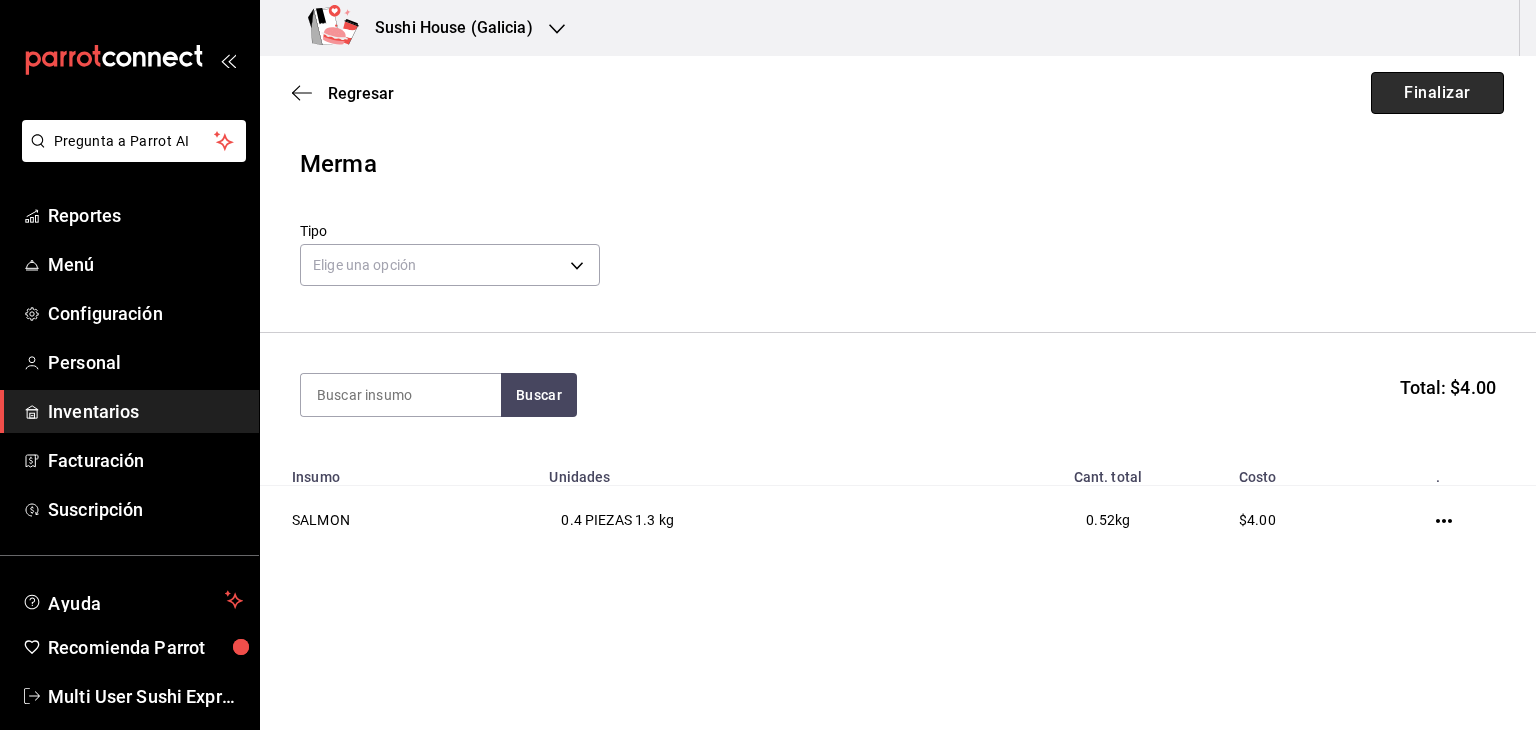 click on "Finalizar" at bounding box center (1437, 93) 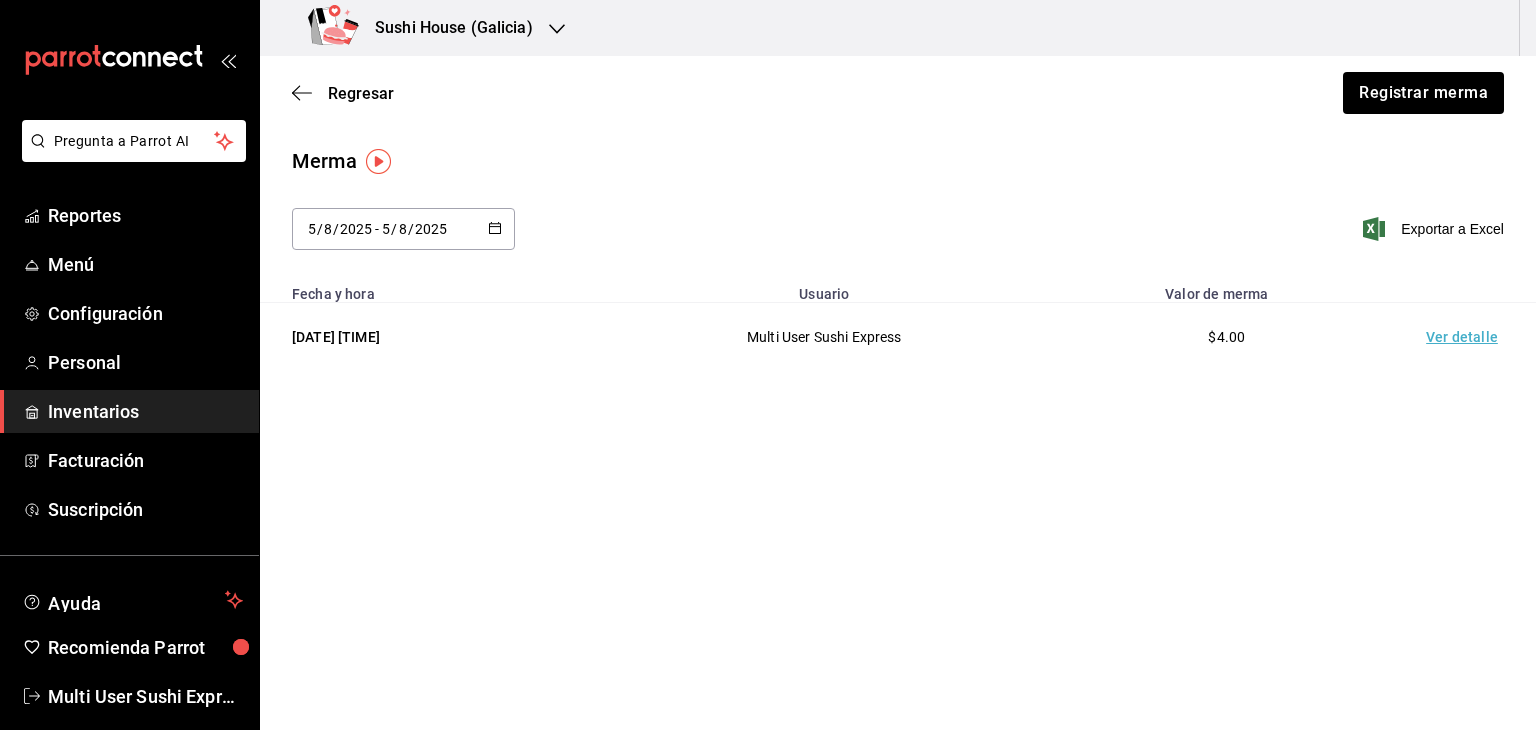 click on "Inventarios" at bounding box center [145, 411] 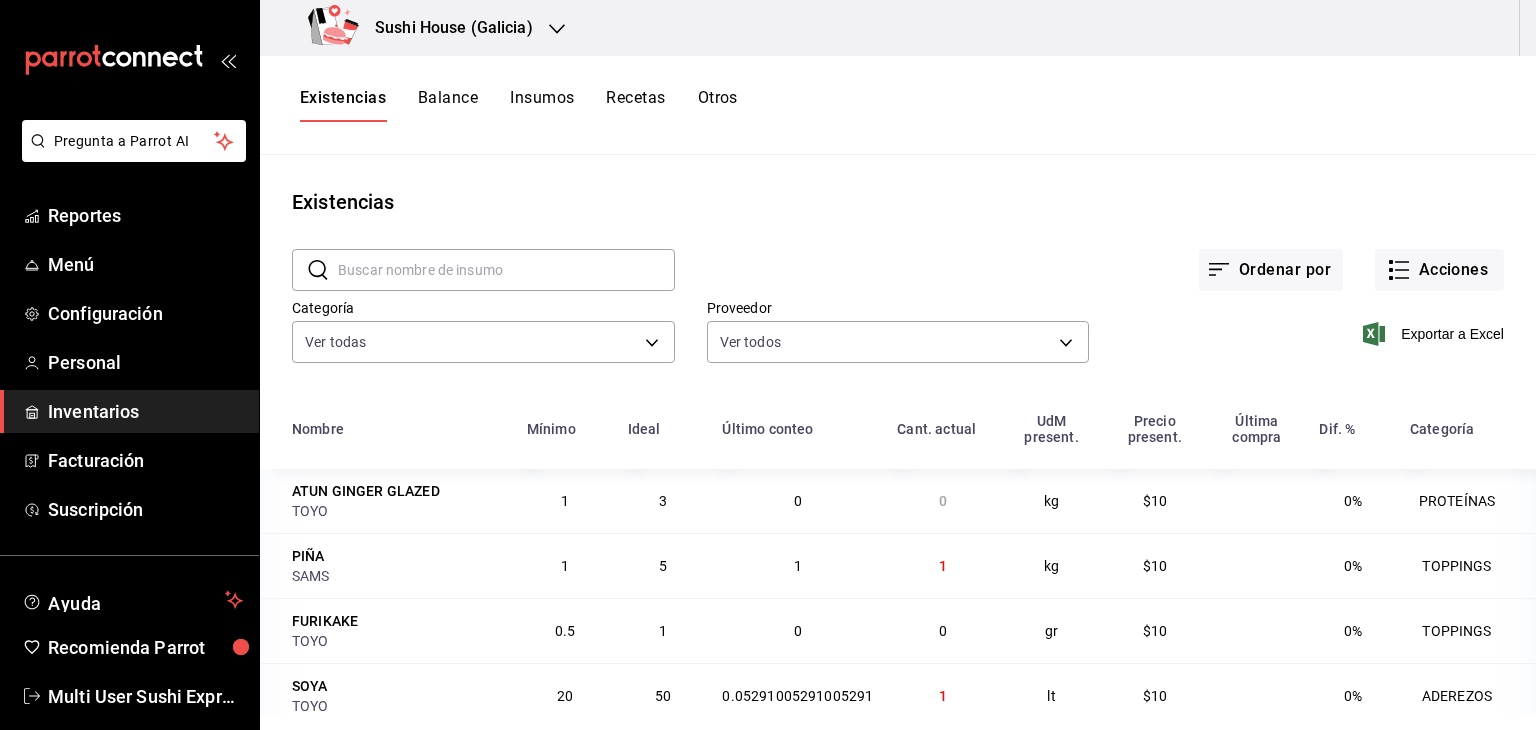 click on "Otros" at bounding box center [718, 105] 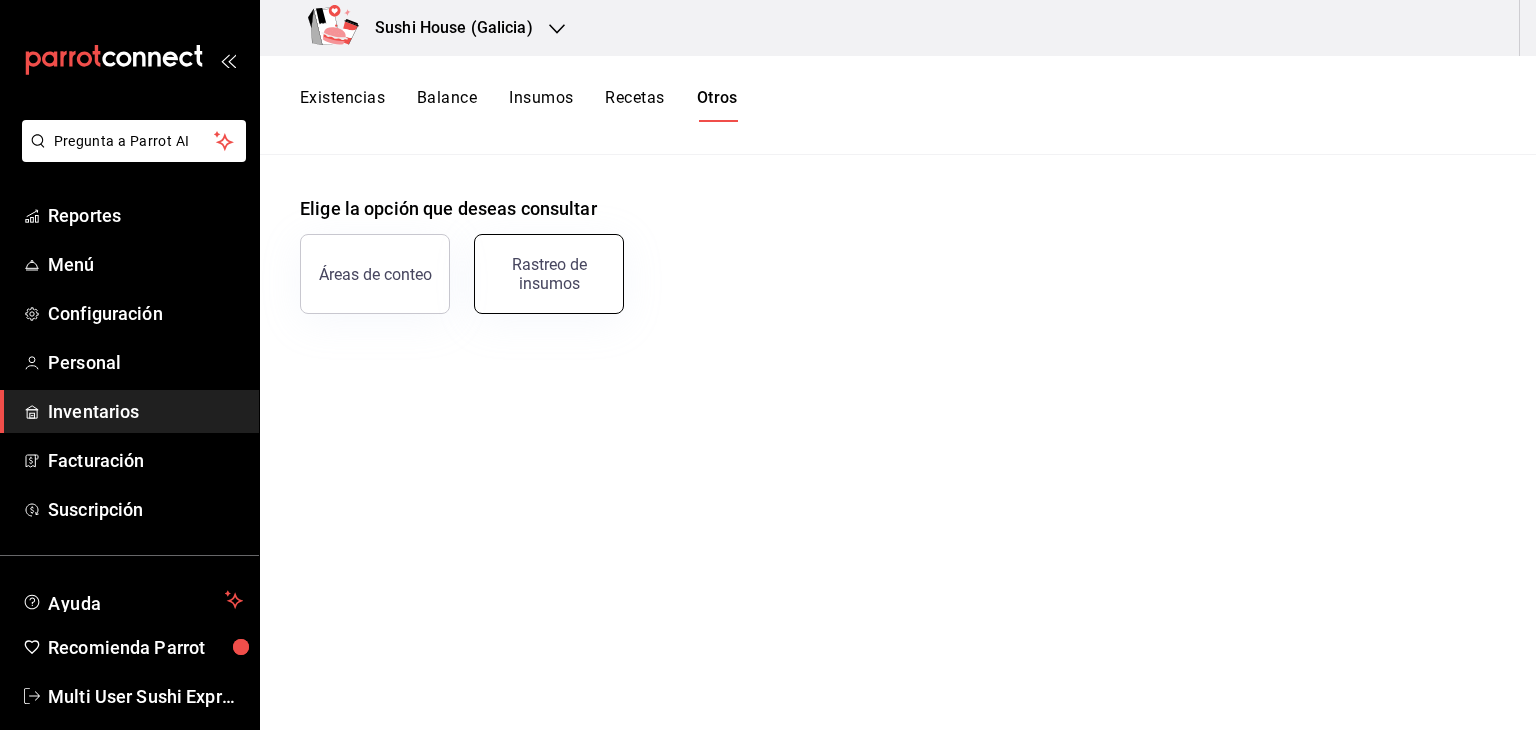 click on "Rastreo de insumos" at bounding box center (549, 274) 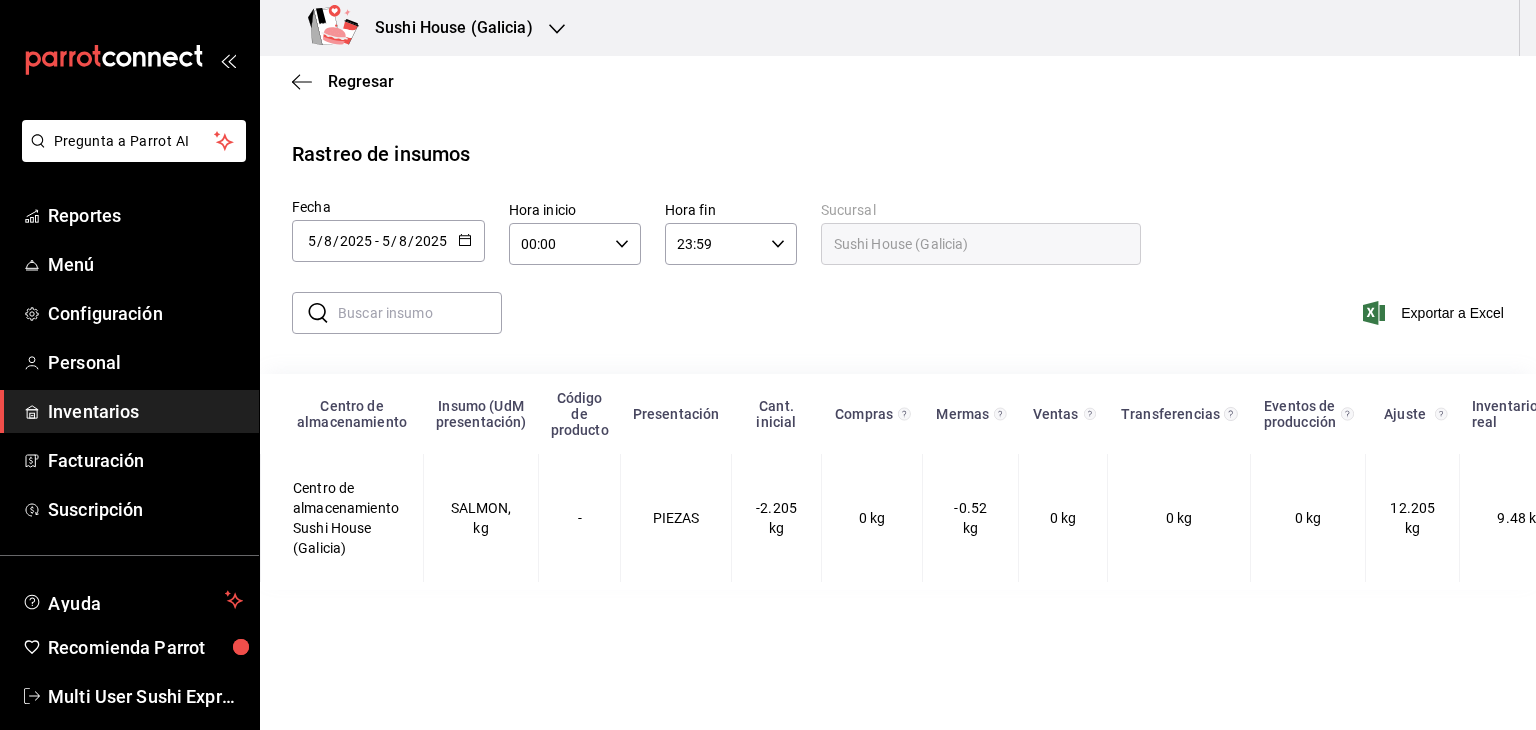 click on "Inventarios" at bounding box center (145, 411) 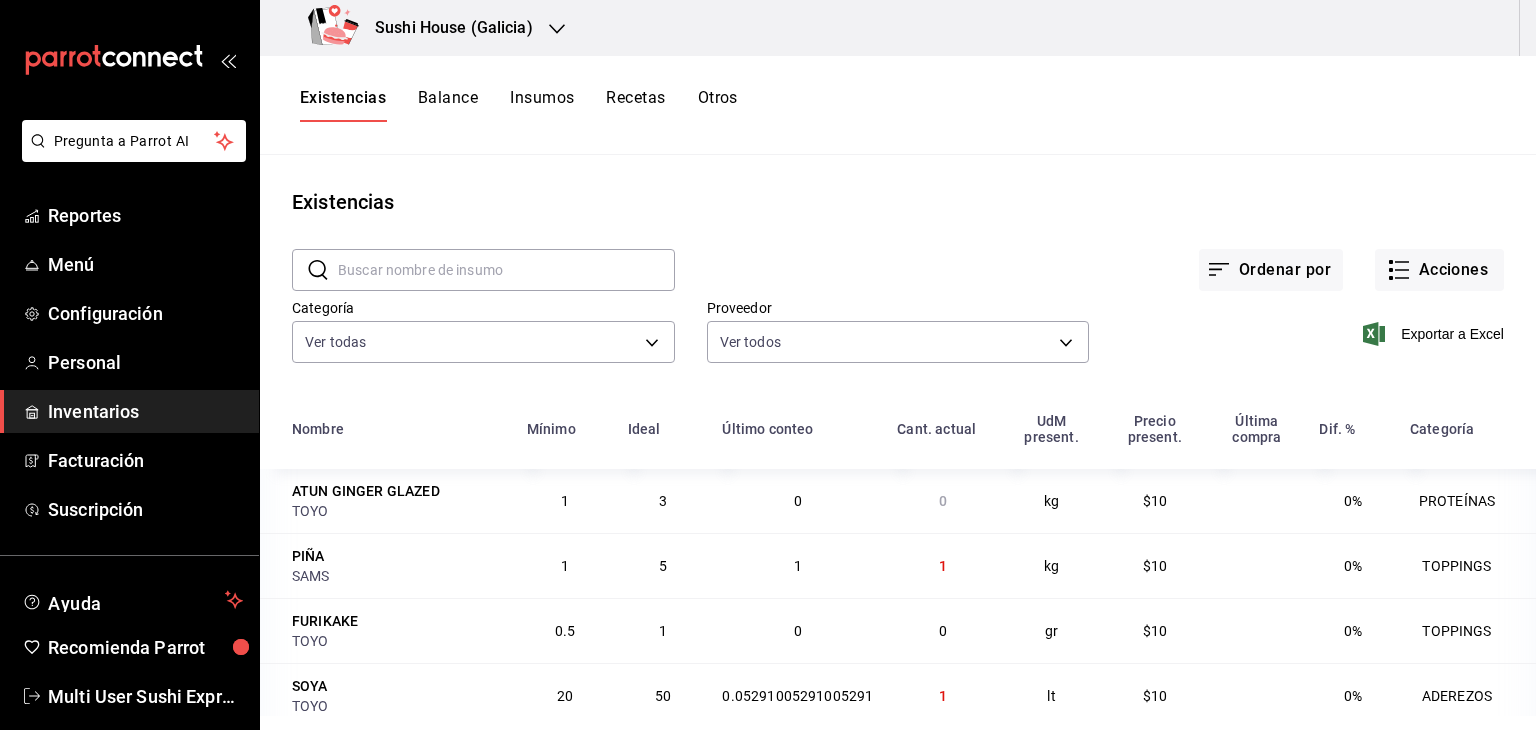 click on "Existencias" at bounding box center (343, 105) 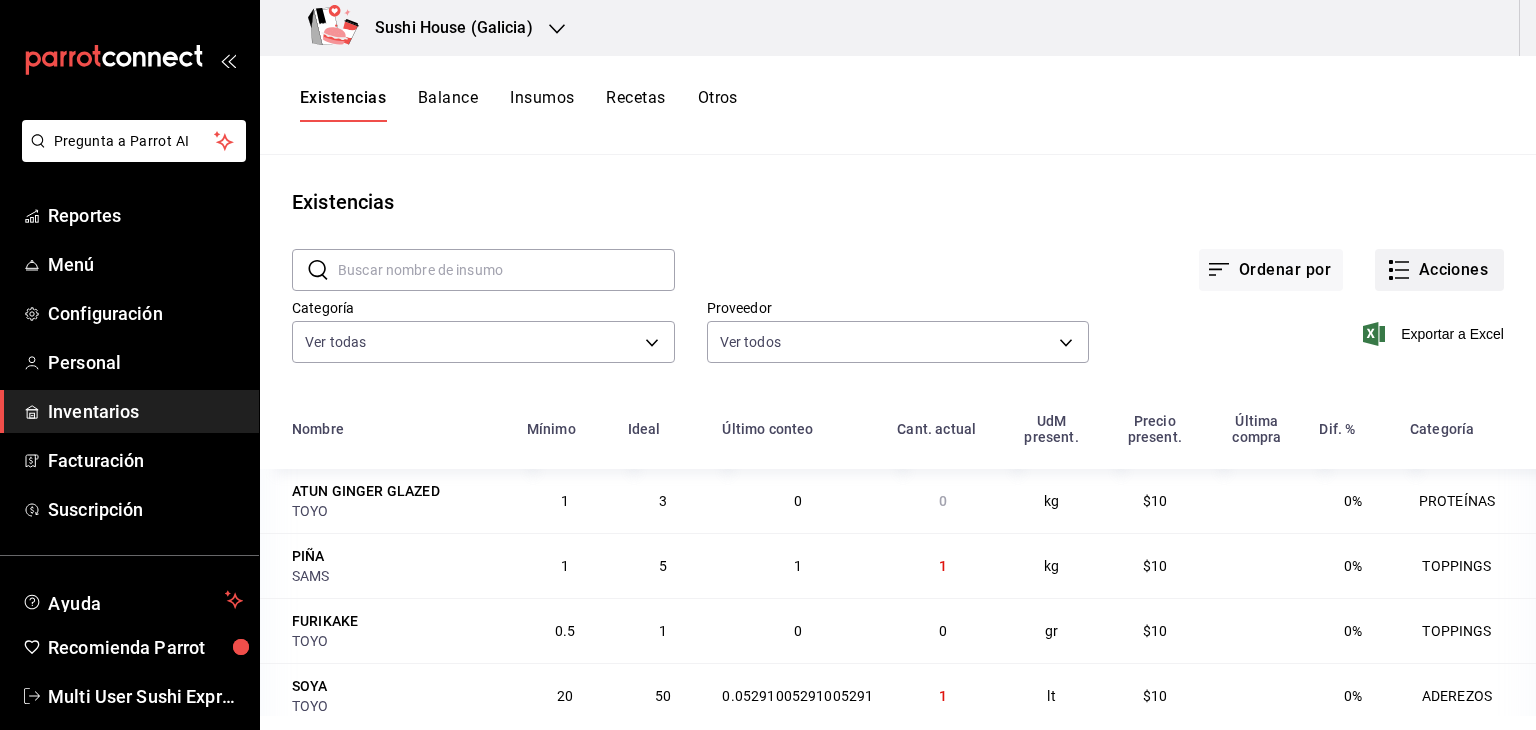 click on "Acciones" at bounding box center (1439, 270) 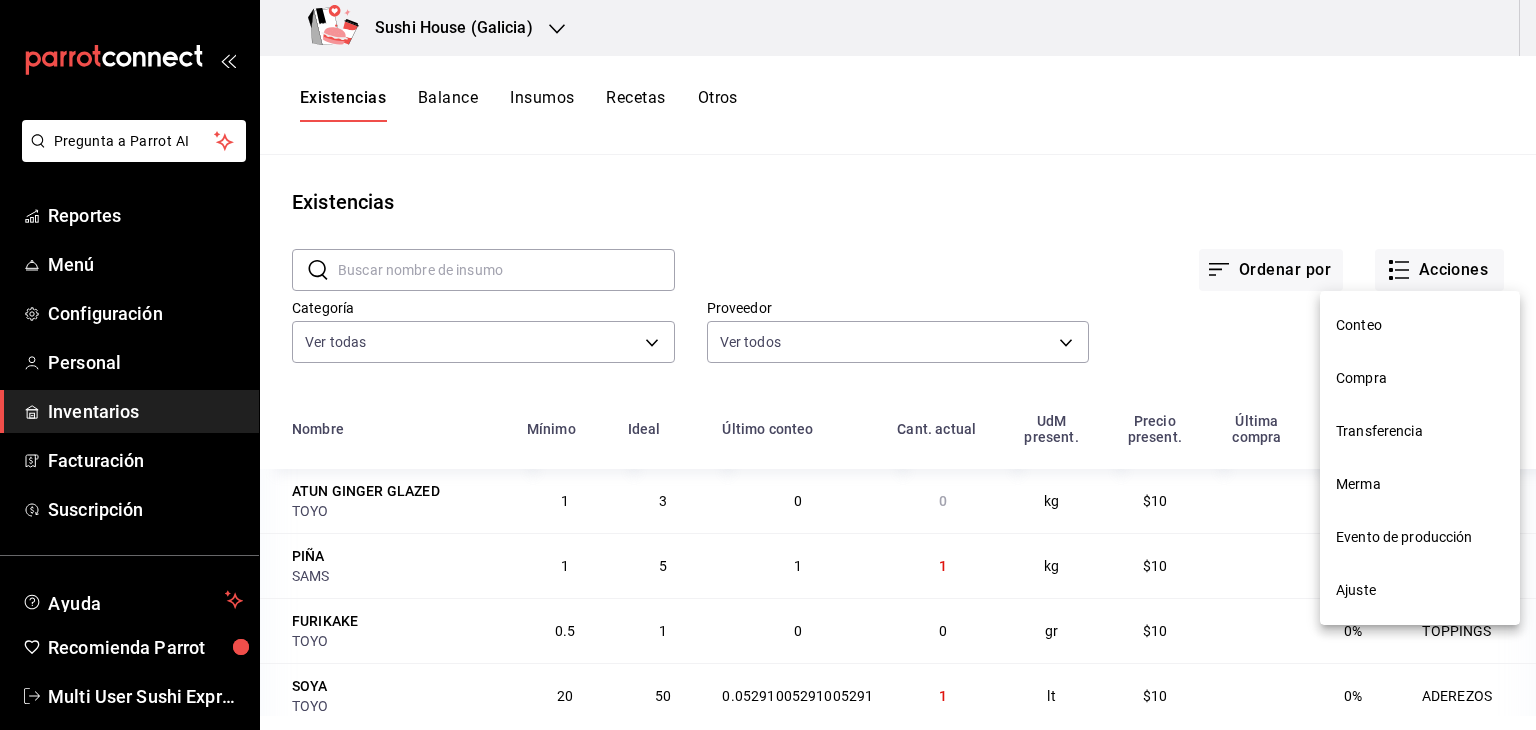 click on "Compra" at bounding box center (1420, 378) 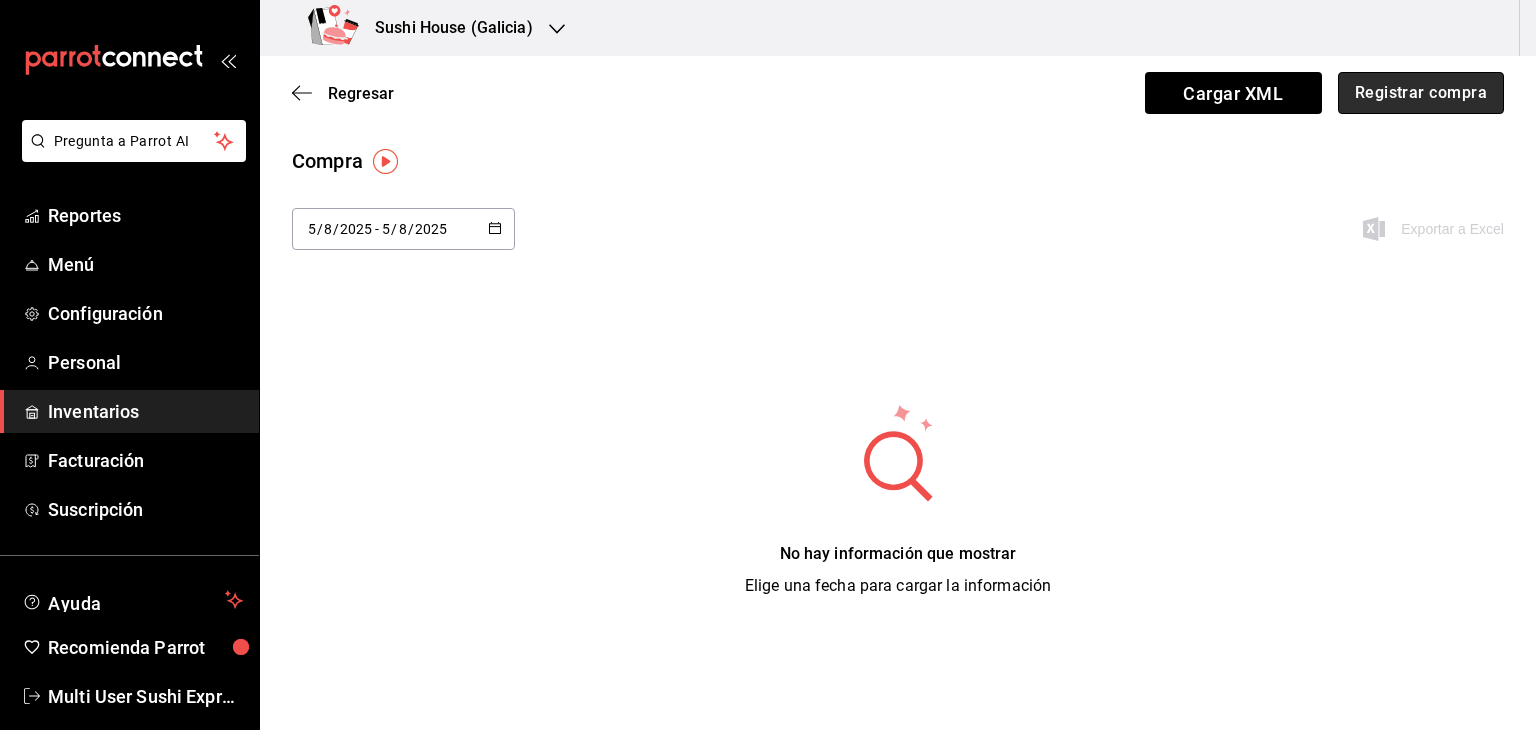 click on "Registrar compra" at bounding box center [1421, 93] 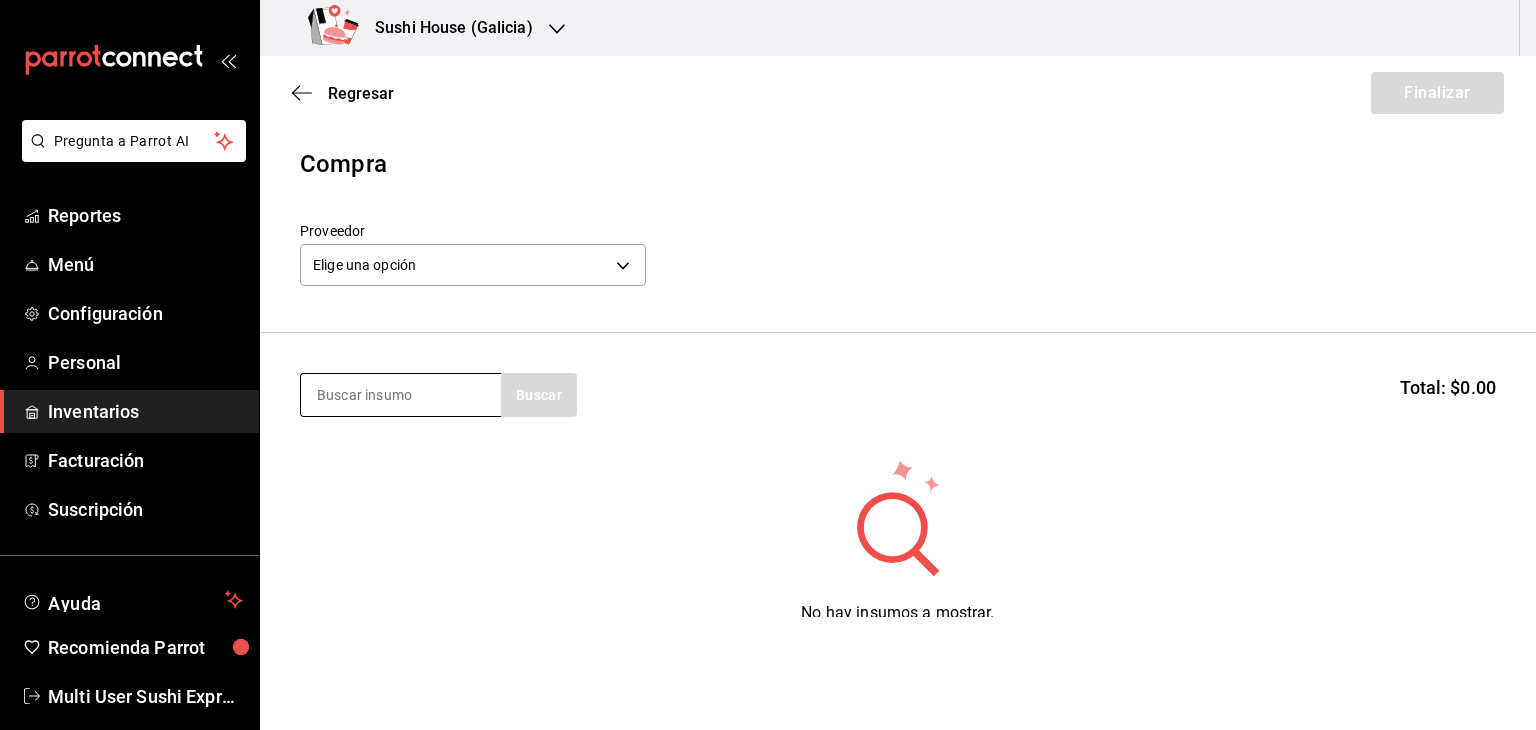 click at bounding box center (401, 395) 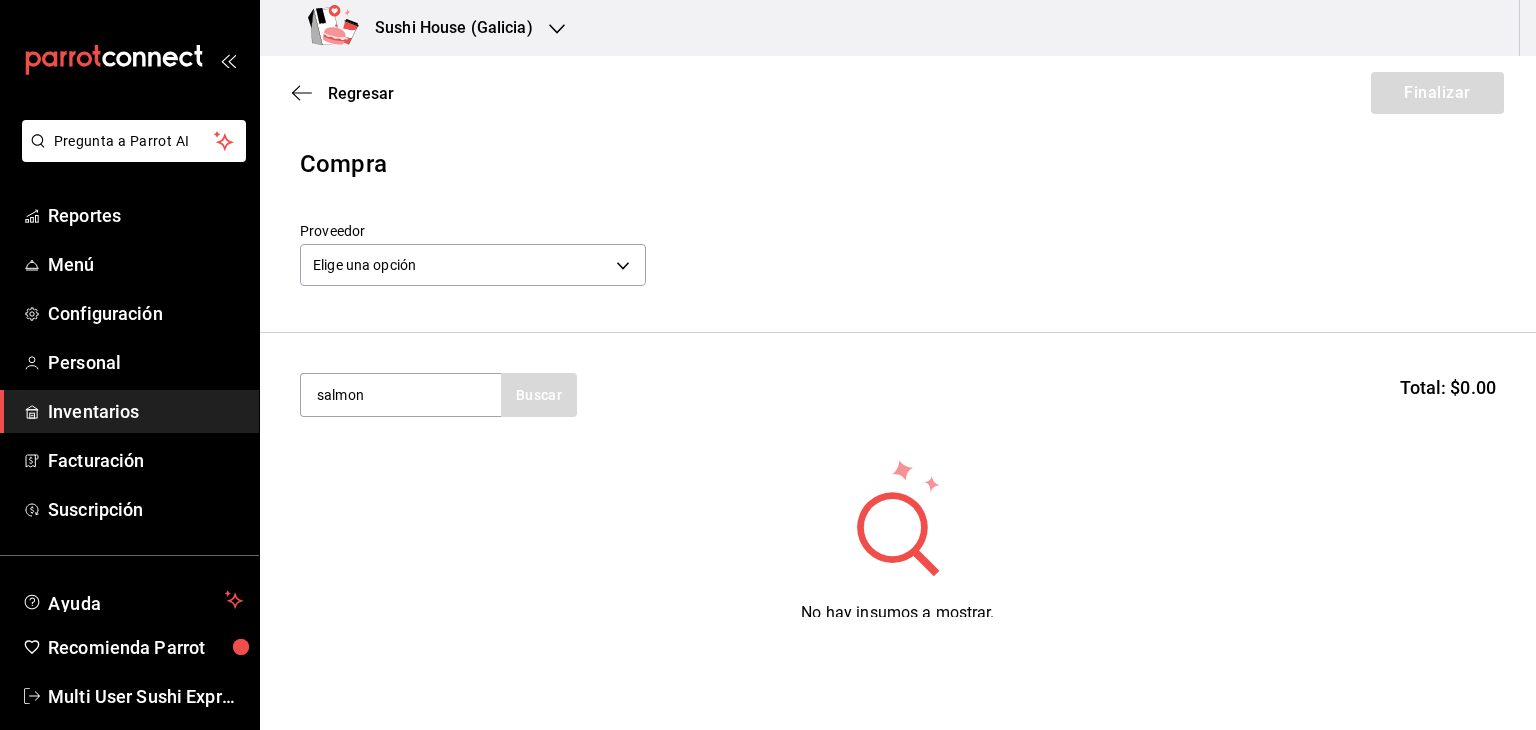 type on "salmon" 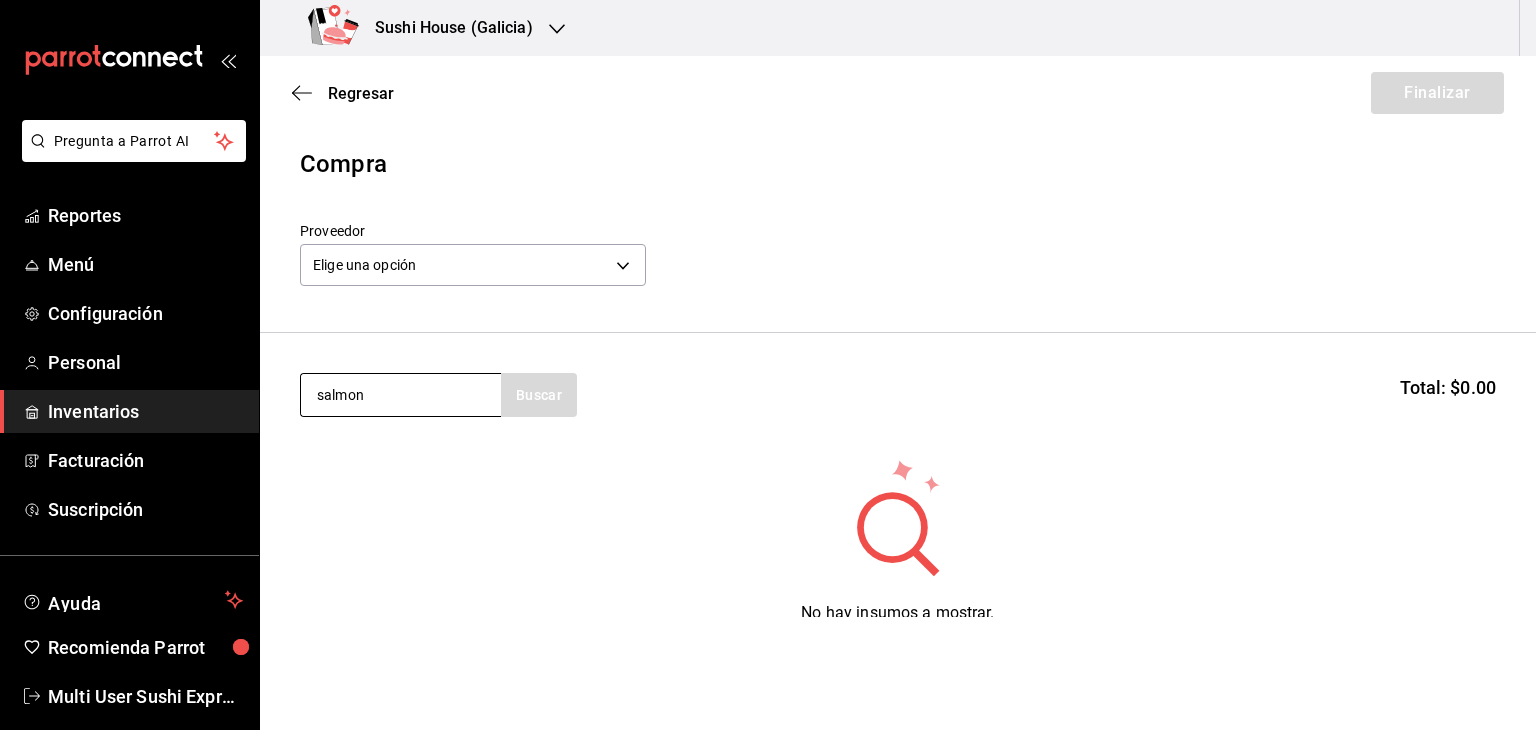 click on "salmon" at bounding box center (401, 395) 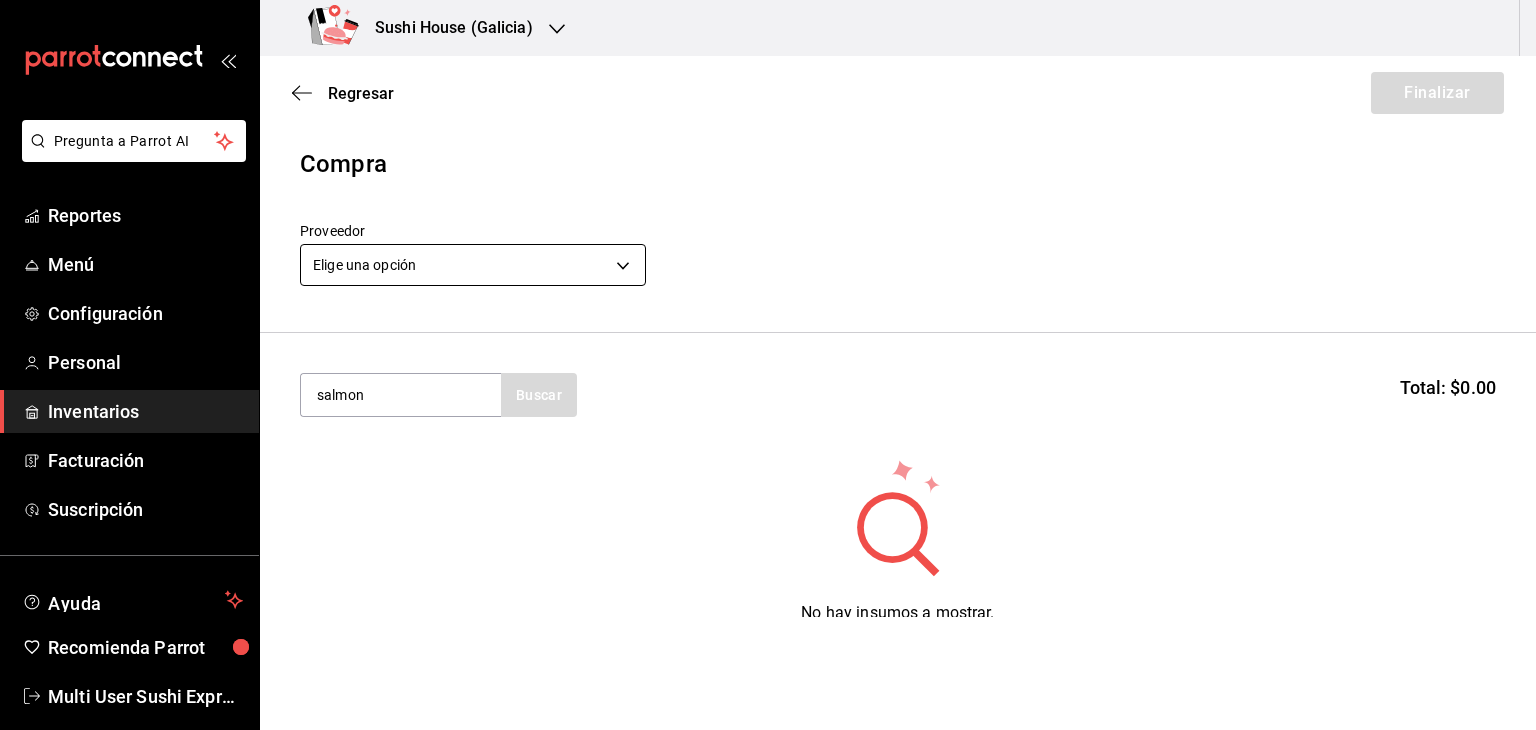 click on "Pregunta a Parrot AI Reportes   Menú   Configuración   Personal   Inventarios   Facturación   Suscripción   Ayuda Recomienda Parrot   Multi User Sushi Express   Sugerir nueva función   Sushi House (Galicia) Regresar Finalizar Compra Proveedor Elige una opción default salmon Buscar Total: $0.00 No hay insumos a mostrar. Busca un insumo para agregarlo a la lista GANA 1 MES GRATIS EN TU SUSCRIPCIÓN AQUÍ ¿Recuerdas cómo empezó tu restaurante?
Hoy puedes ayudar a un colega a tener el mismo cambio que tú viviste.
Recomienda Parrot directamente desde tu Portal Administrador.
Es fácil y rápido.
🎁 Por cada restaurante que se una, ganas 1 mes gratis. Ver video tutorial Ir a video Pregunta a Parrot AI Reportes   Menú   Configuración   Personal   Inventarios   Facturación   Suscripción   Ayuda Recomienda Parrot   Multi User Sushi Express   Sugerir nueva función   Editar Eliminar Visitar centro de ayuda ([PHONE]) soporte@[DOMAIN] Visitar centro de ayuda ([PHONE])" at bounding box center [768, 308] 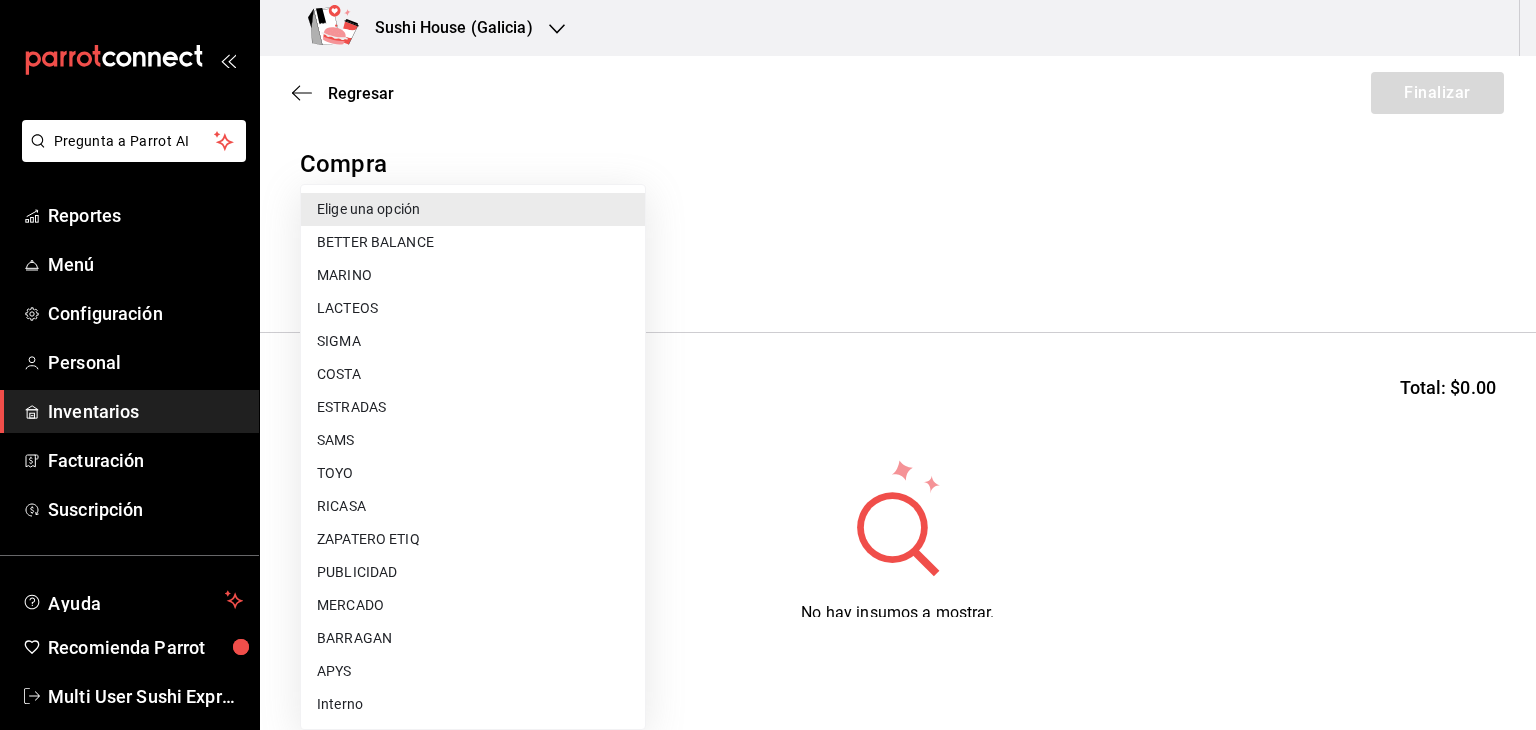 click on "COSTA" at bounding box center [473, 374] 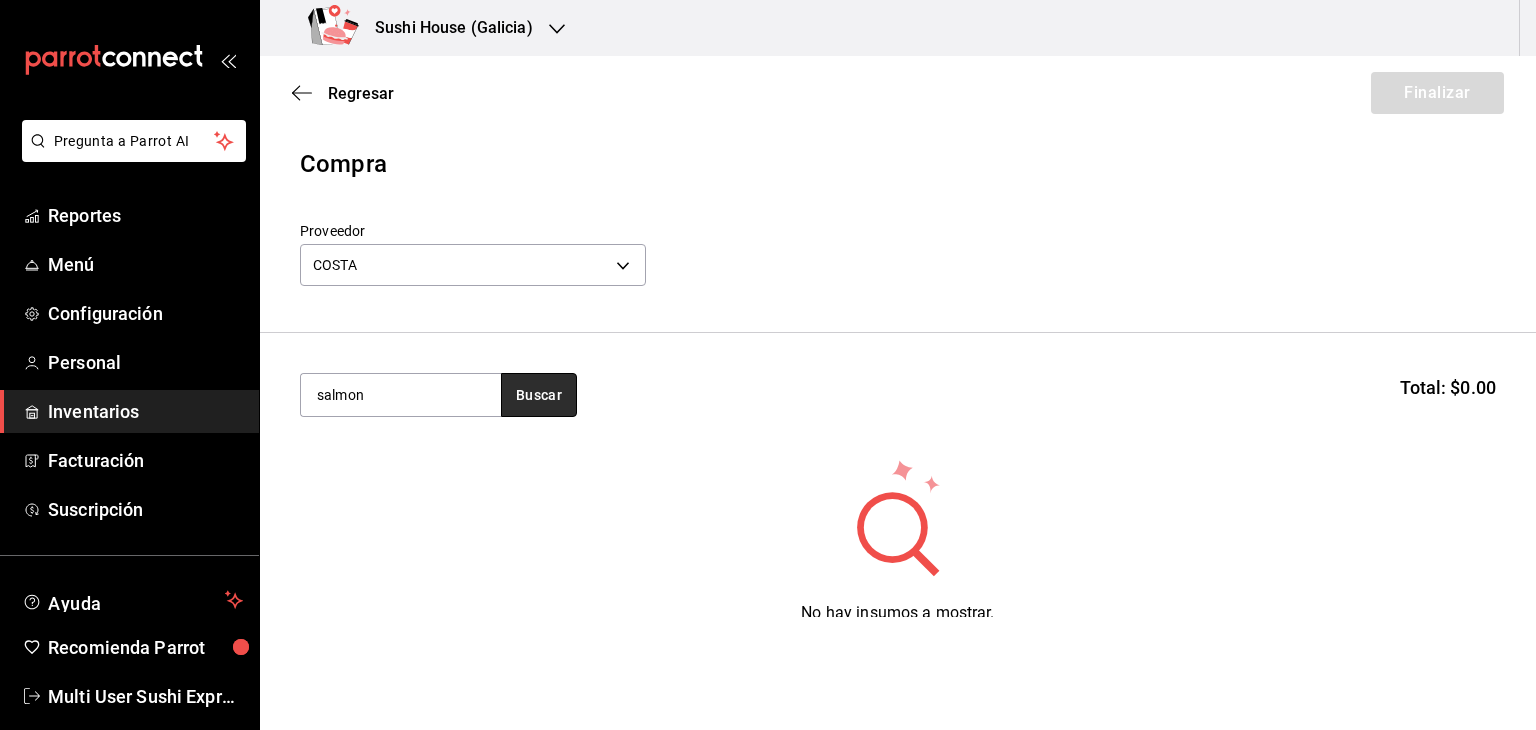 click on "Buscar" at bounding box center (539, 395) 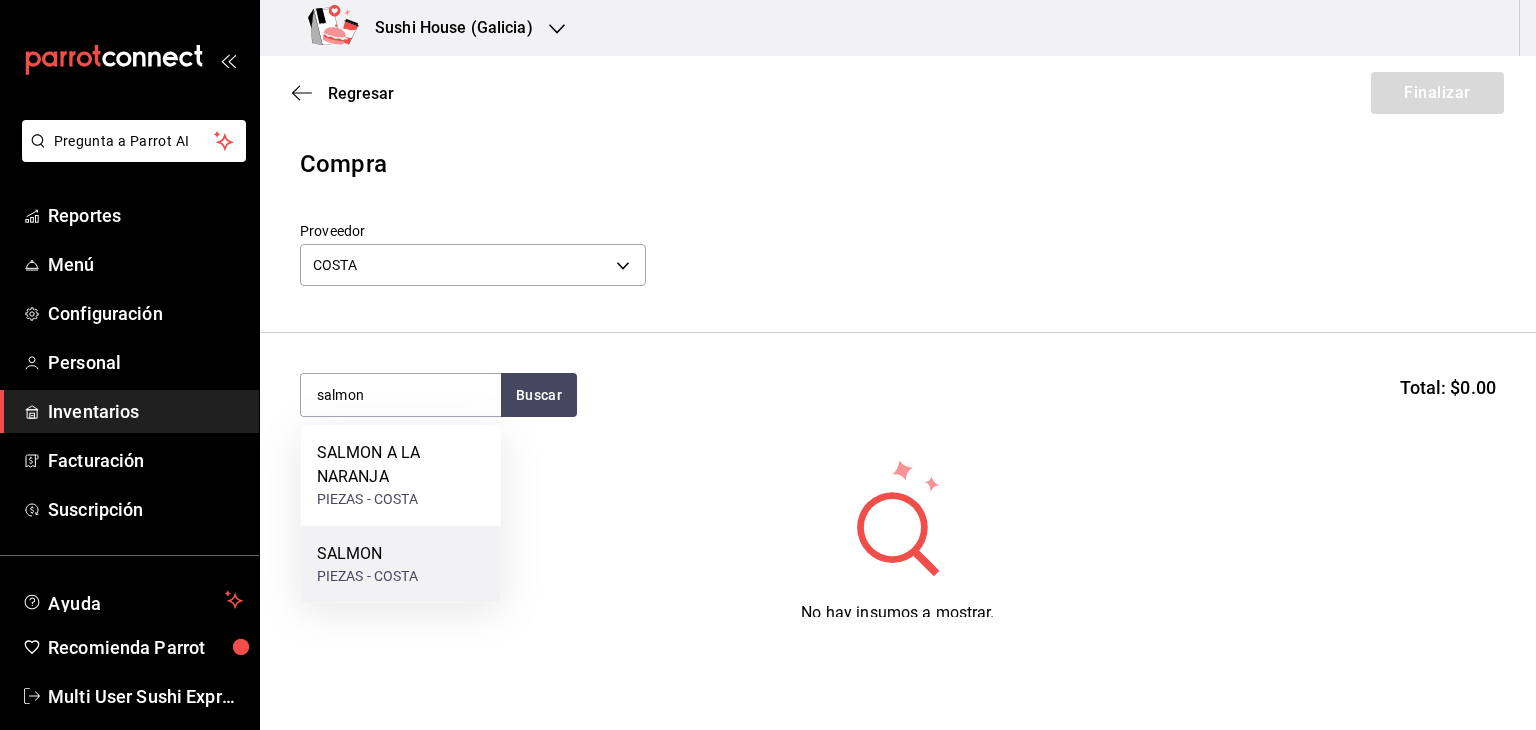 click on "SALMON" at bounding box center [367, 554] 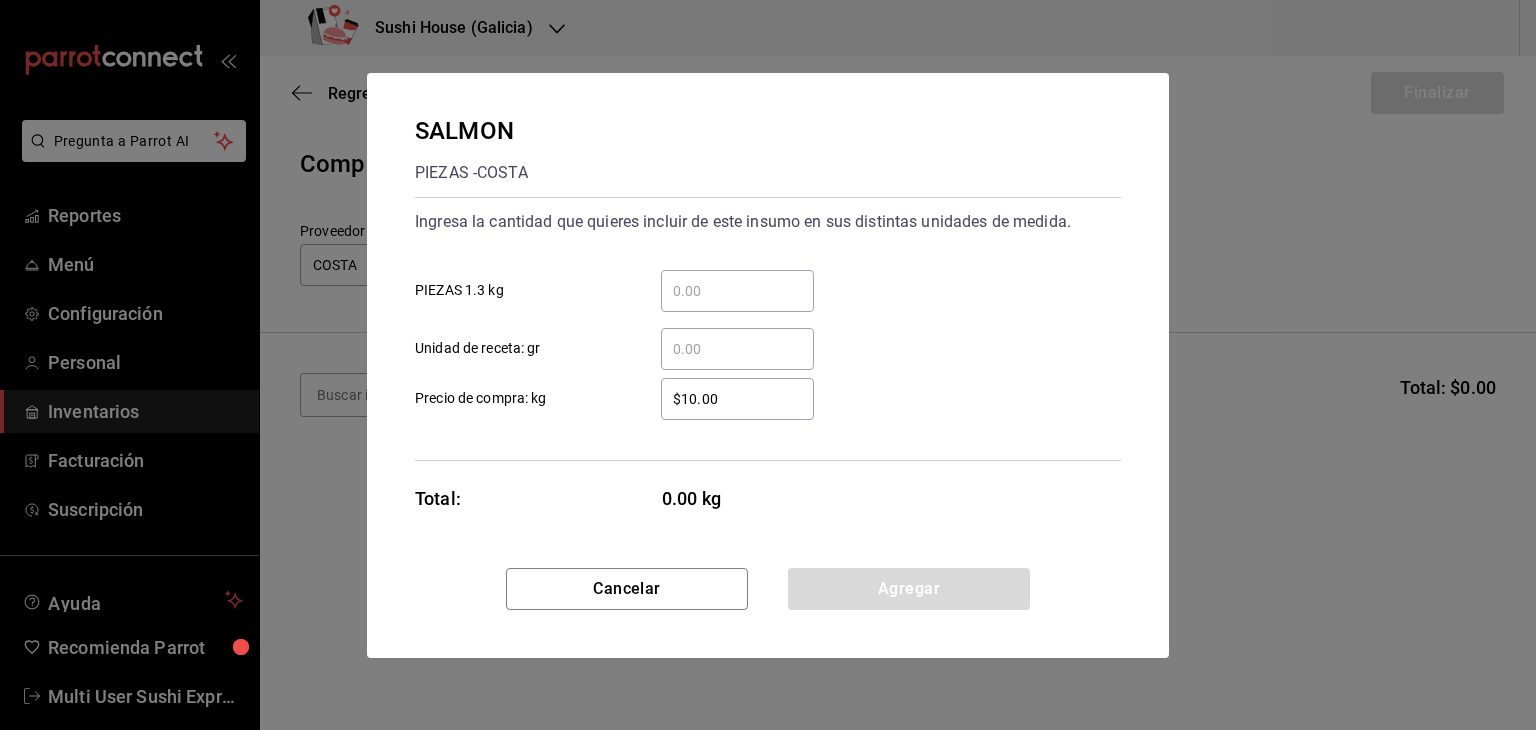click on "​ PIEZAS 1.3 kg" at bounding box center (737, 291) 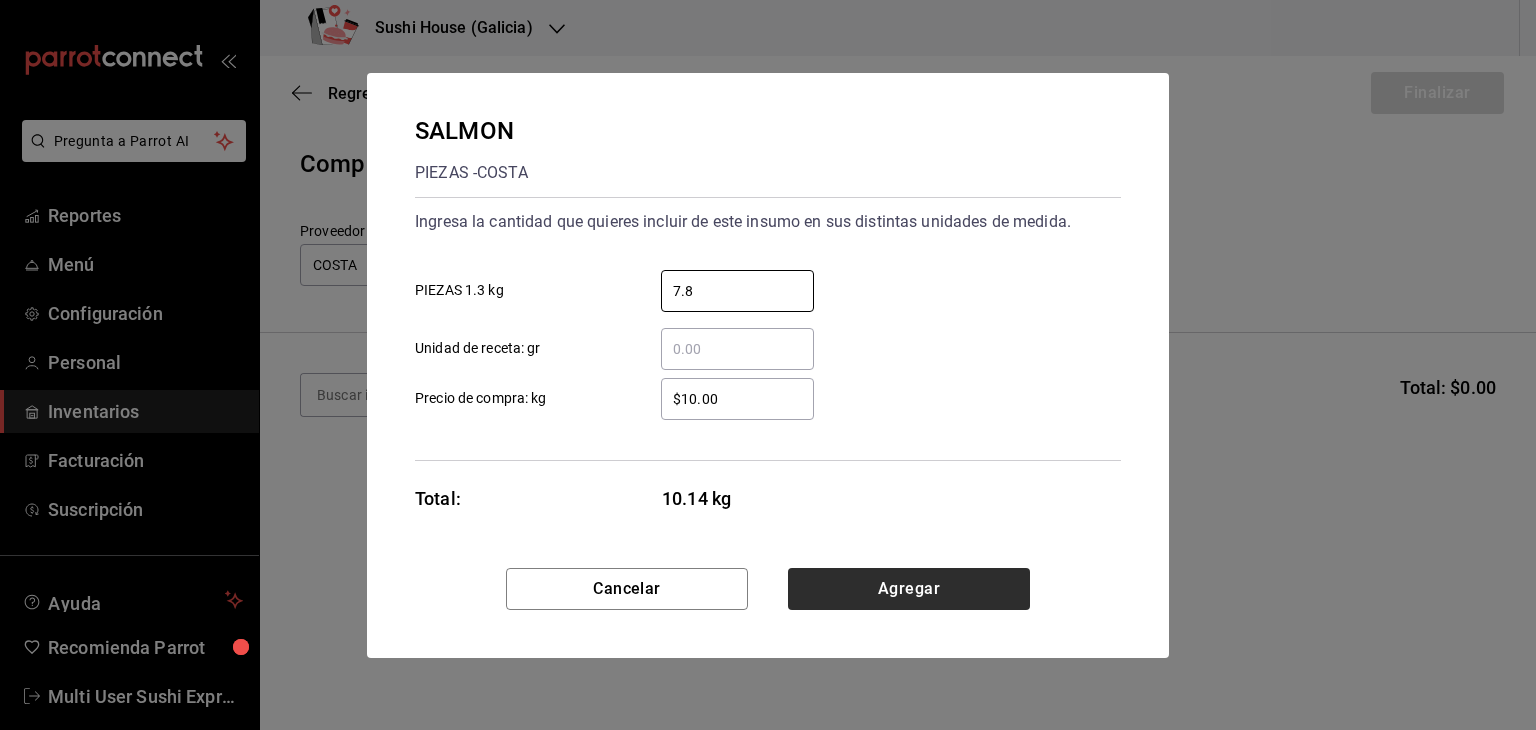 type on "7.8" 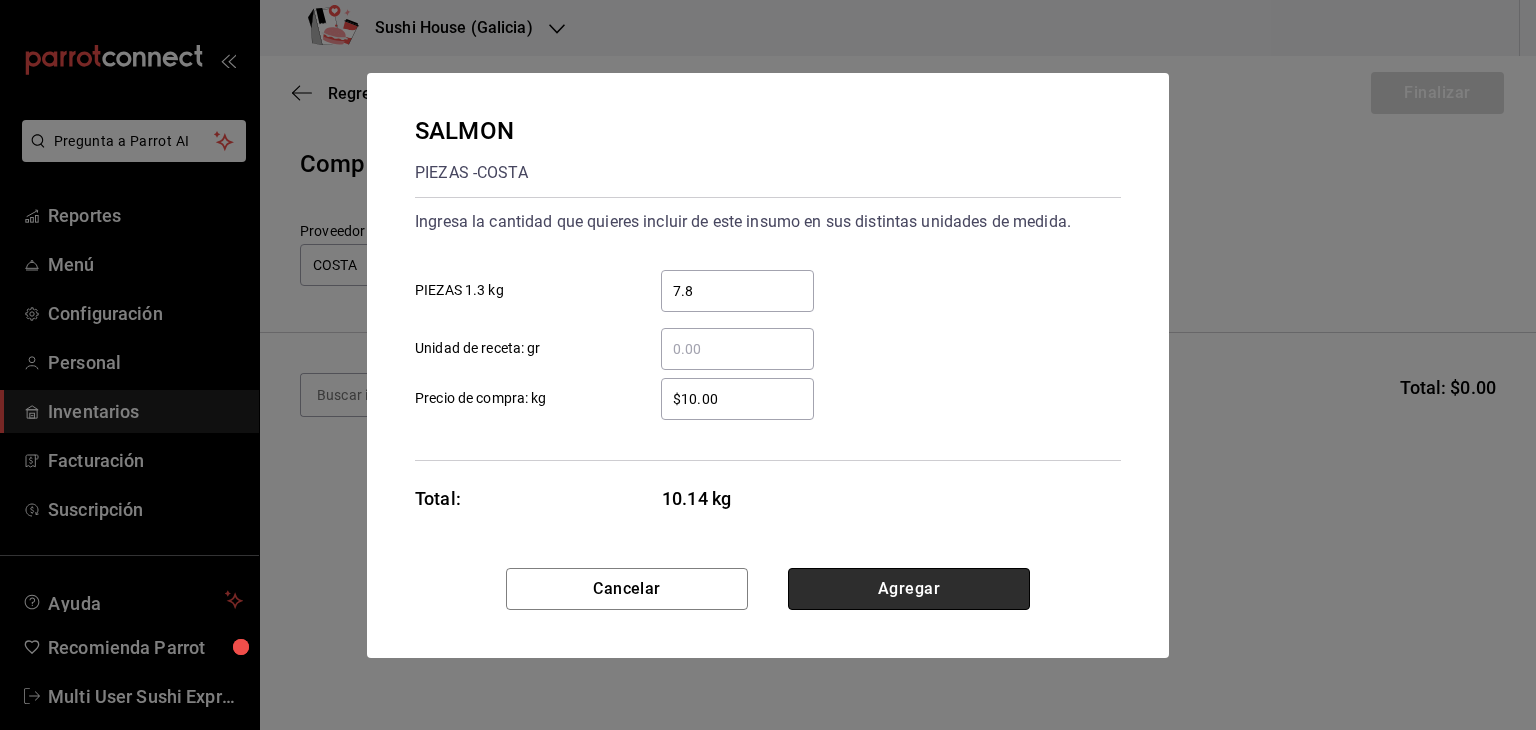 click on "Agregar" at bounding box center (909, 589) 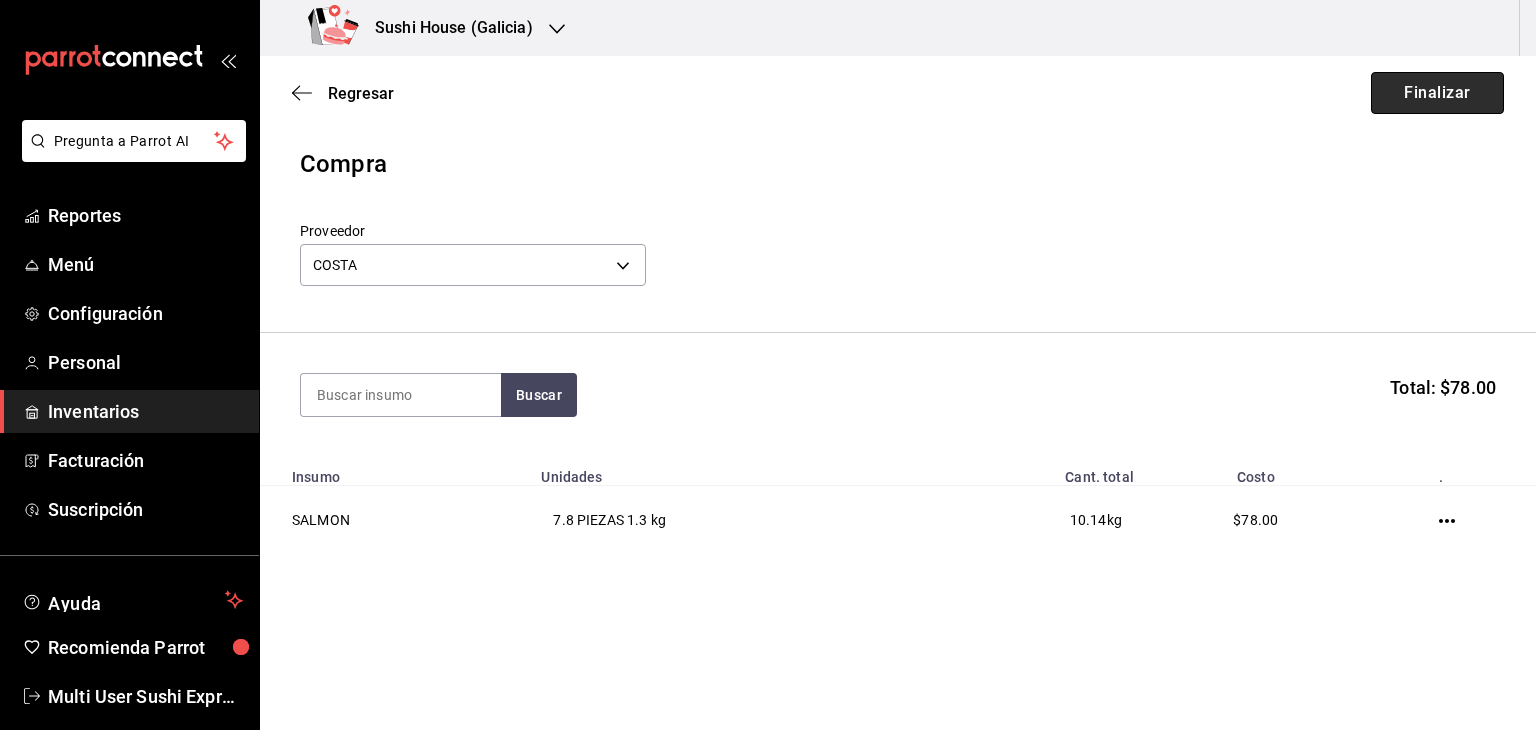 click on "Finalizar" at bounding box center (1437, 93) 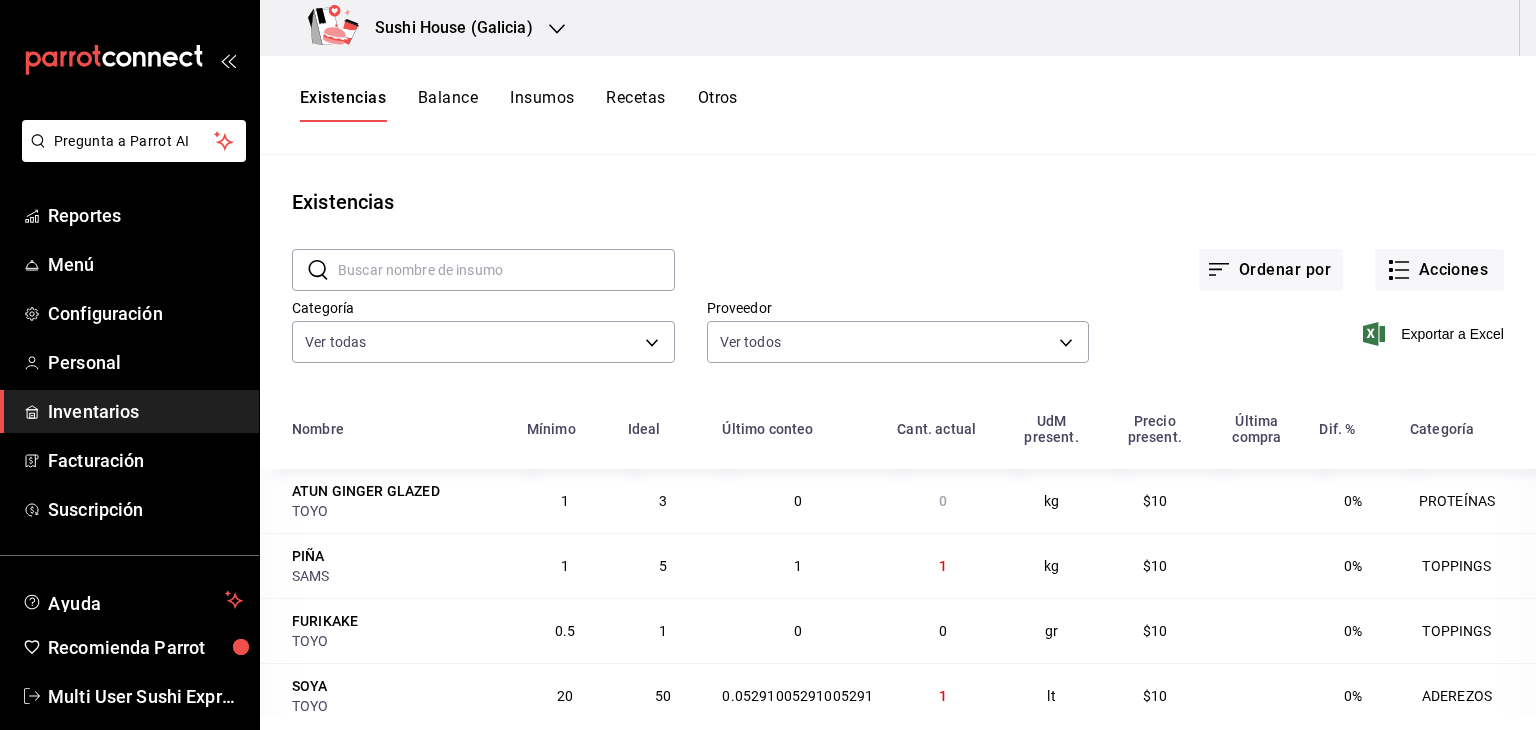 click on "Existencias Balance Insumos Recetas Otros" at bounding box center (898, 105) 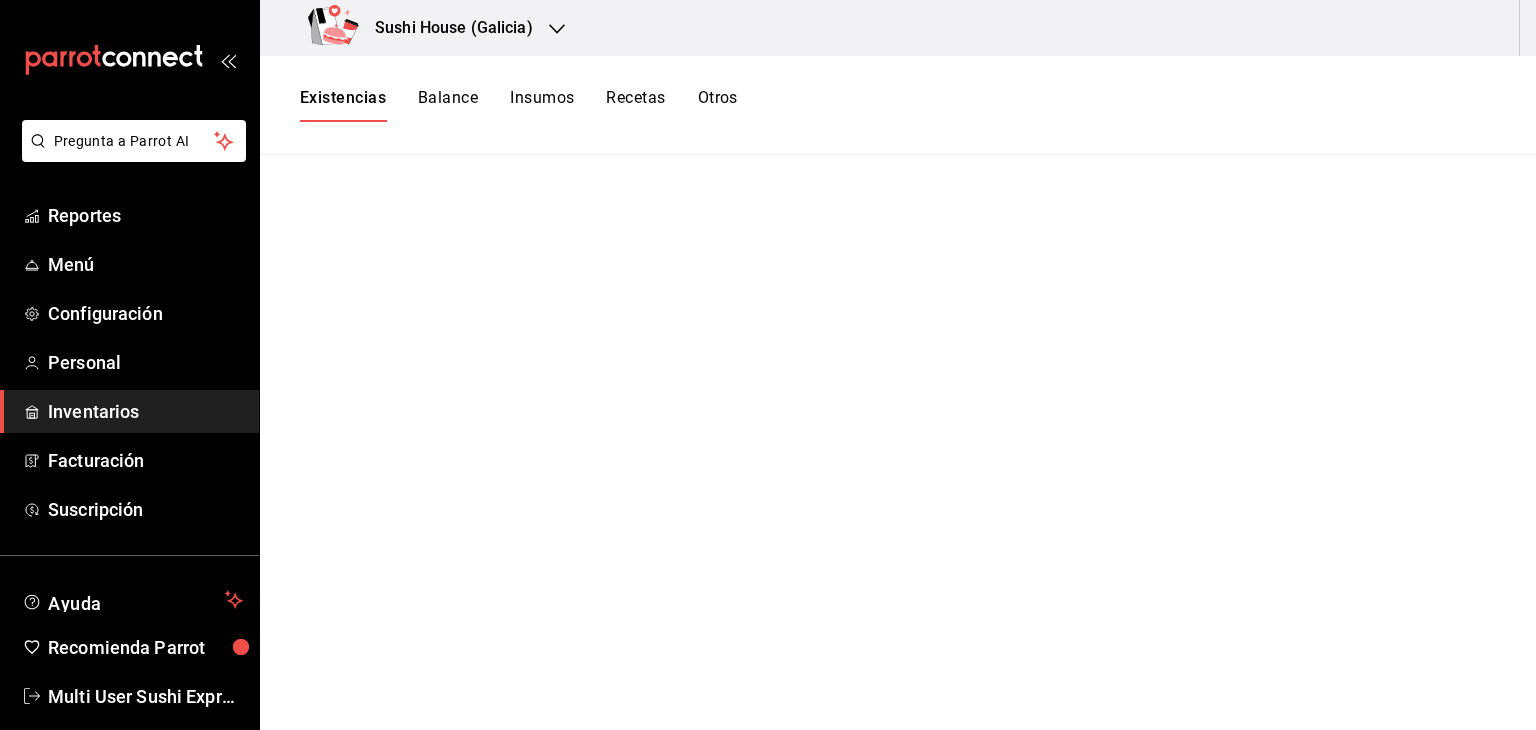 click on "Otros" at bounding box center (718, 105) 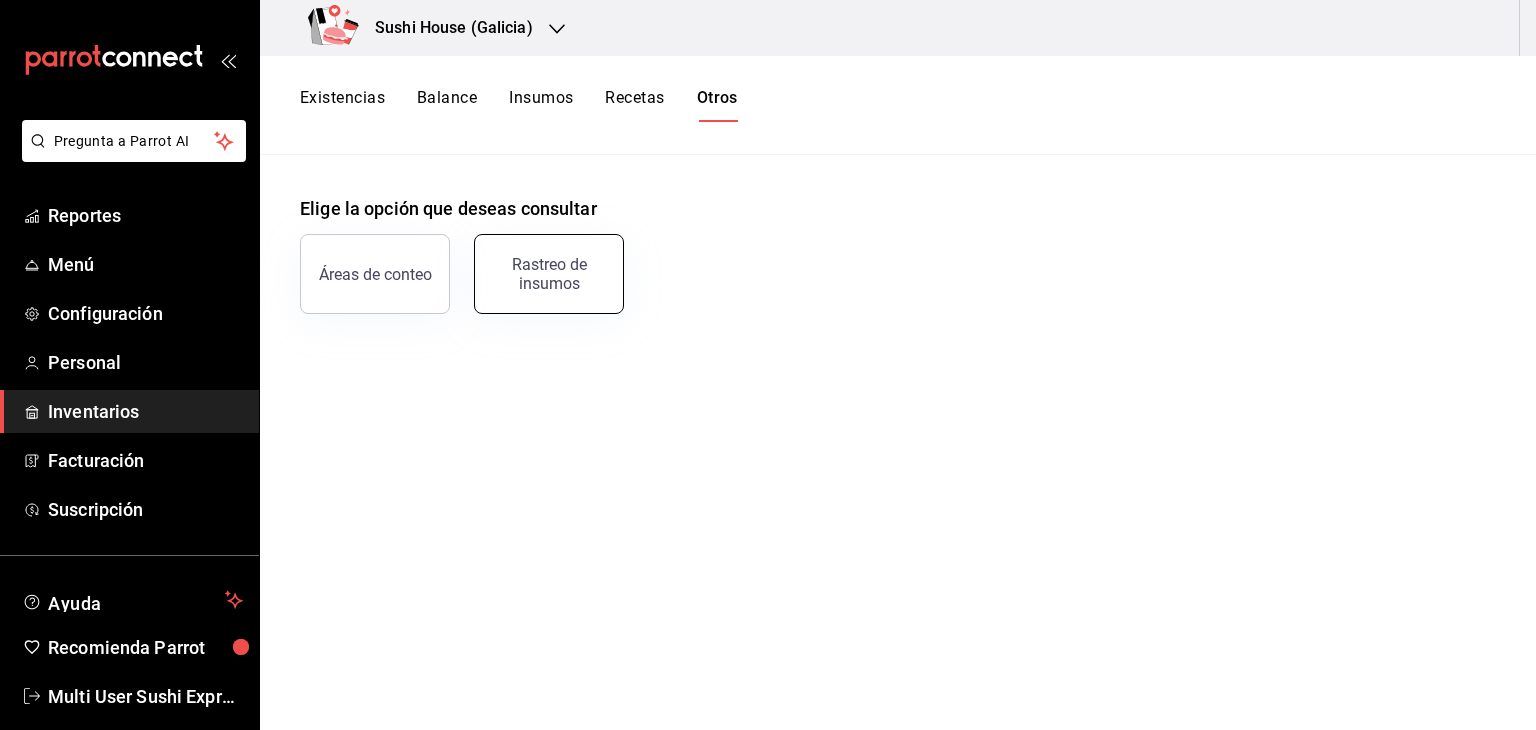 click on "Rastreo de insumos" at bounding box center (549, 274) 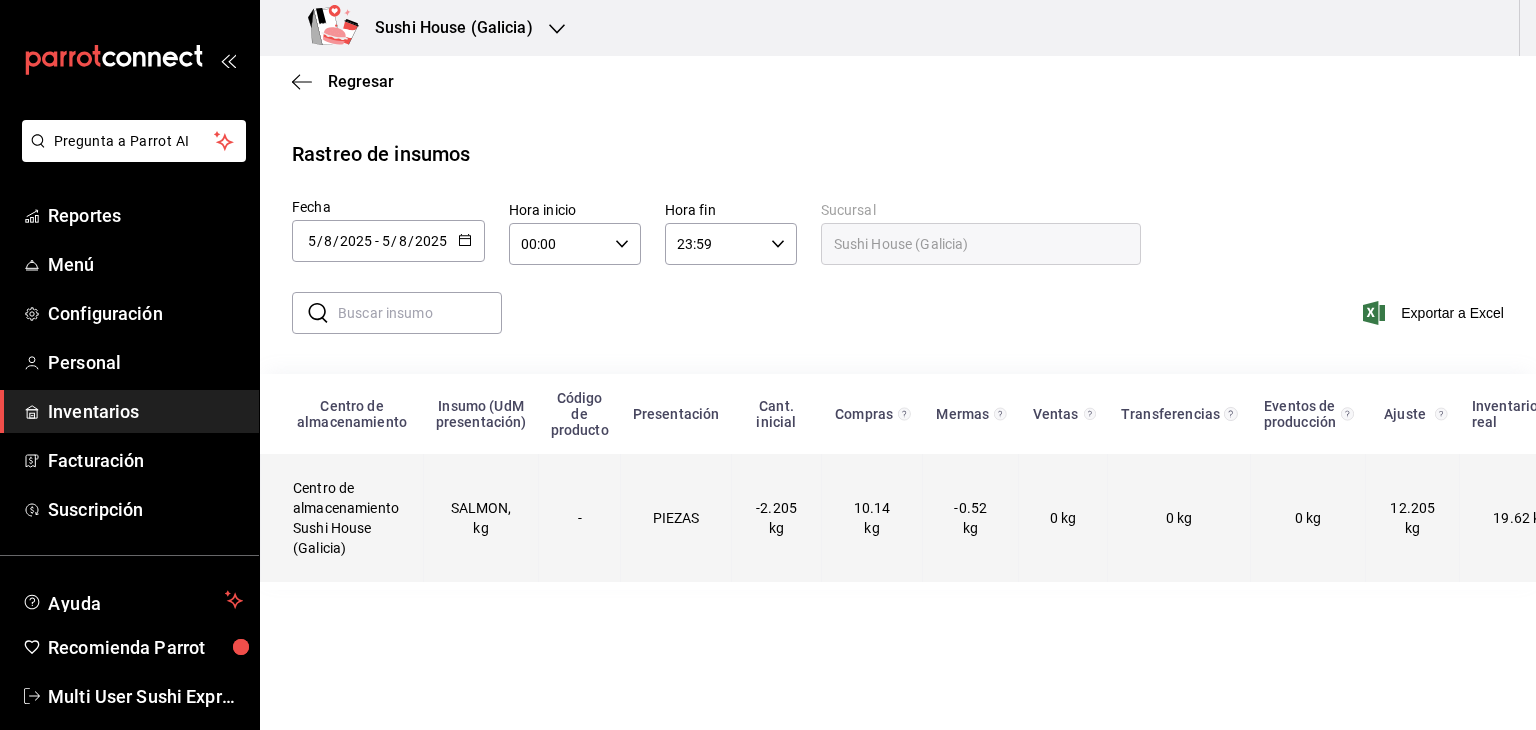 click on "19.62 kg" at bounding box center [1525, 518] 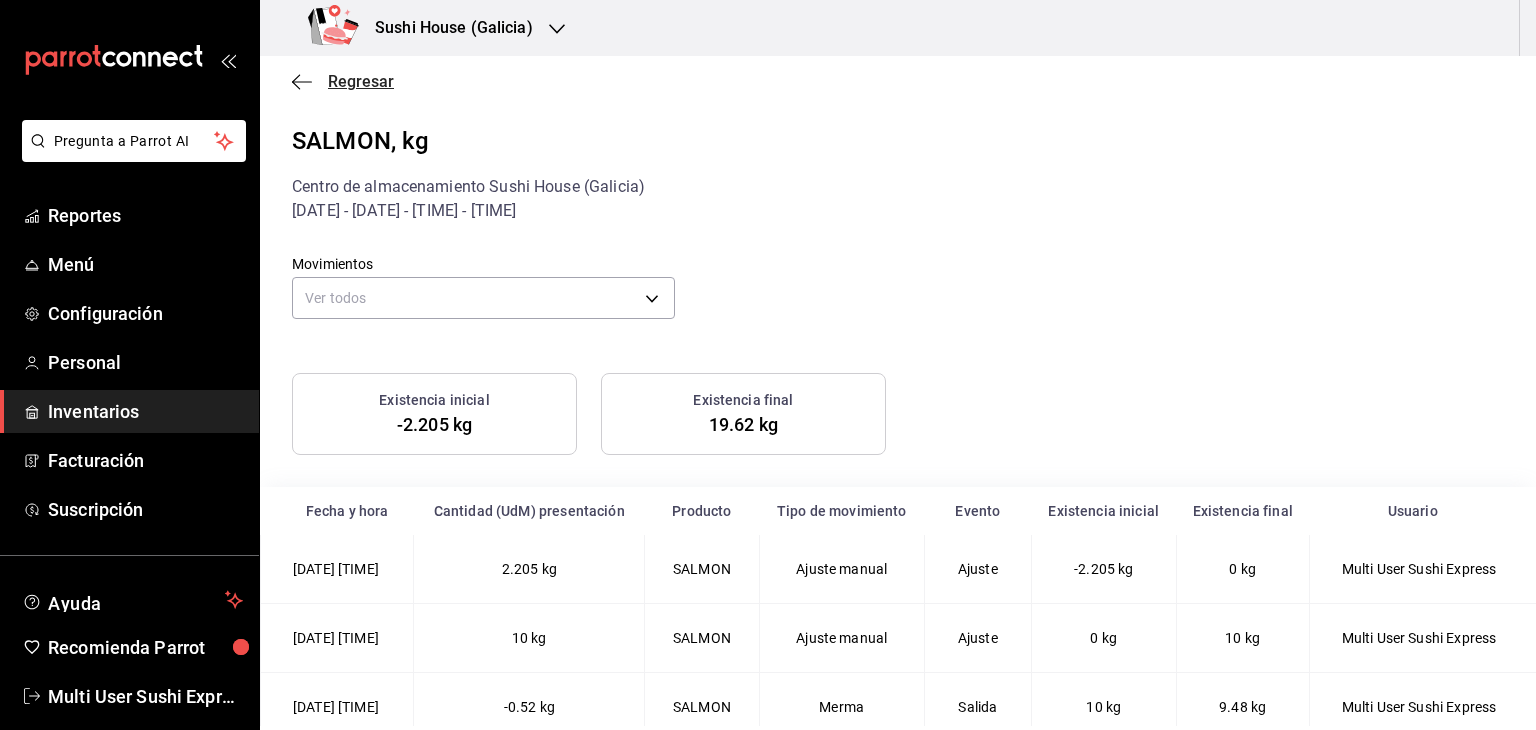 click 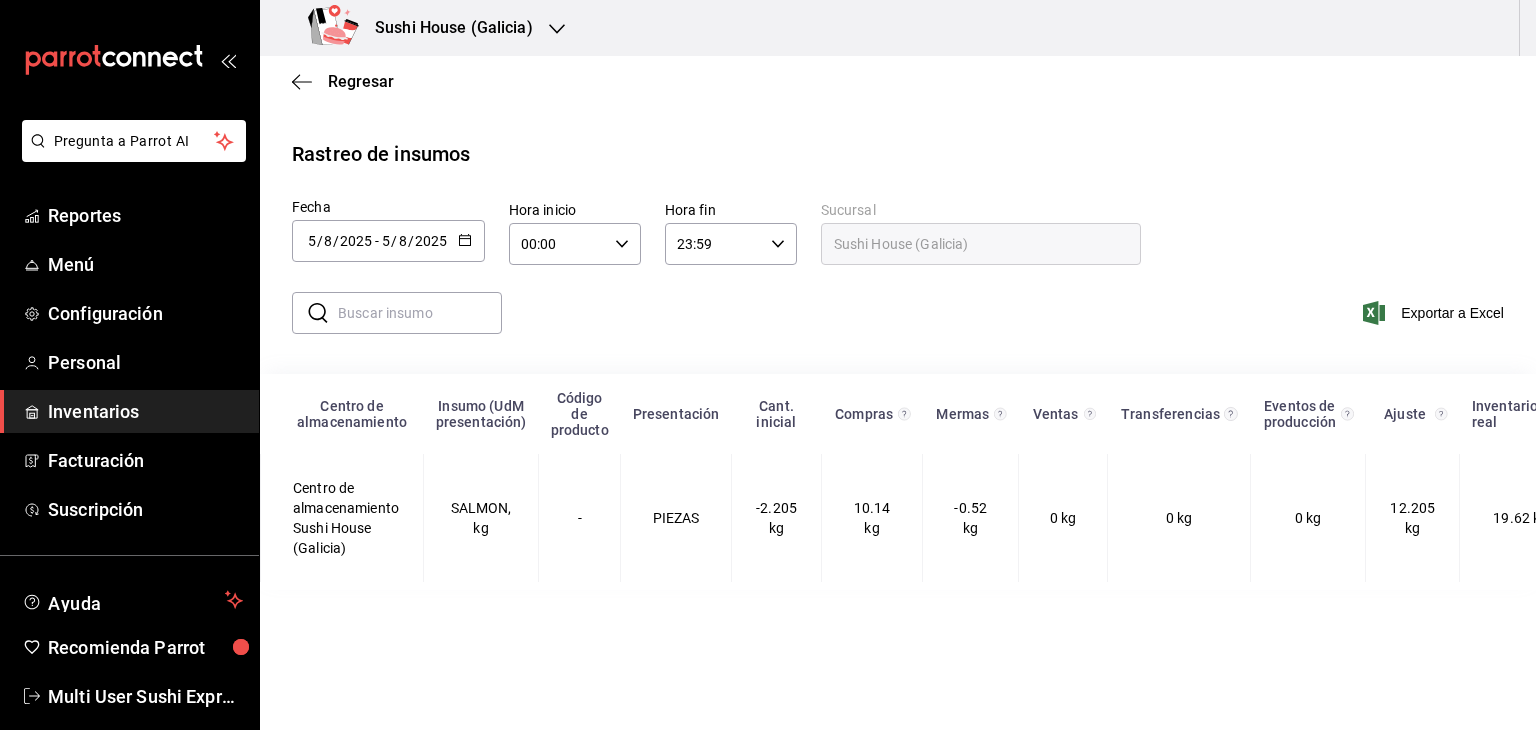 click 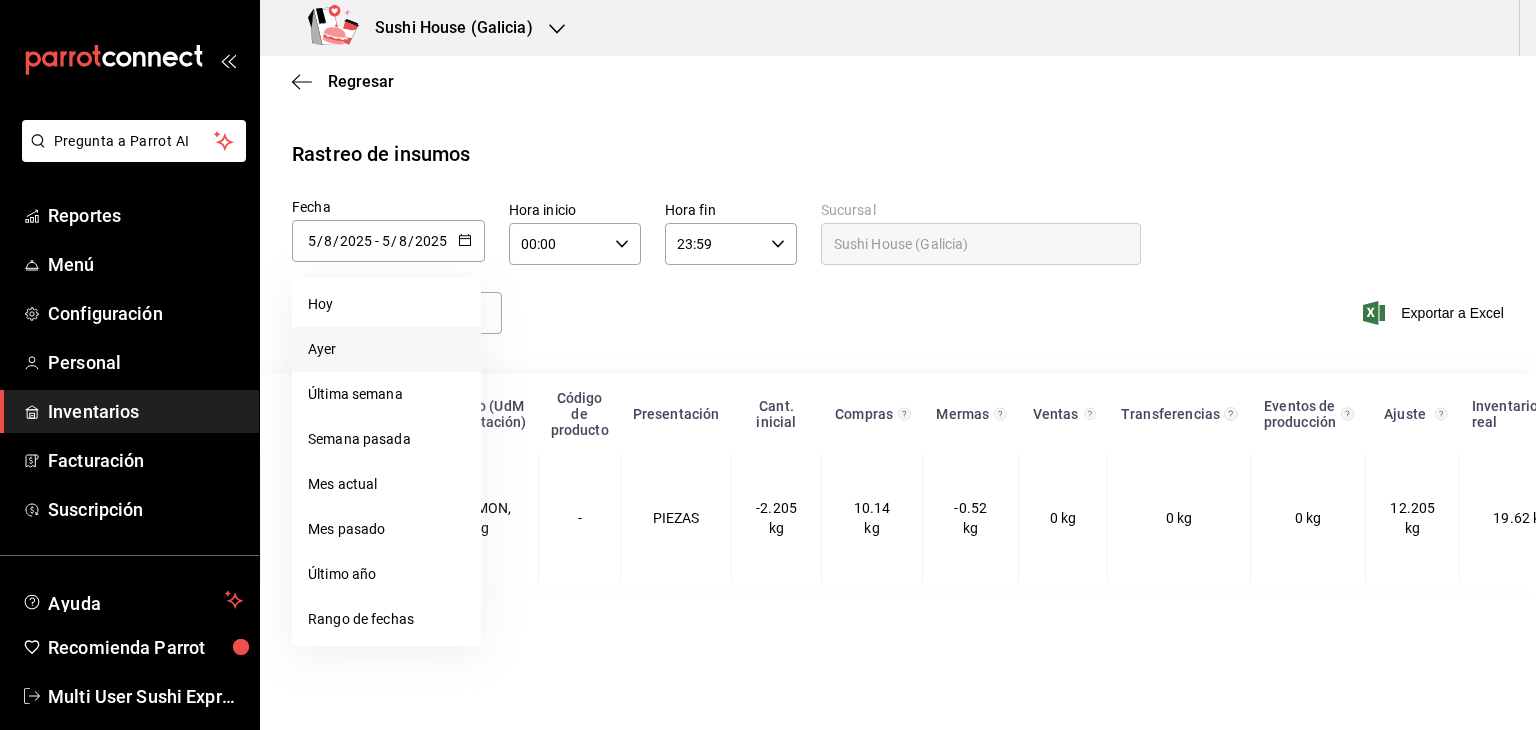click on "Ayer" at bounding box center (386, 349) 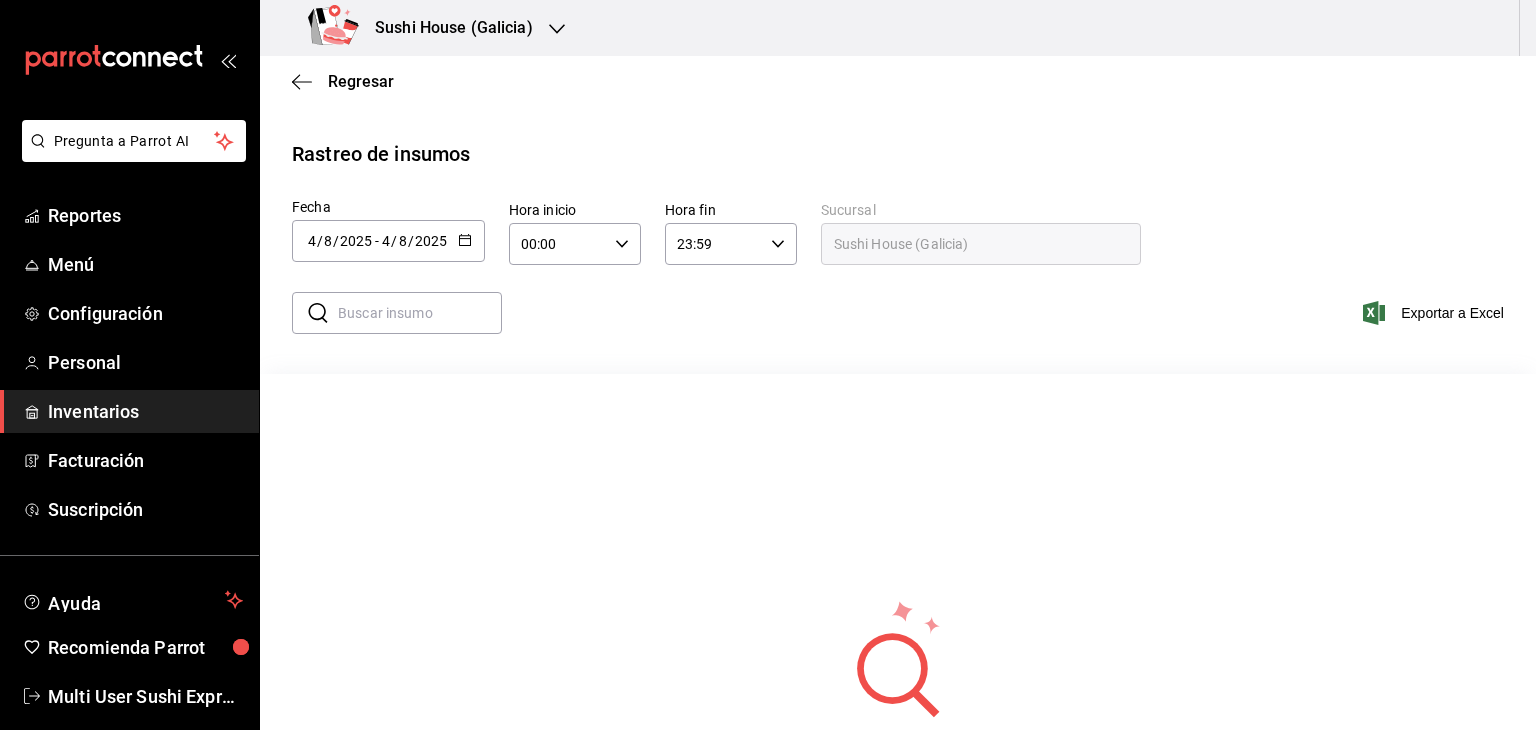 click on "Inventarios" at bounding box center (145, 411) 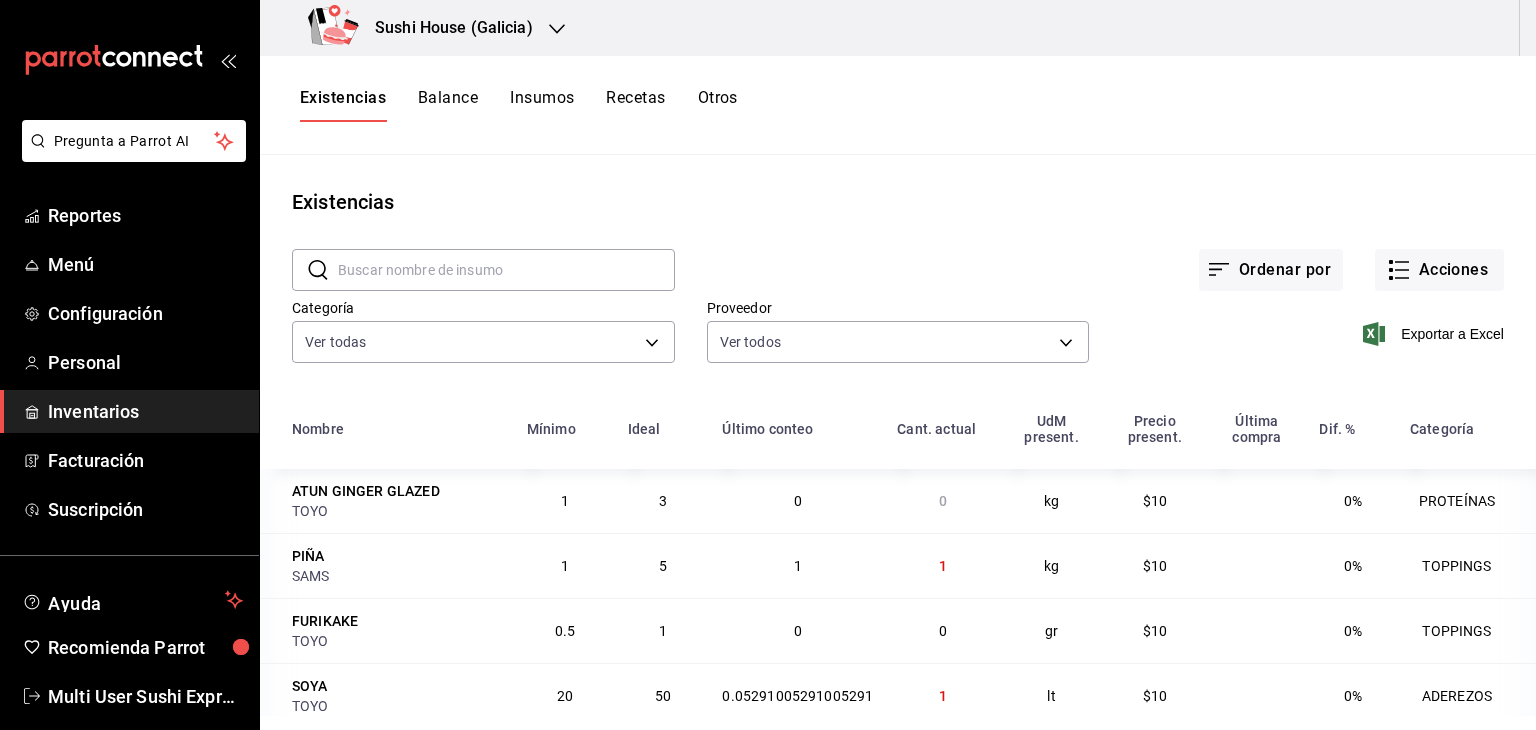 click on "Otros" at bounding box center [718, 105] 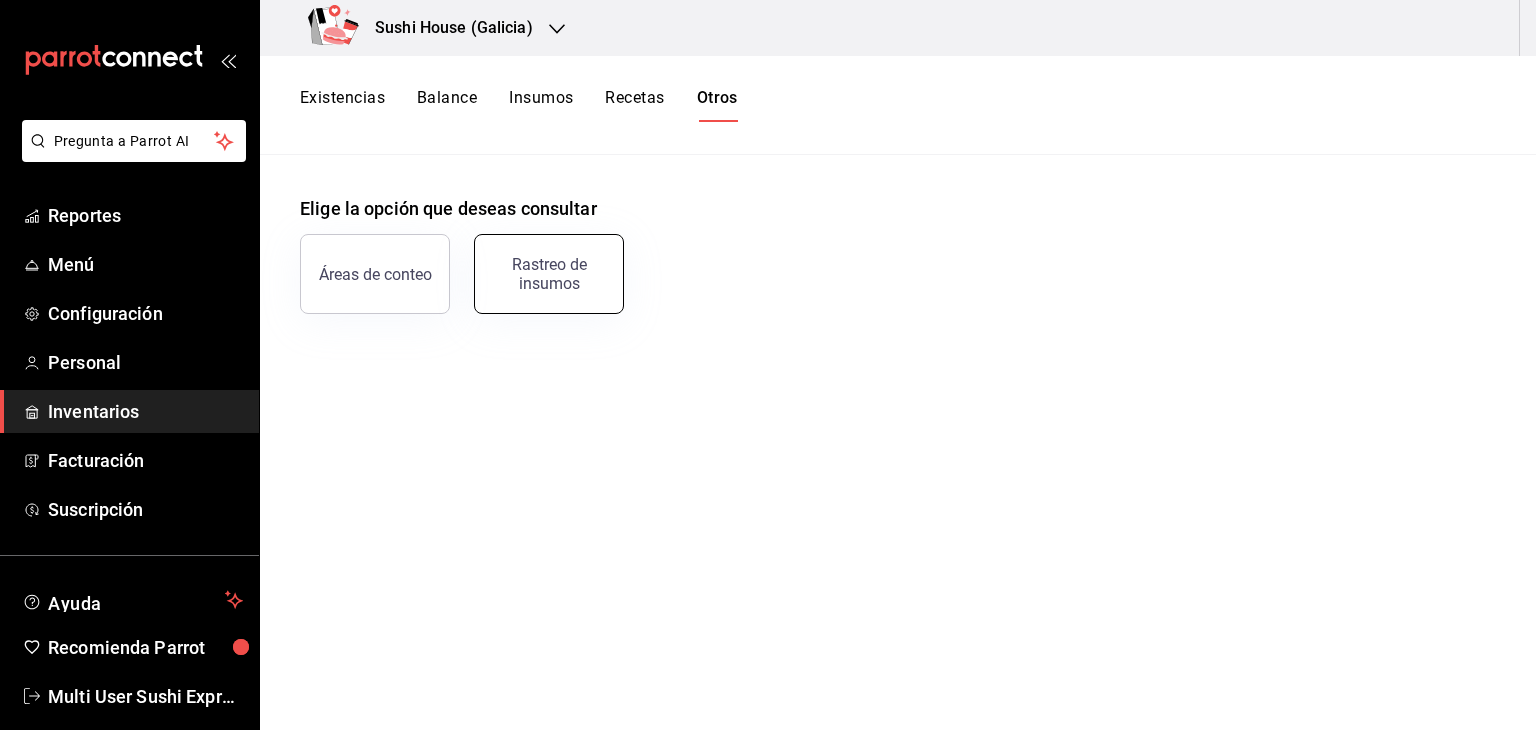 click on "Rastreo de insumos" at bounding box center [549, 274] 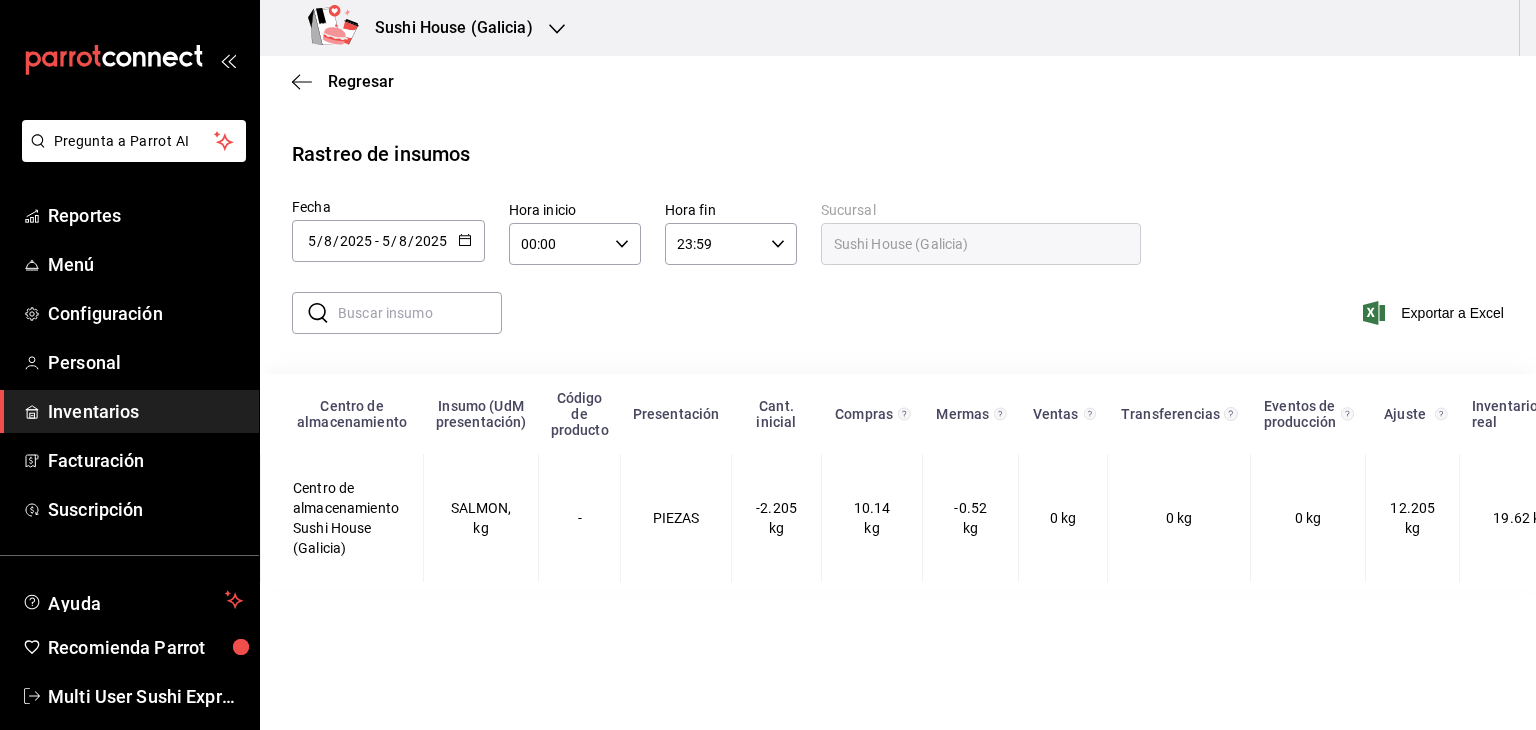 click at bounding box center (420, 313) 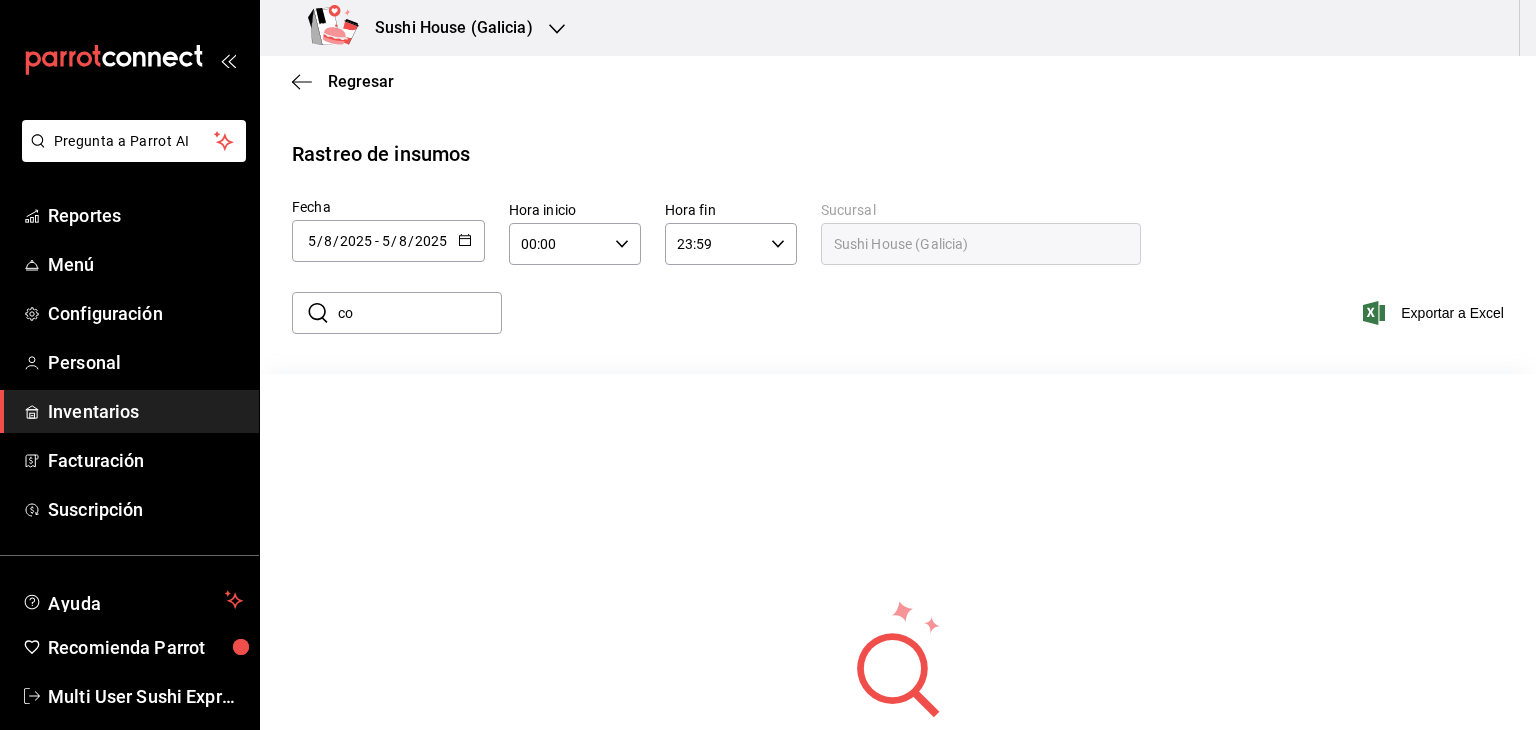type on "c" 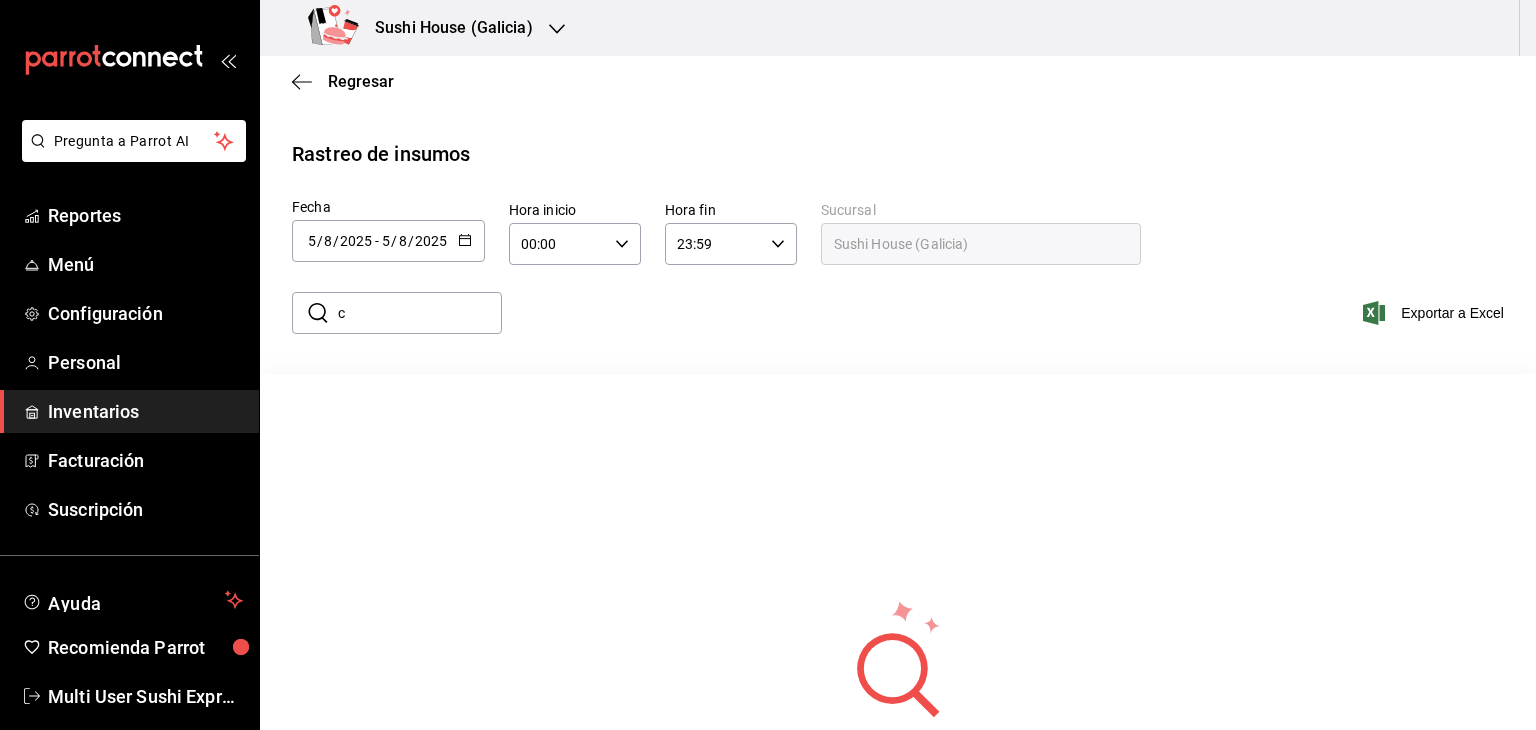type 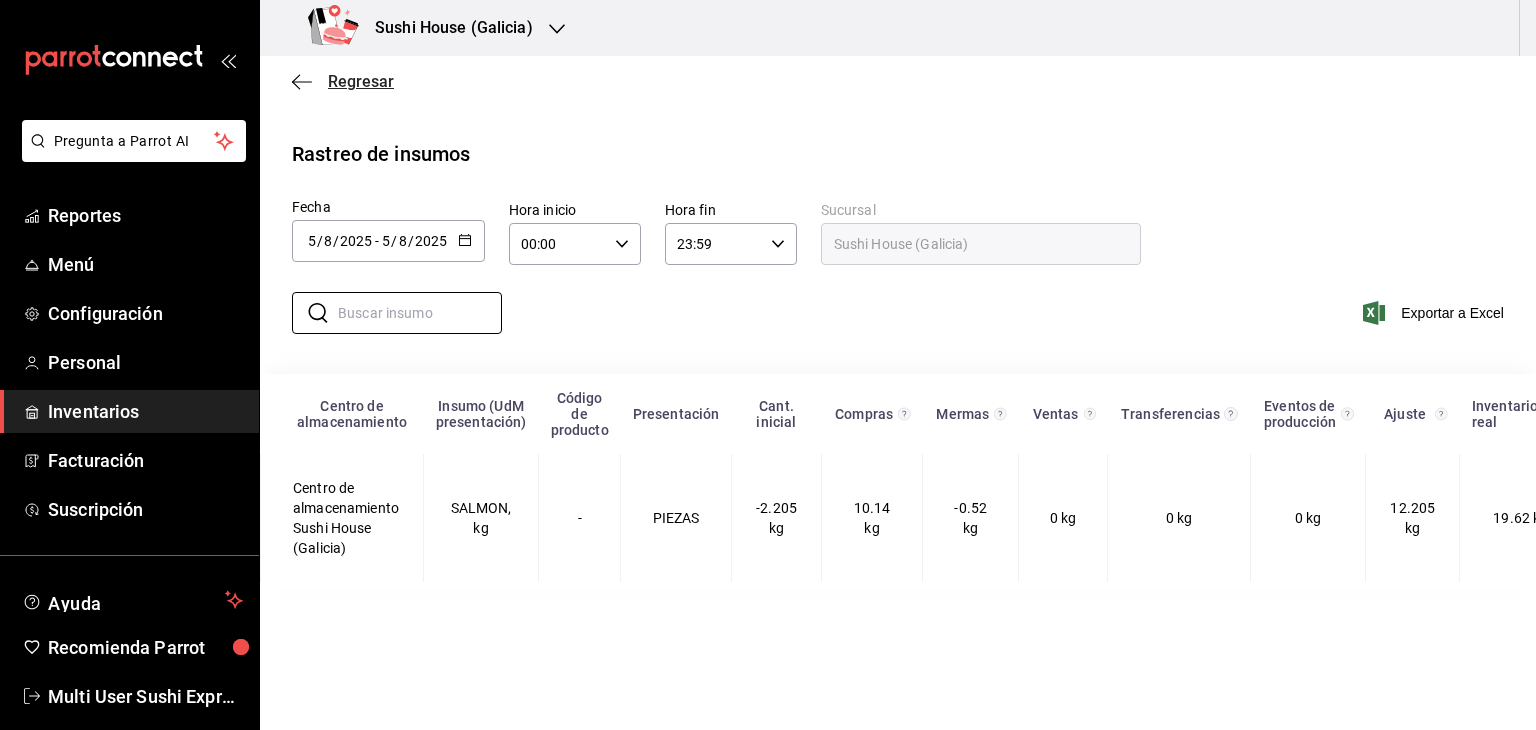 click 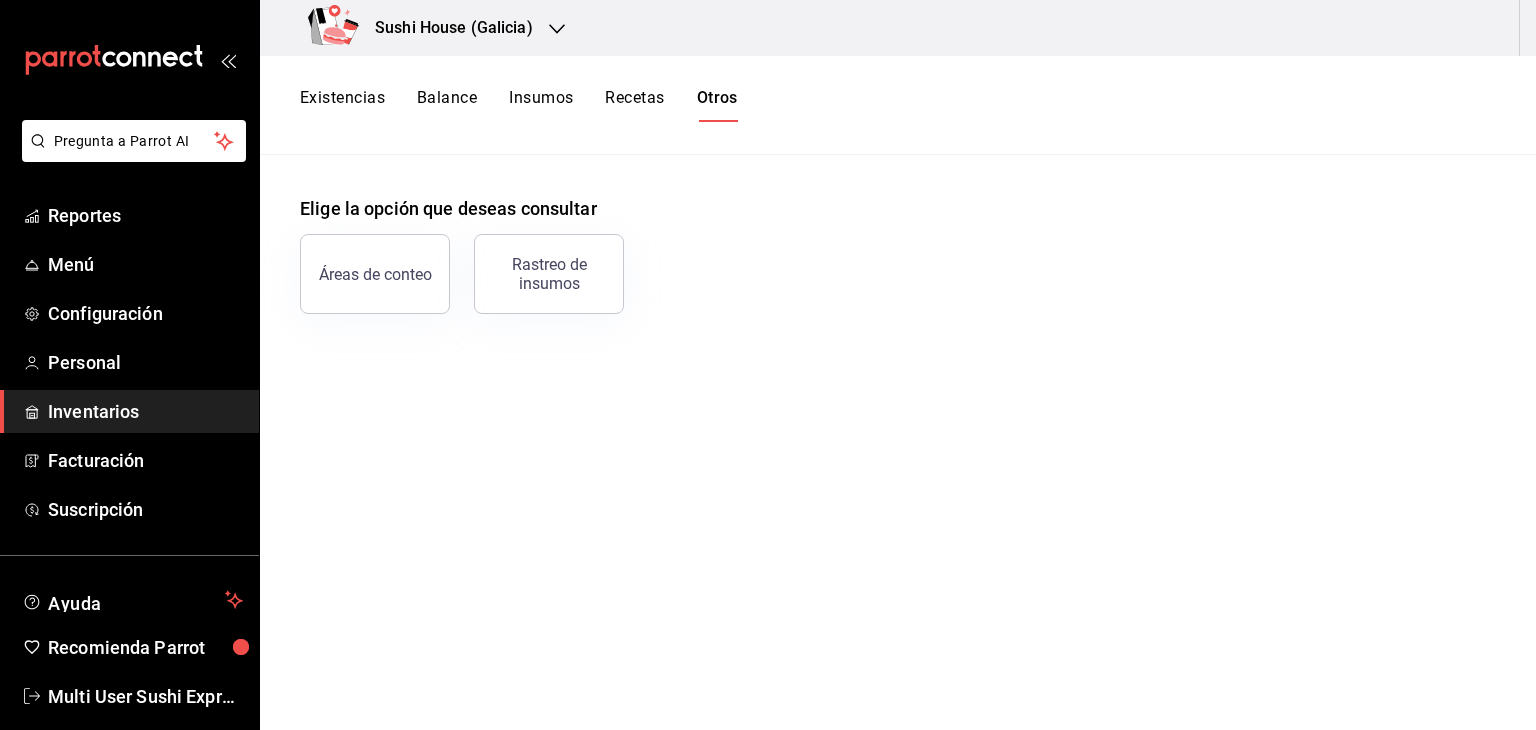 click on "Existencias" at bounding box center [342, 105] 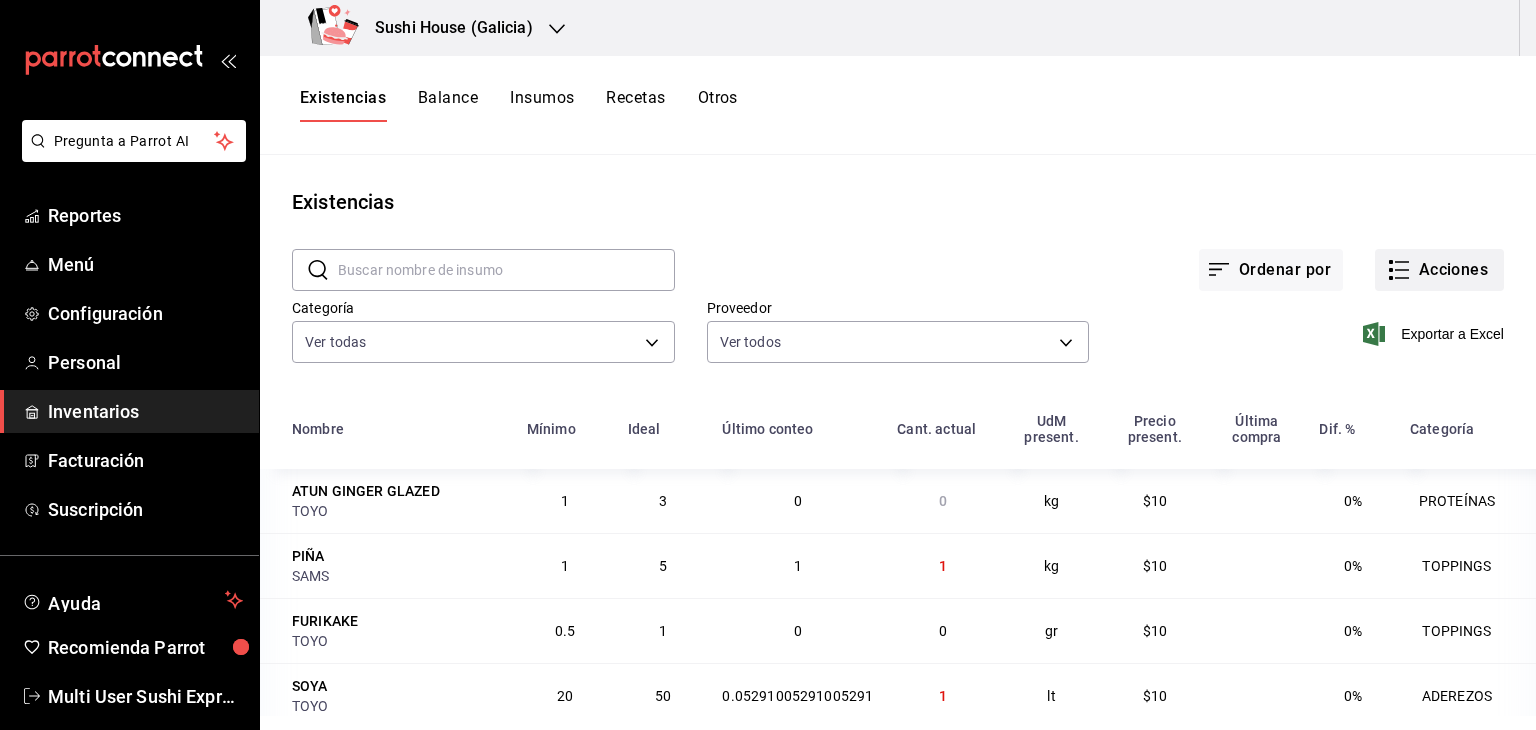 click on "Acciones" at bounding box center [1439, 270] 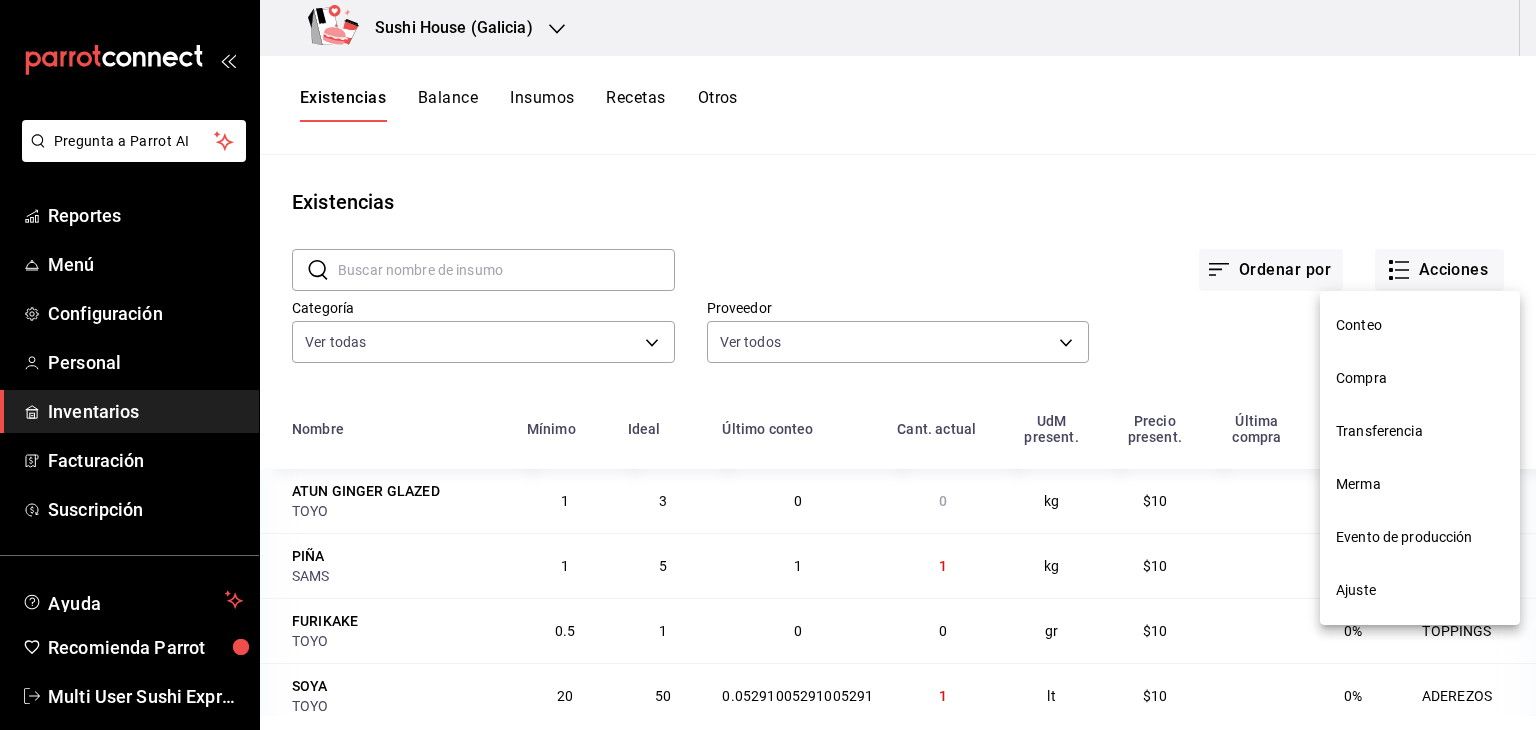 click on "Ajuste" at bounding box center (1420, 590) 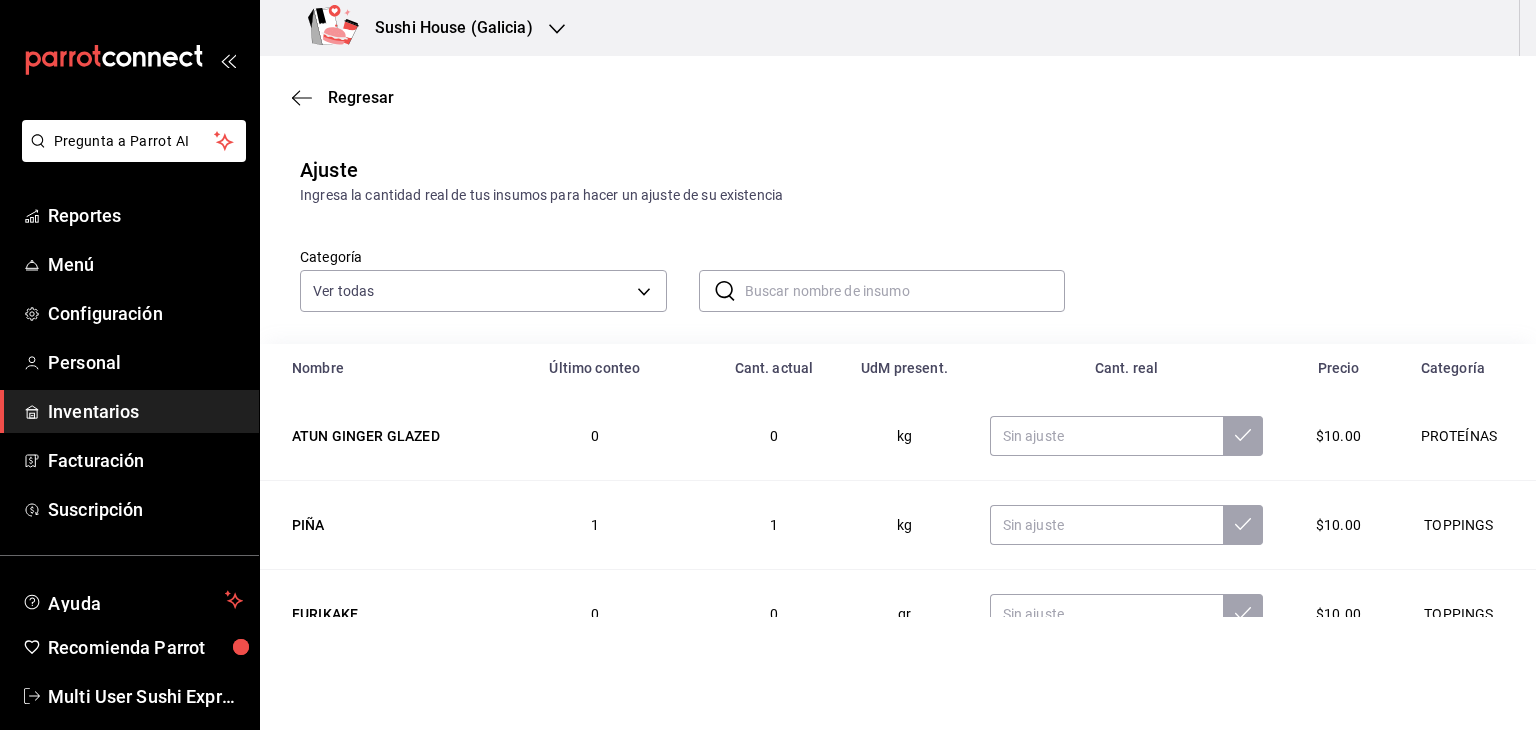 click at bounding box center [905, 291] 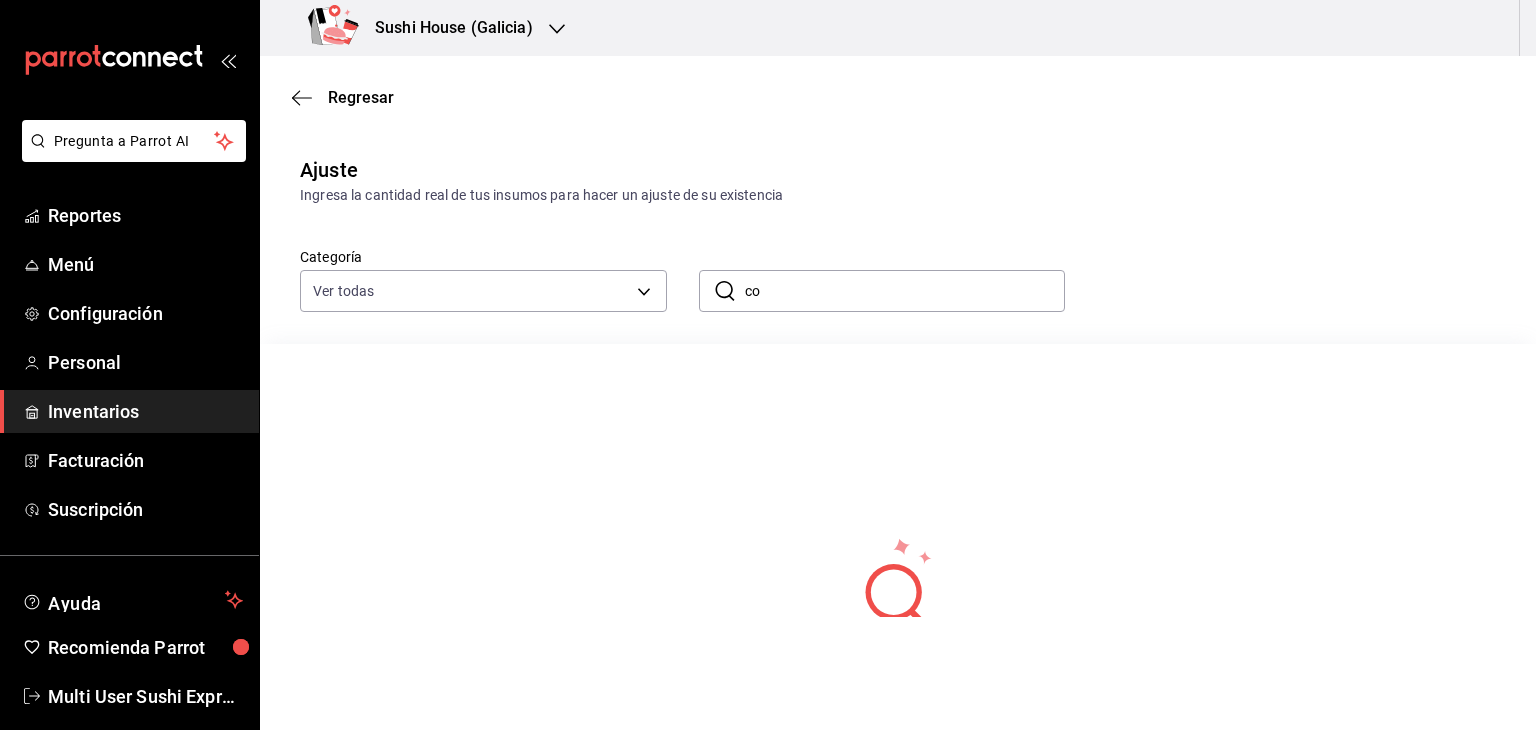 type on "c" 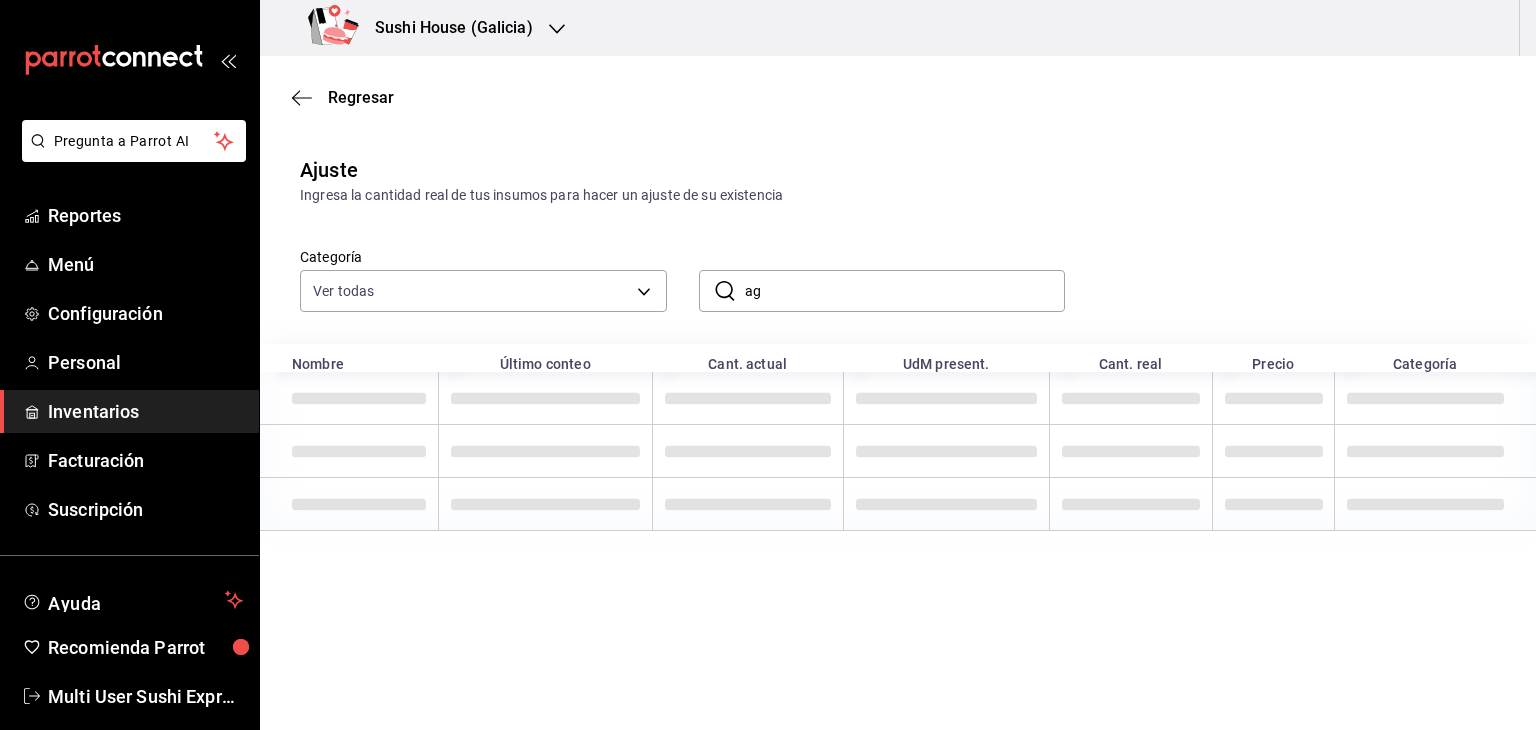 type on "a" 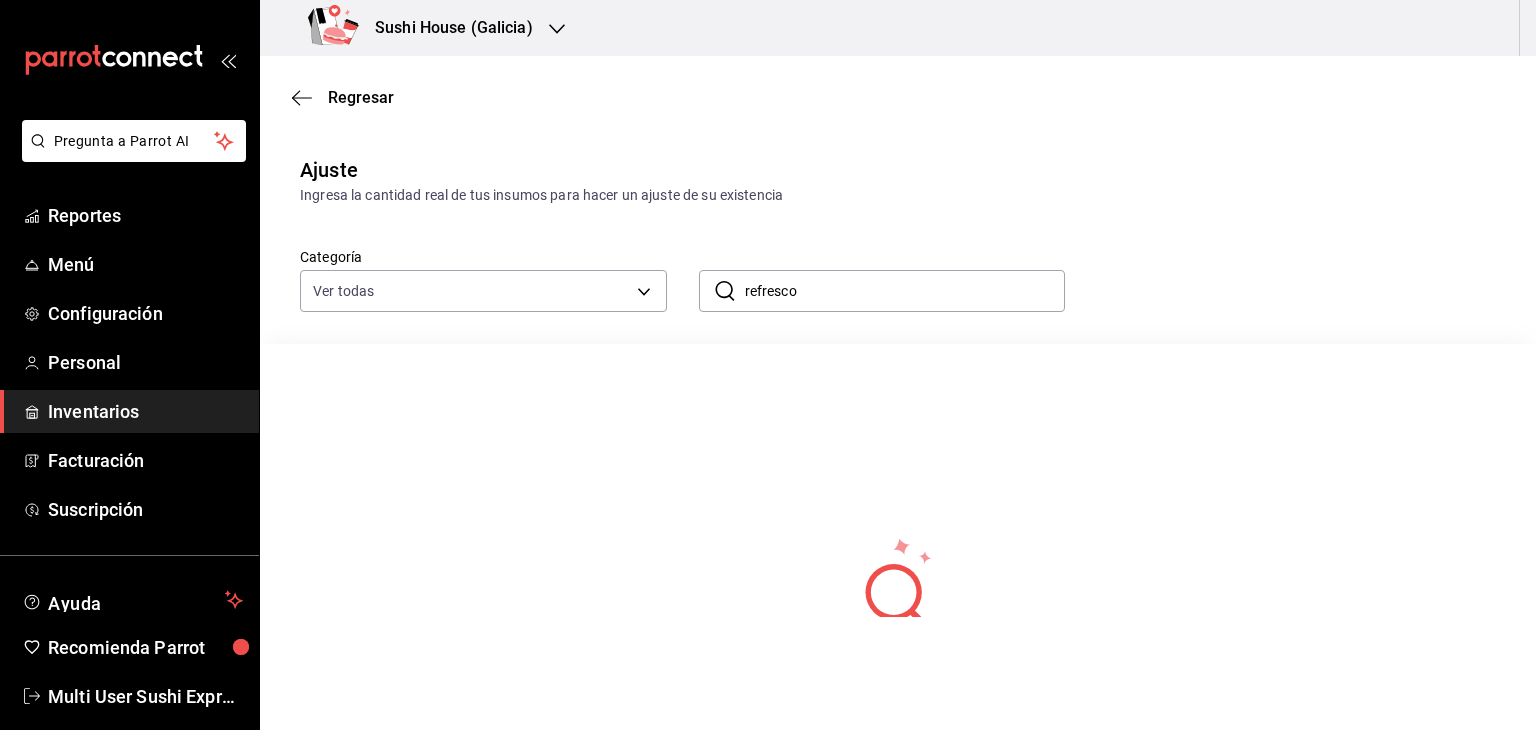click on "refresco" at bounding box center (905, 291) 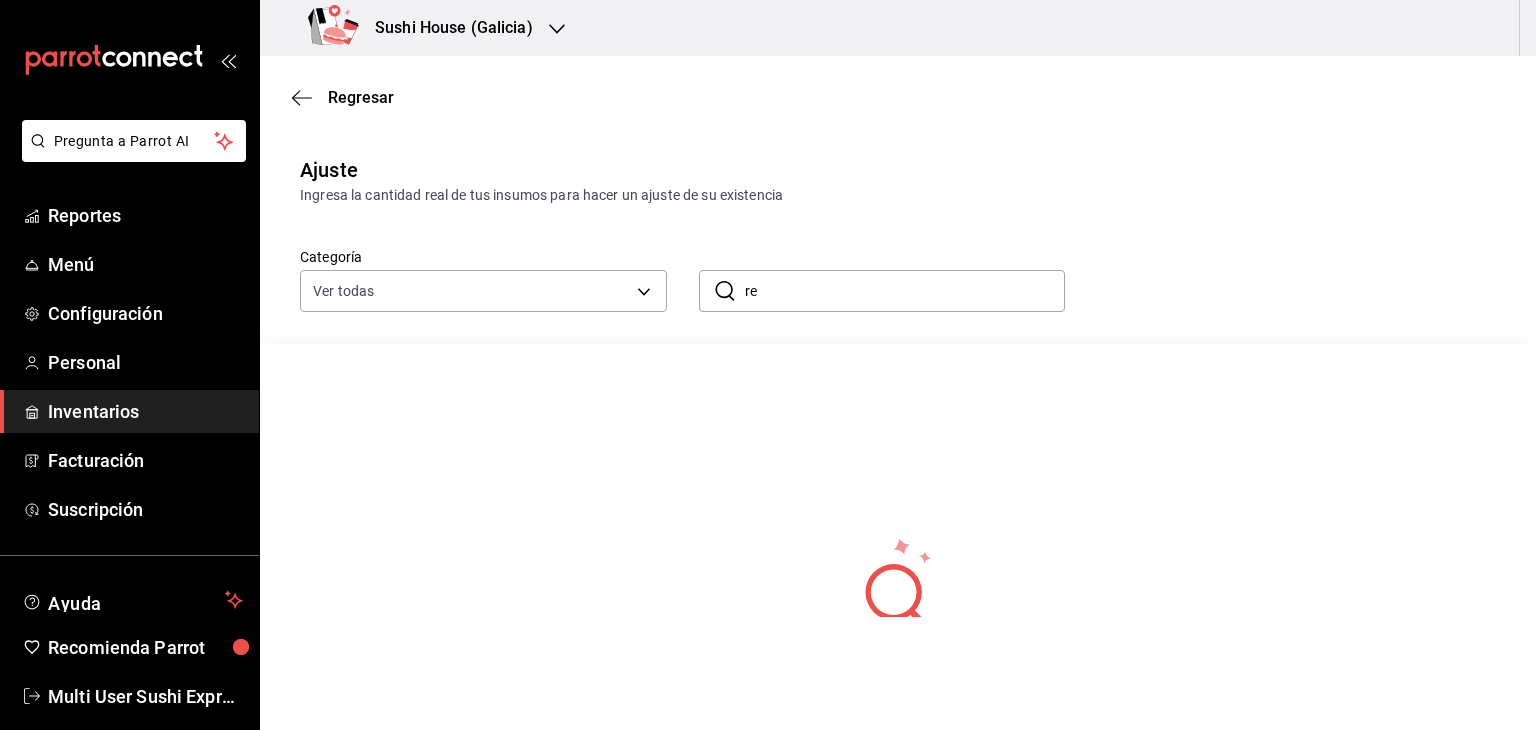 type on "r" 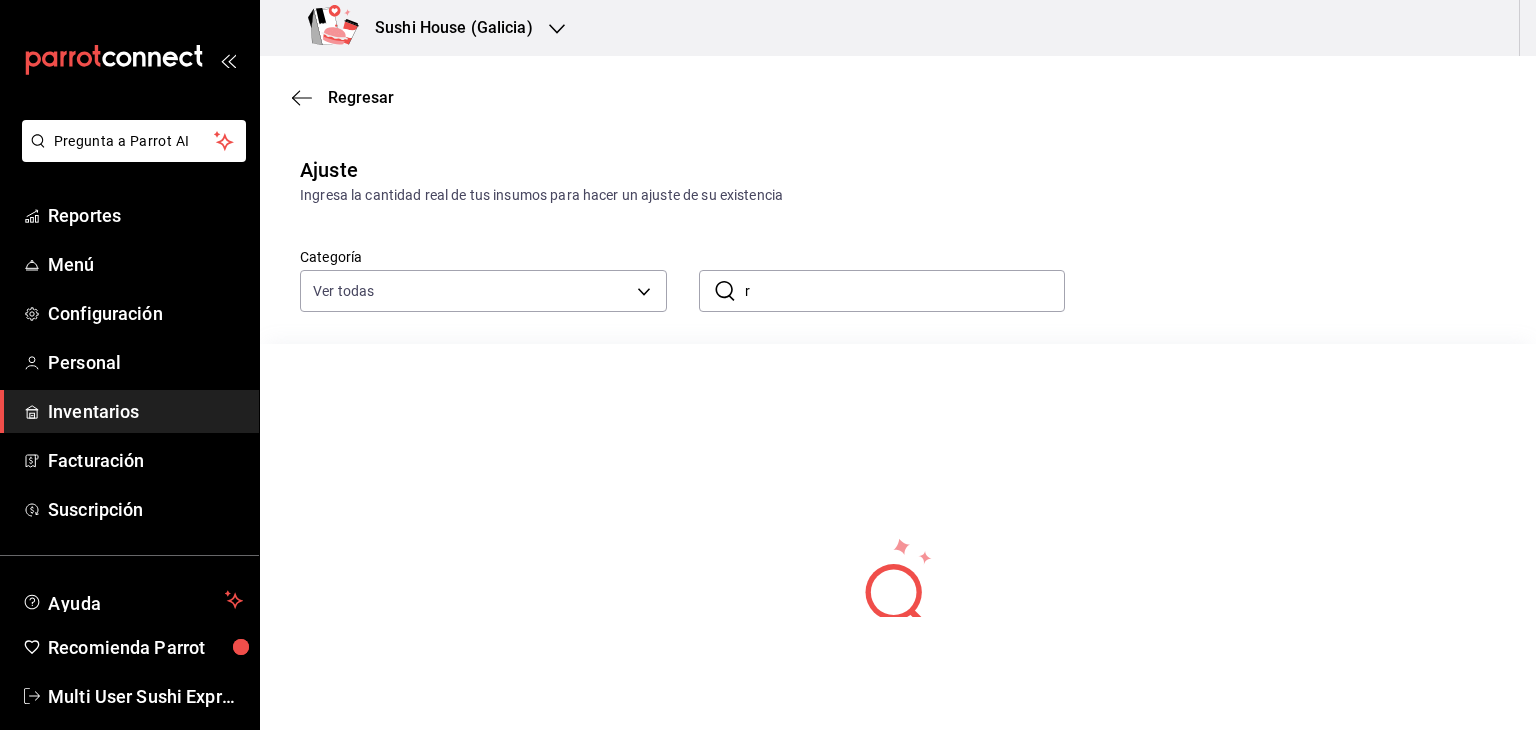 type 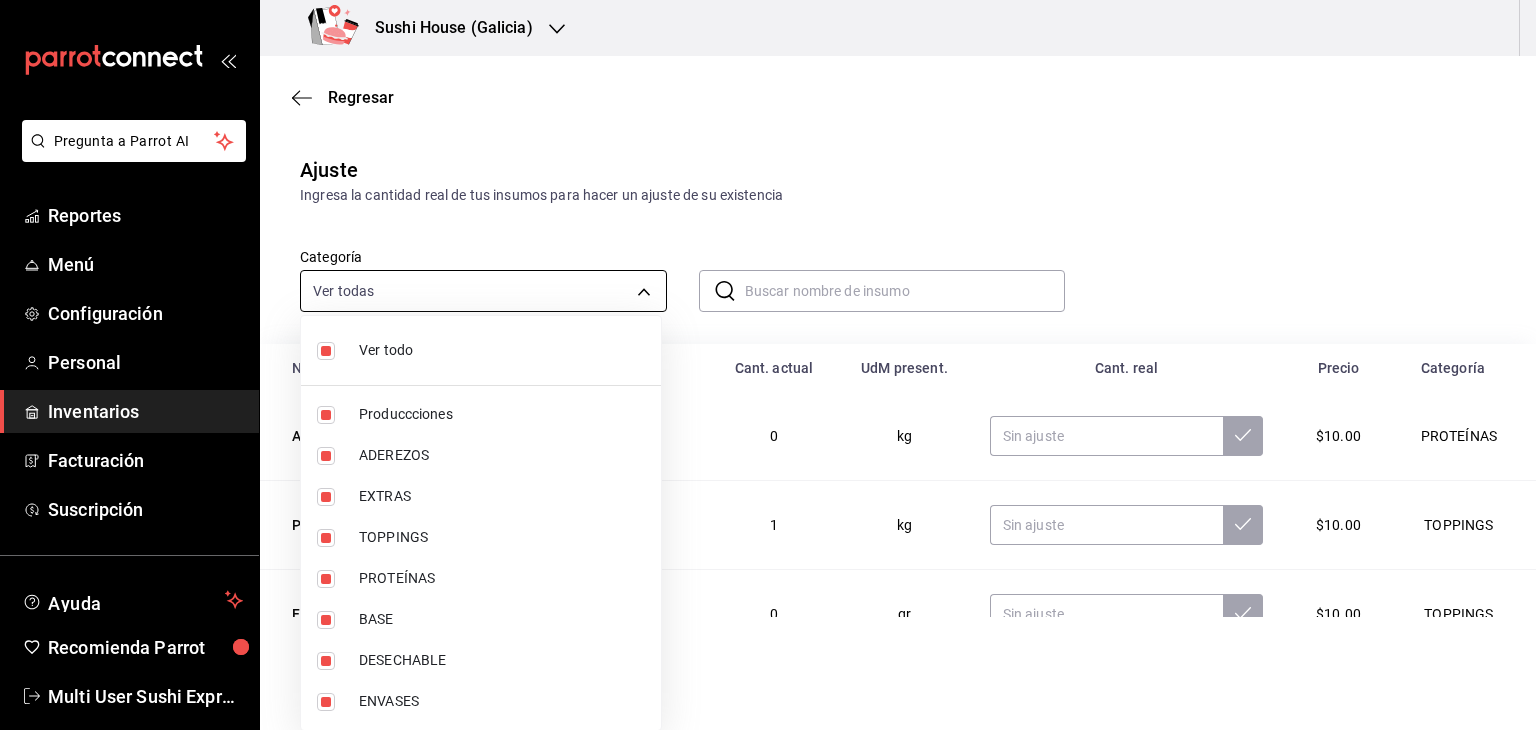 click on "Pregunta a Parrot AI Reportes   Menú   Configuración   Personal   Inventarios   Facturación   Suscripción   Ayuda Recomienda Parrot   Multi User Sushi Express   Sugerir nueva función   Sushi House (Galicia) Regresar Ajuste Ingresa la cantidad real de tus insumos para hacer un ajuste de su existencia Categoría Ver todas [UUID],[UUID],[UUID],[UUID],[UUID],[UUID],[UUID],[UUID] ​ ​ Nombre Último conteo Cant. actual UdM present. Cant. real Precio Categoría ATUN GINGER GLAZED 0 0 kg $10.00 PROTEÍNAS PIÑA 1 1 kg $10.00 TOPPINGS FURIKAKE 0 0 gr $10.00 TOPPINGS SOYA 0.05291005291005291 1 lt $10.00 ADEREZOS MIX DE NUECES 0 0 gr $10.00 TOPPINGS CAMARON FRESCO 0 0 kg $10.00 PROTEÍNAS ATUN 0 9.82222222 pza $10.00 PROTEÍNAS SALMON 0 19.62 kg $10.00 PROTEÍNAS GENKI 0 lt 0" at bounding box center (768, 308) 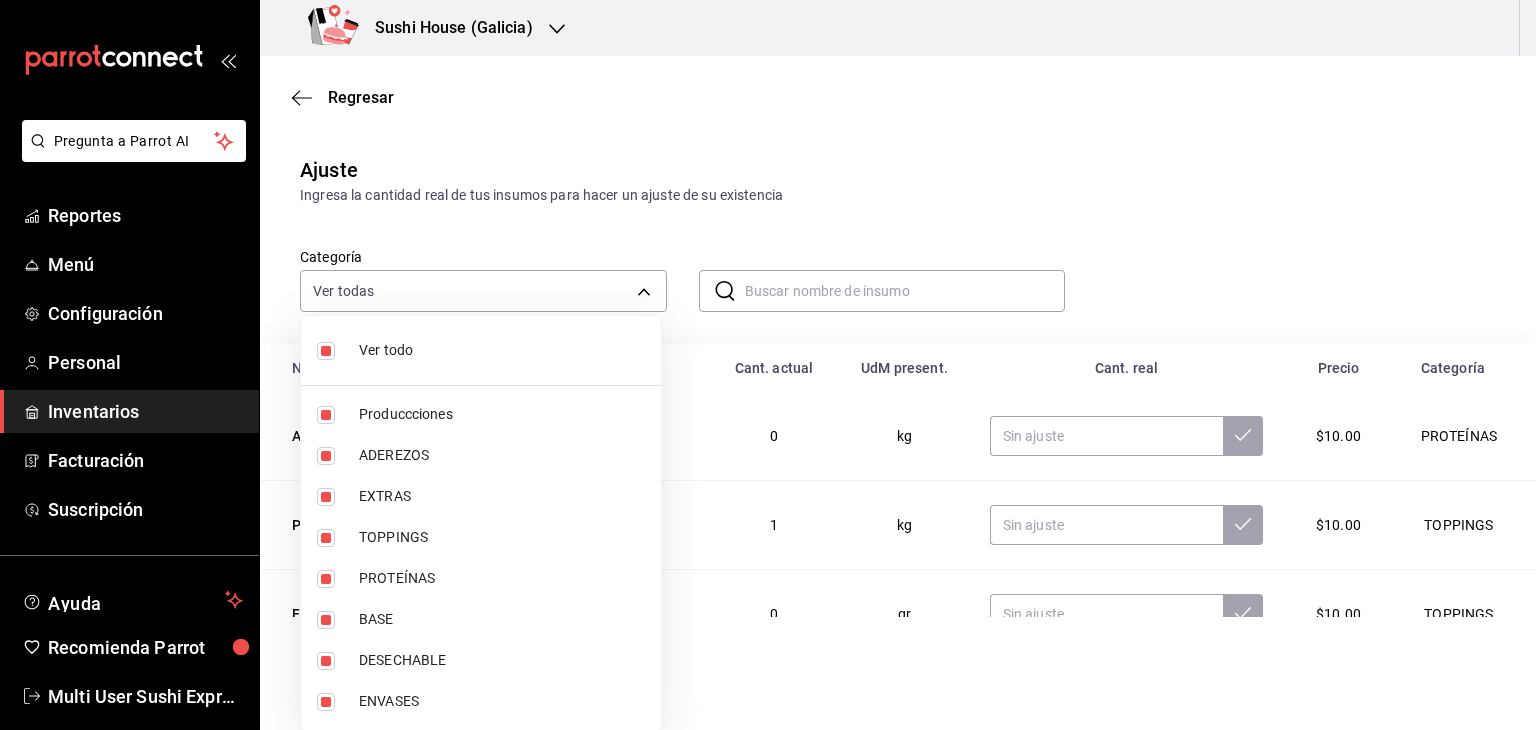click at bounding box center [326, 351] 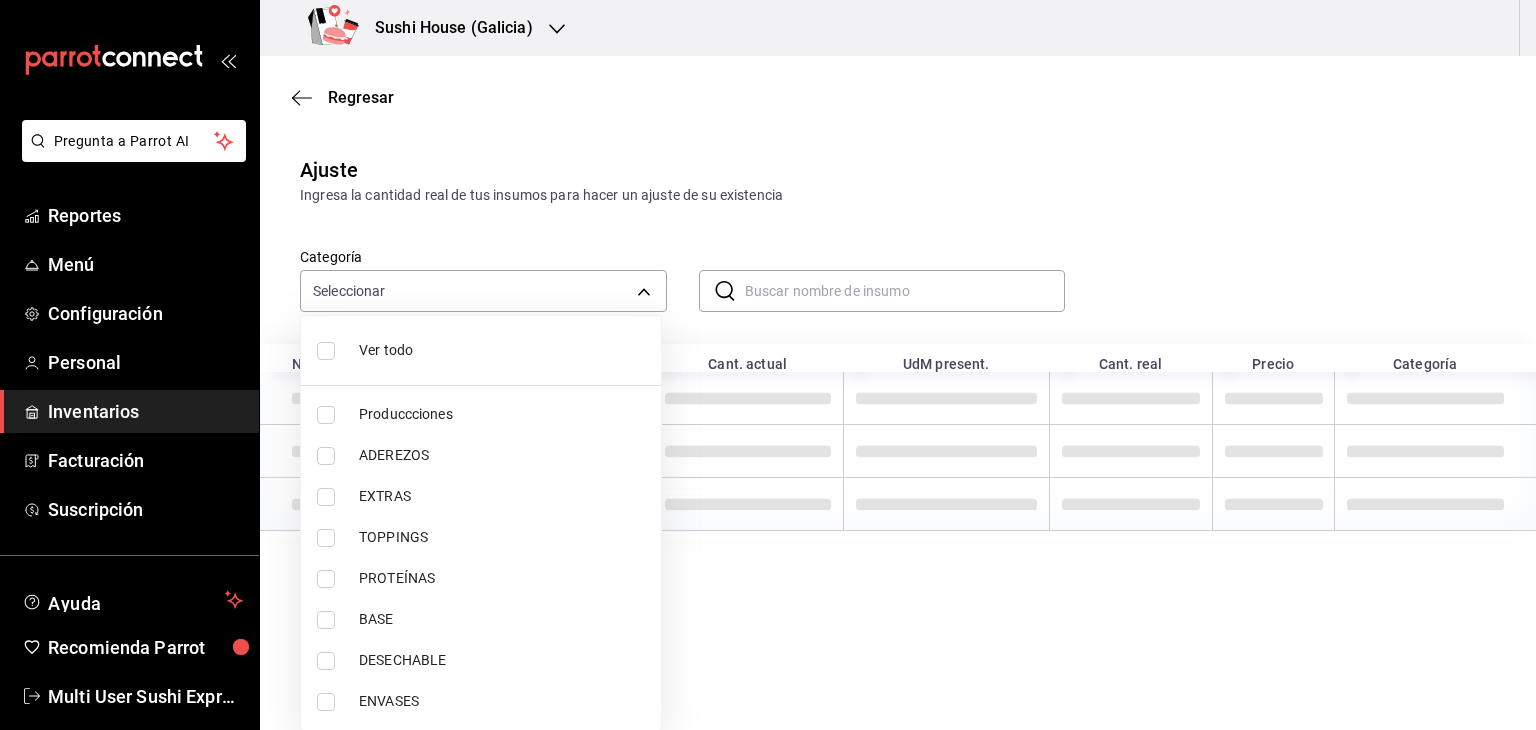 click at bounding box center [326, 351] 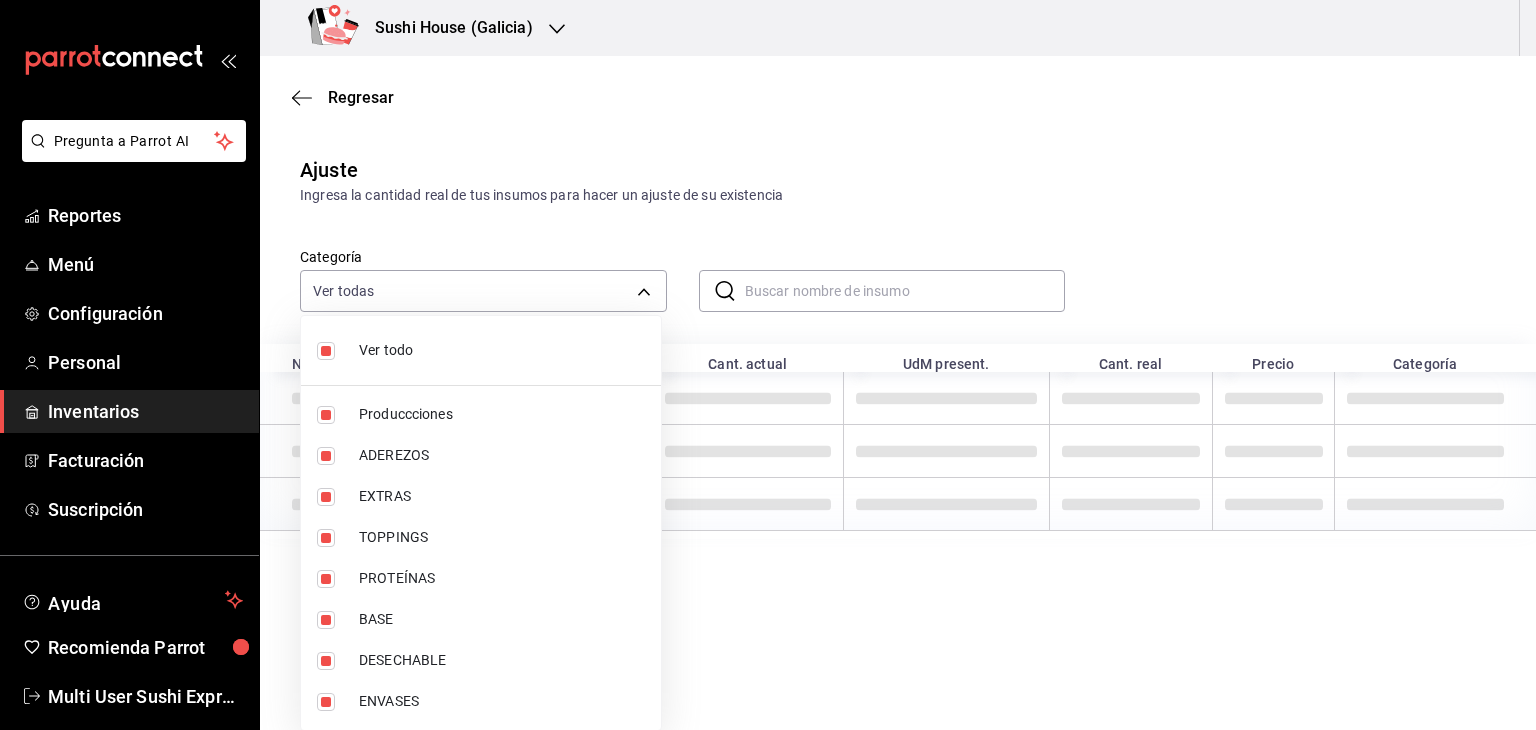 click at bounding box center (326, 351) 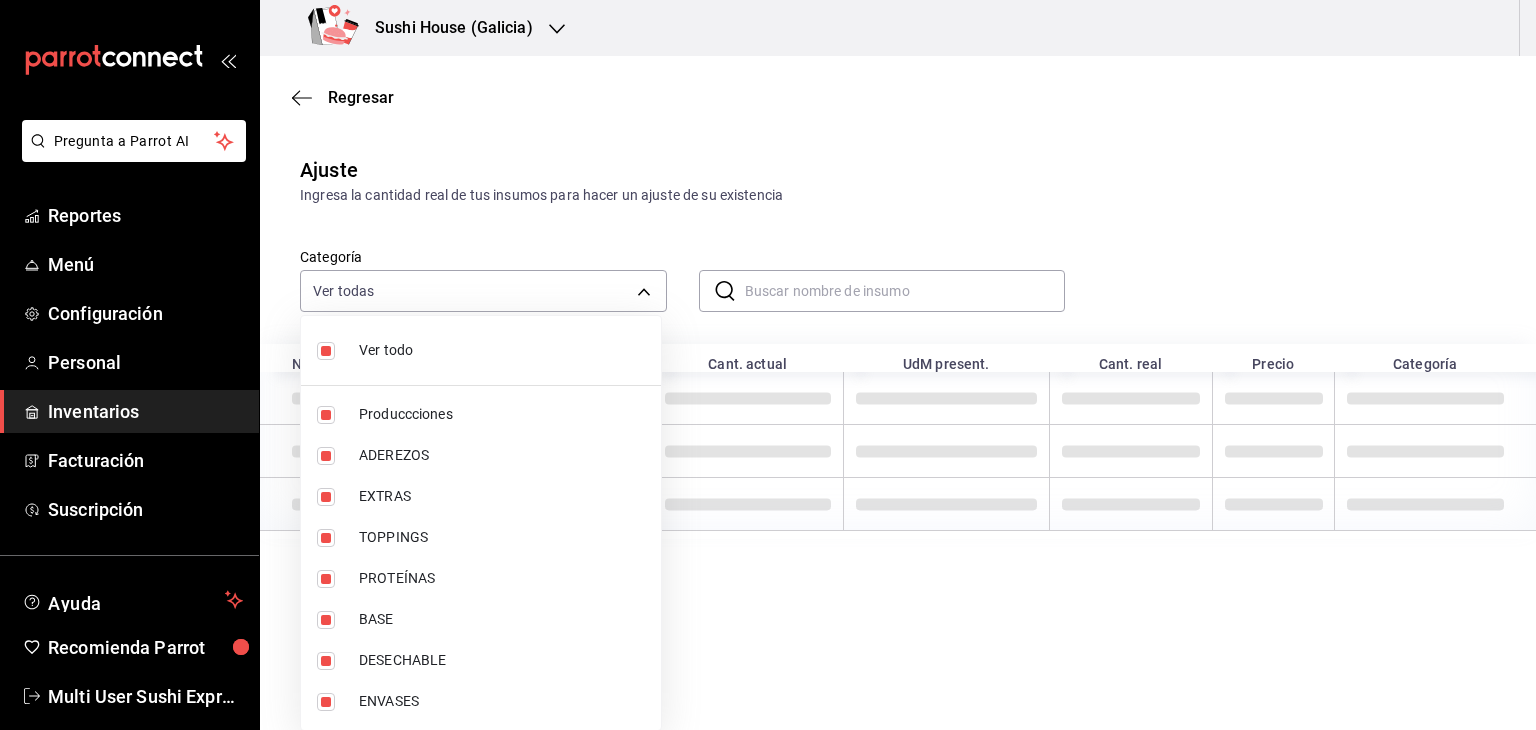 checkbox on "false" 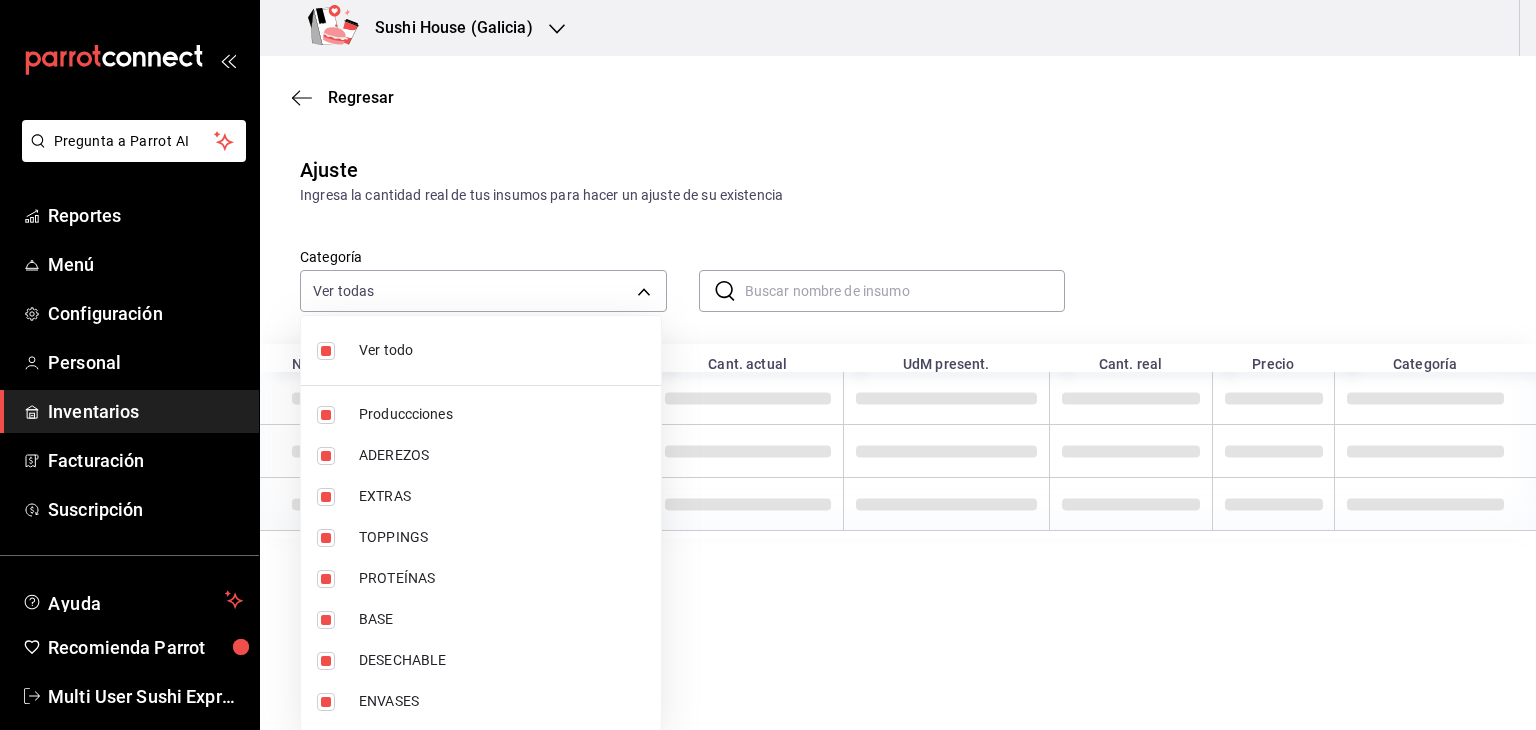 checkbox on "false" 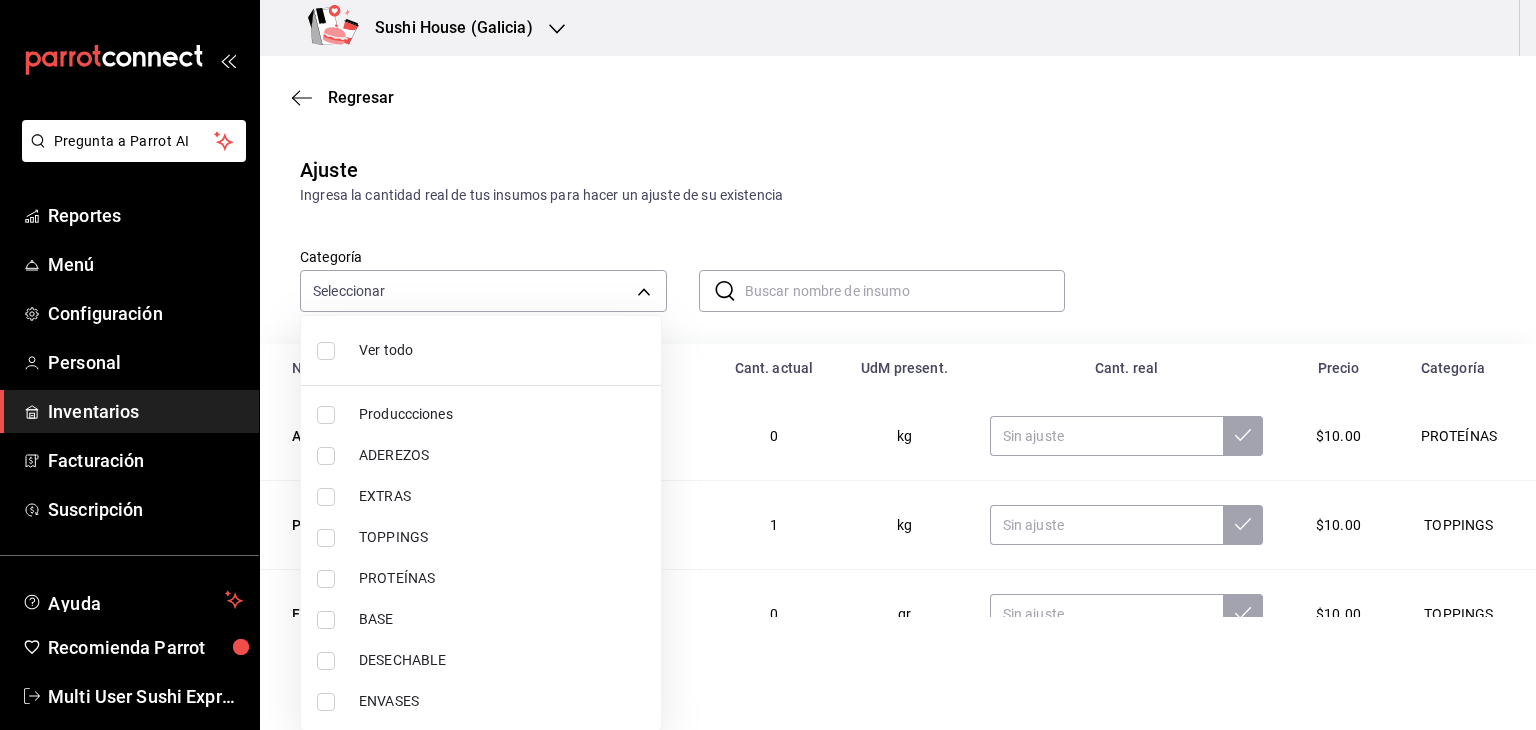 click at bounding box center (768, 365) 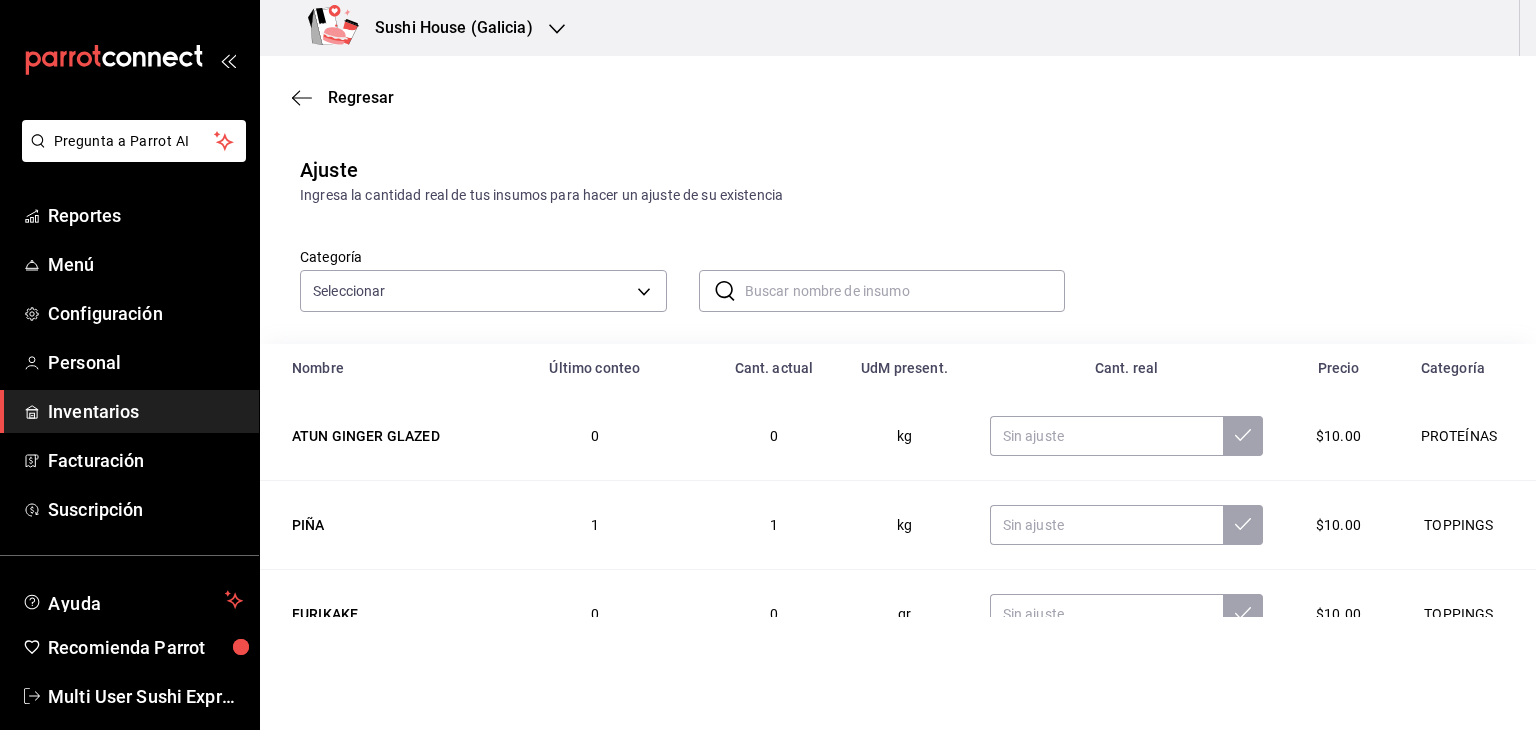 click 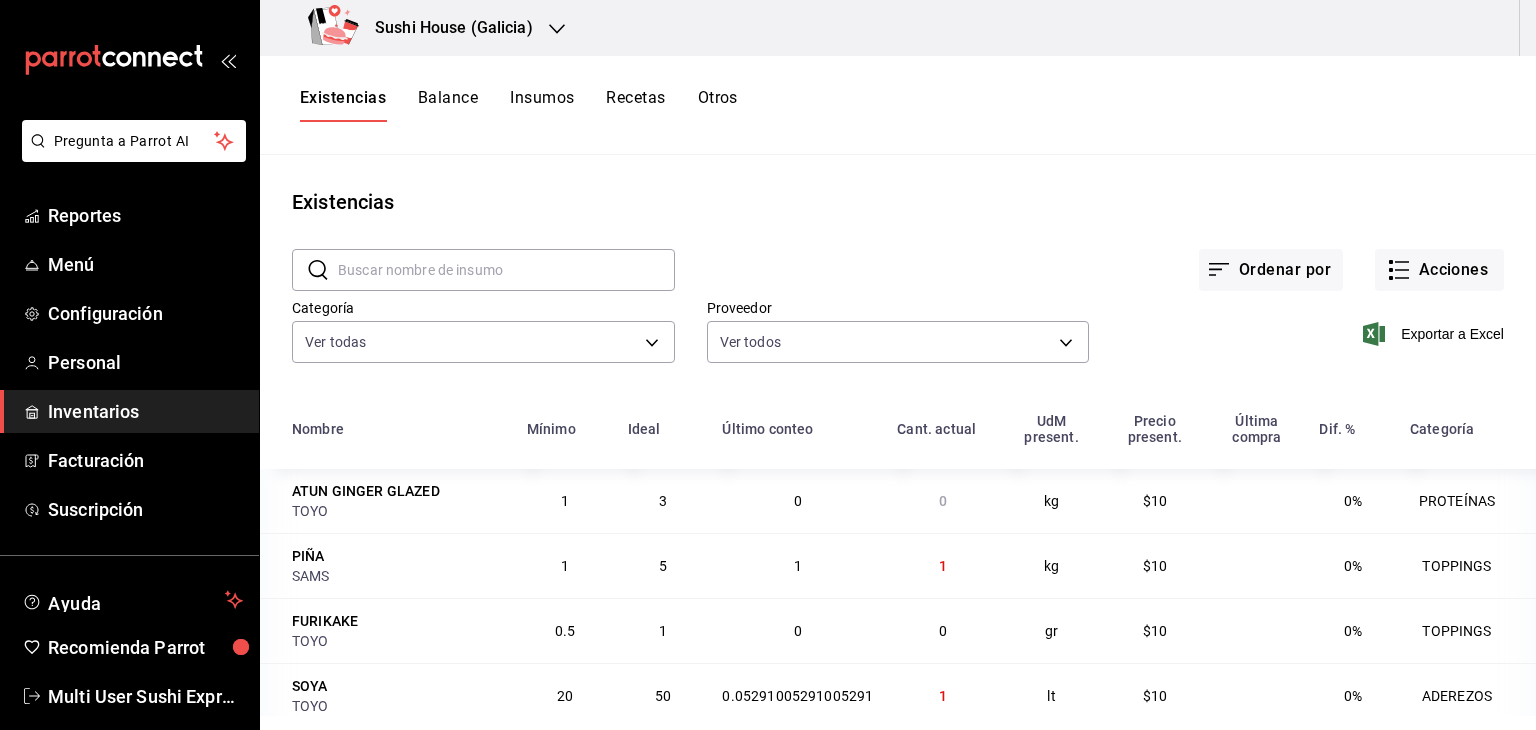 click on "Insumos" at bounding box center (542, 105) 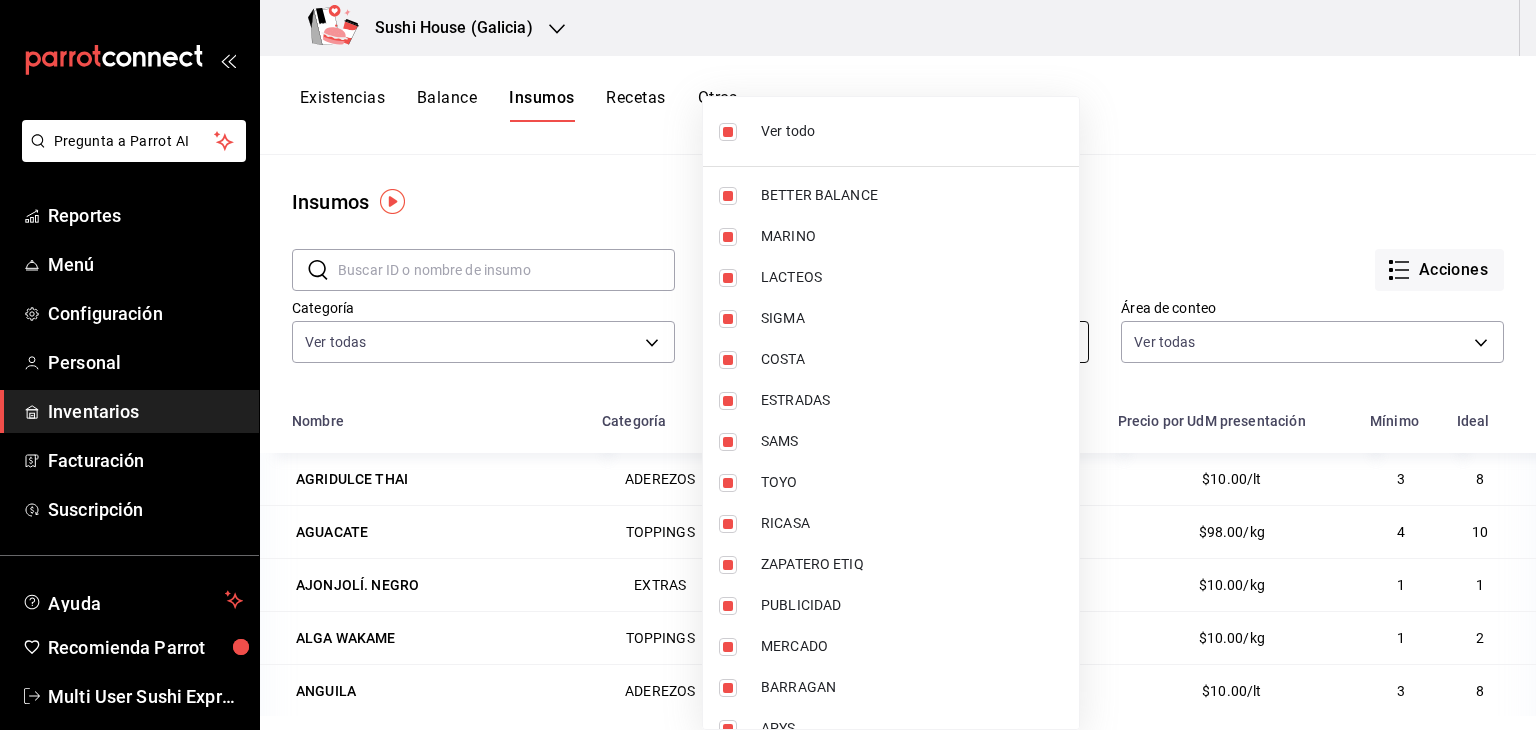 click on "Pregunta a Parrot AI Reportes   Menú   Configuración   Personal   Inventarios   Facturación   Suscripción   Ayuda Recomienda Parrot   Multi User Sushi Express   Sugerir nueva función   Sushi House (Galicia) Existencias Balance Insumos Recetas Otros Insumos ​ ​ Acciones Categoría Ver todas [UUID],[UUID],[UUID],[UUID],[UUID],[UUID],[UUID],[UUID] Proveedor Ver todos Área de conteo Ver todas [UUID],[UUID] Nombre Categoría Proveedor Precio de presentación Precio por UdM presentación Mínimo Ideal AGRIDULCE THAI ADEREZOS TOYO $10.00 $10.00/lt 3 8 AGUACATE TOPPINGS MERCADO $980.00 $98.00/kg 4 10 AJONJOLÍ. NEGRO EXTRAS MERCADO $10.00 $10.00/kg 1 1 ALGA WAKAME TOPPINGS TOYO $10.00 $10.00/kg 1 2 ANGUILA TOYO 3" at bounding box center (768, 358) 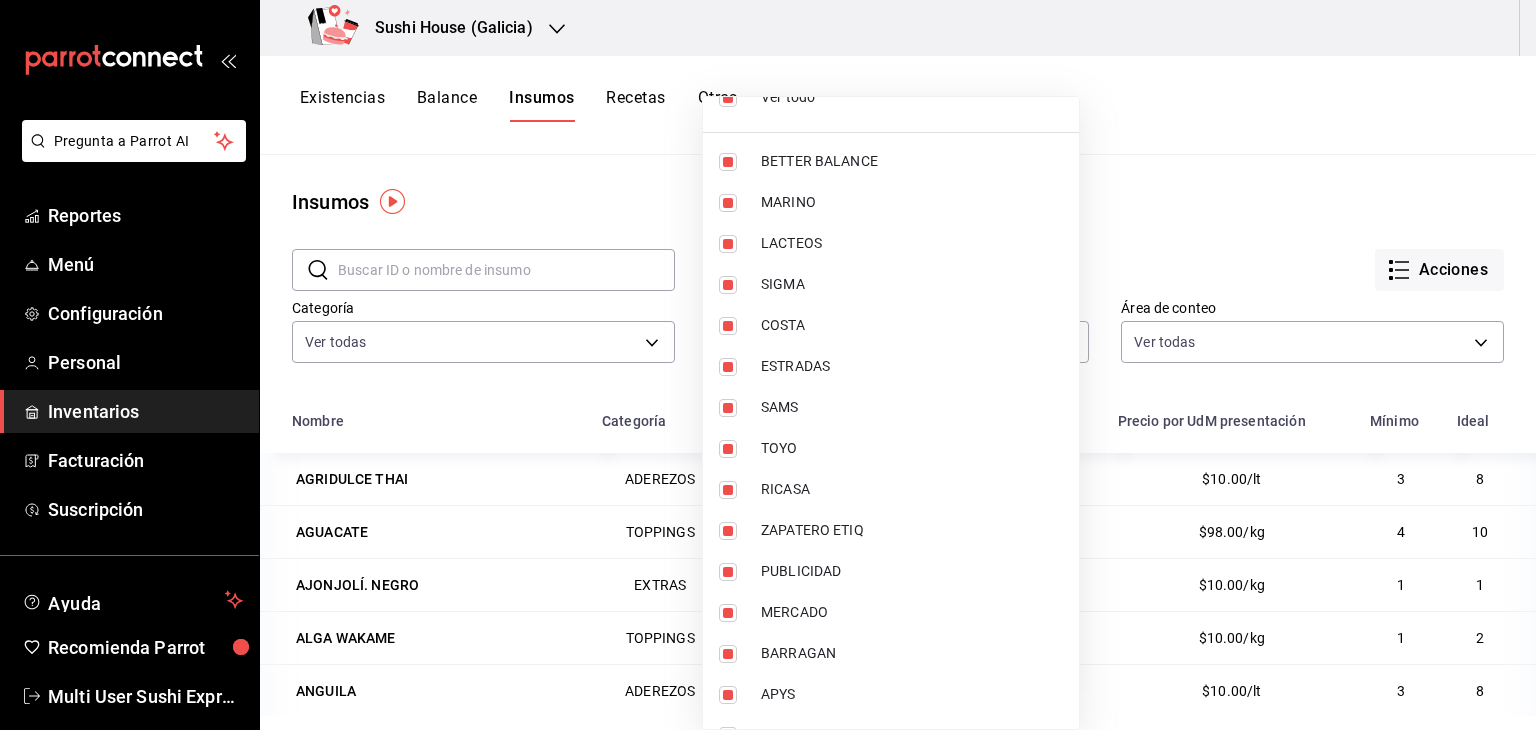 scroll, scrollTop: 4, scrollLeft: 0, axis: vertical 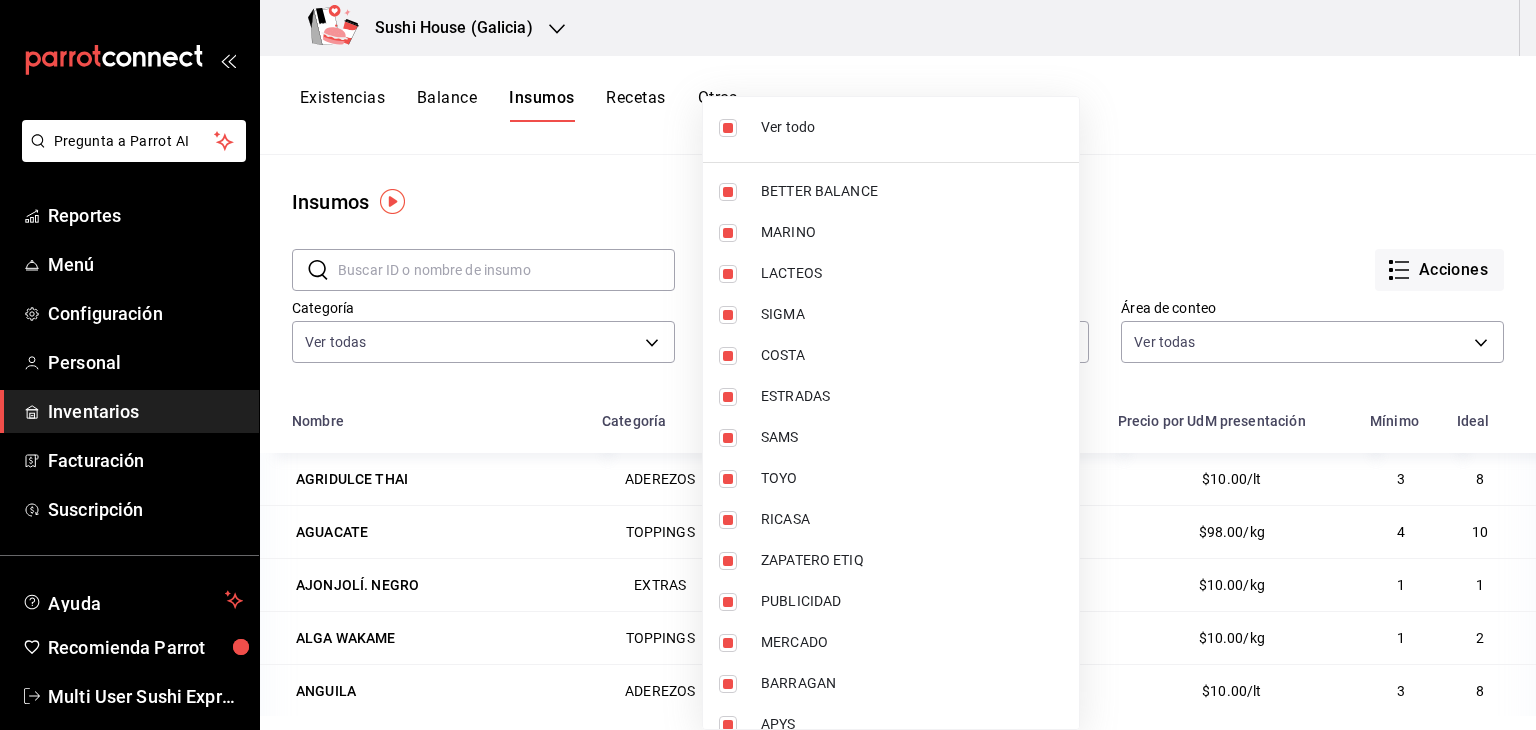 click at bounding box center [768, 365] 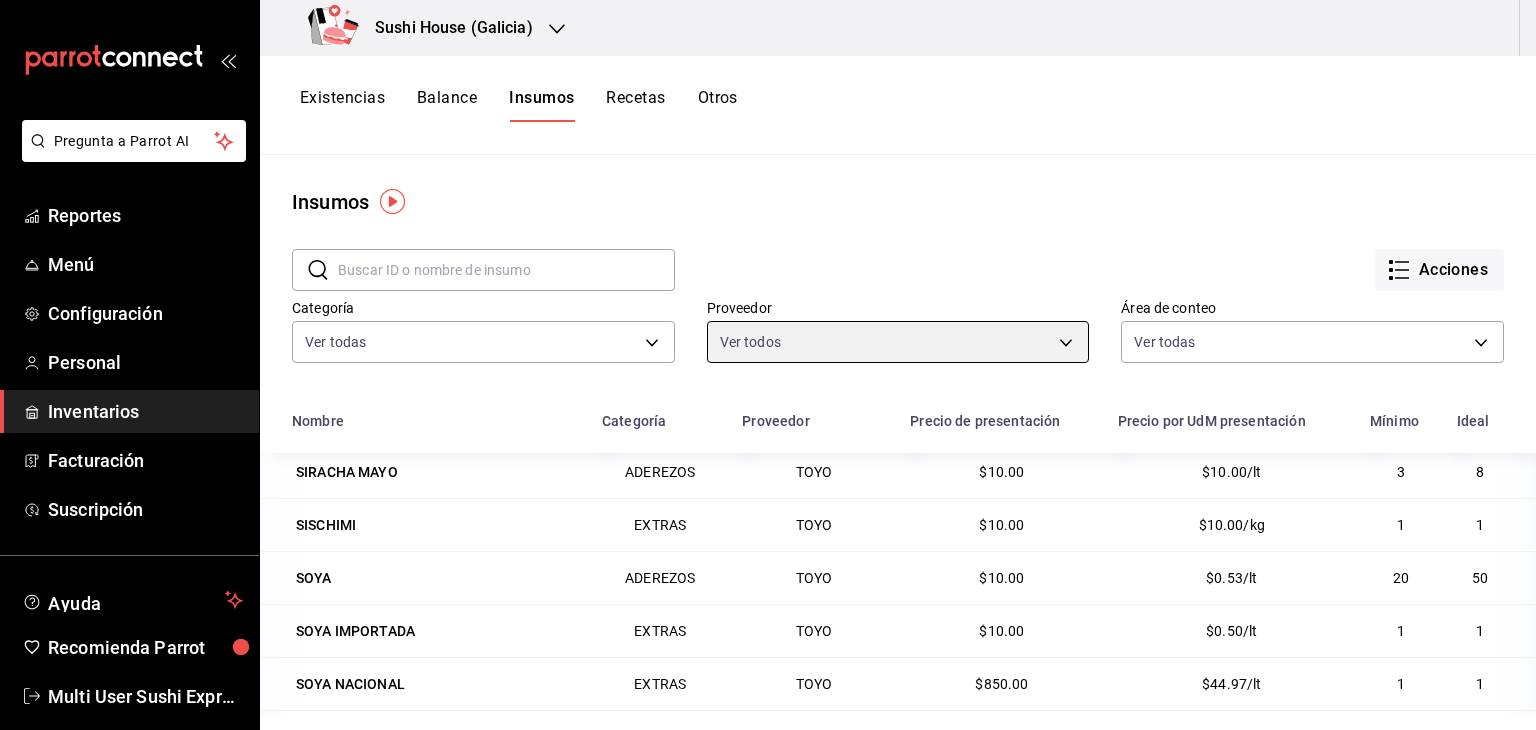 scroll, scrollTop: 3035, scrollLeft: 0, axis: vertical 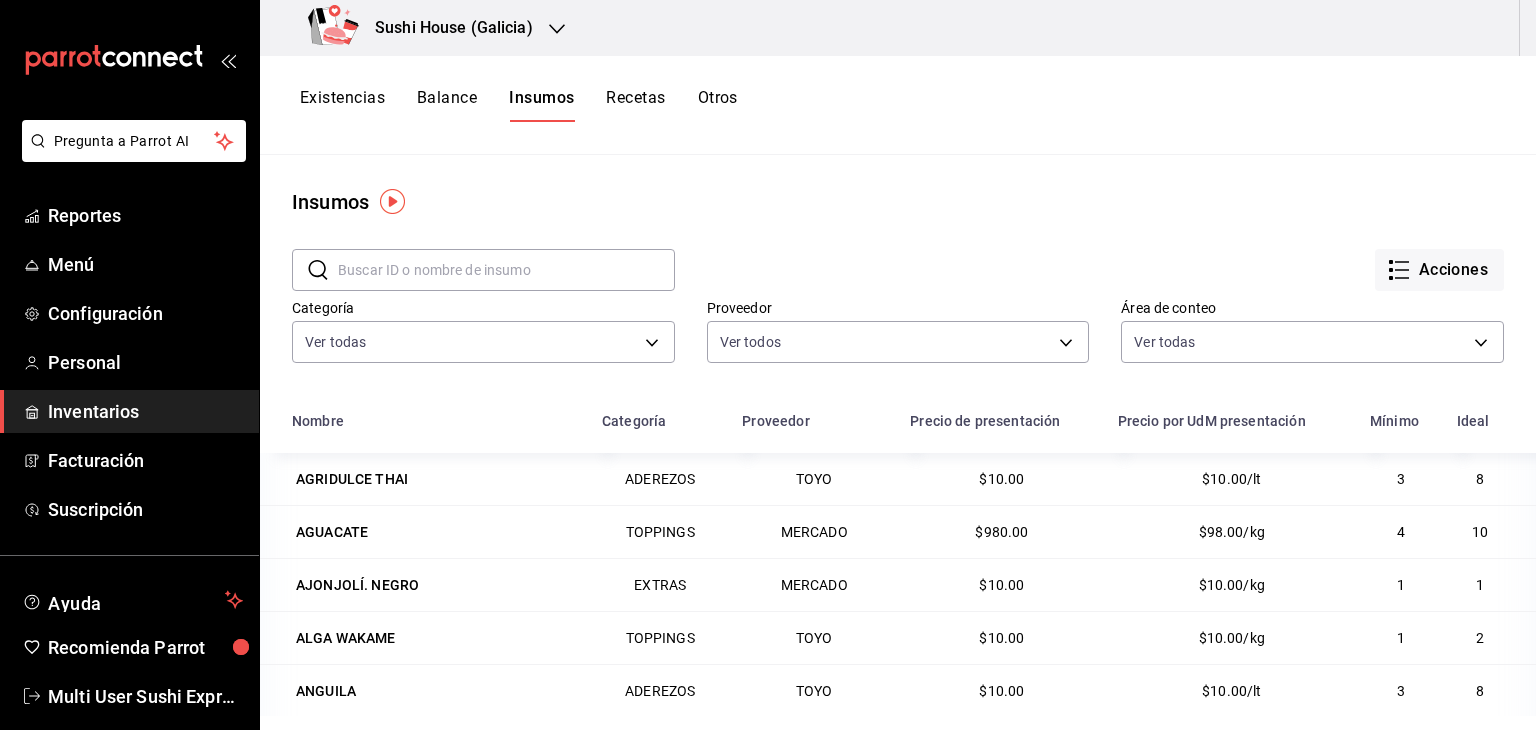 click at bounding box center [506, 270] 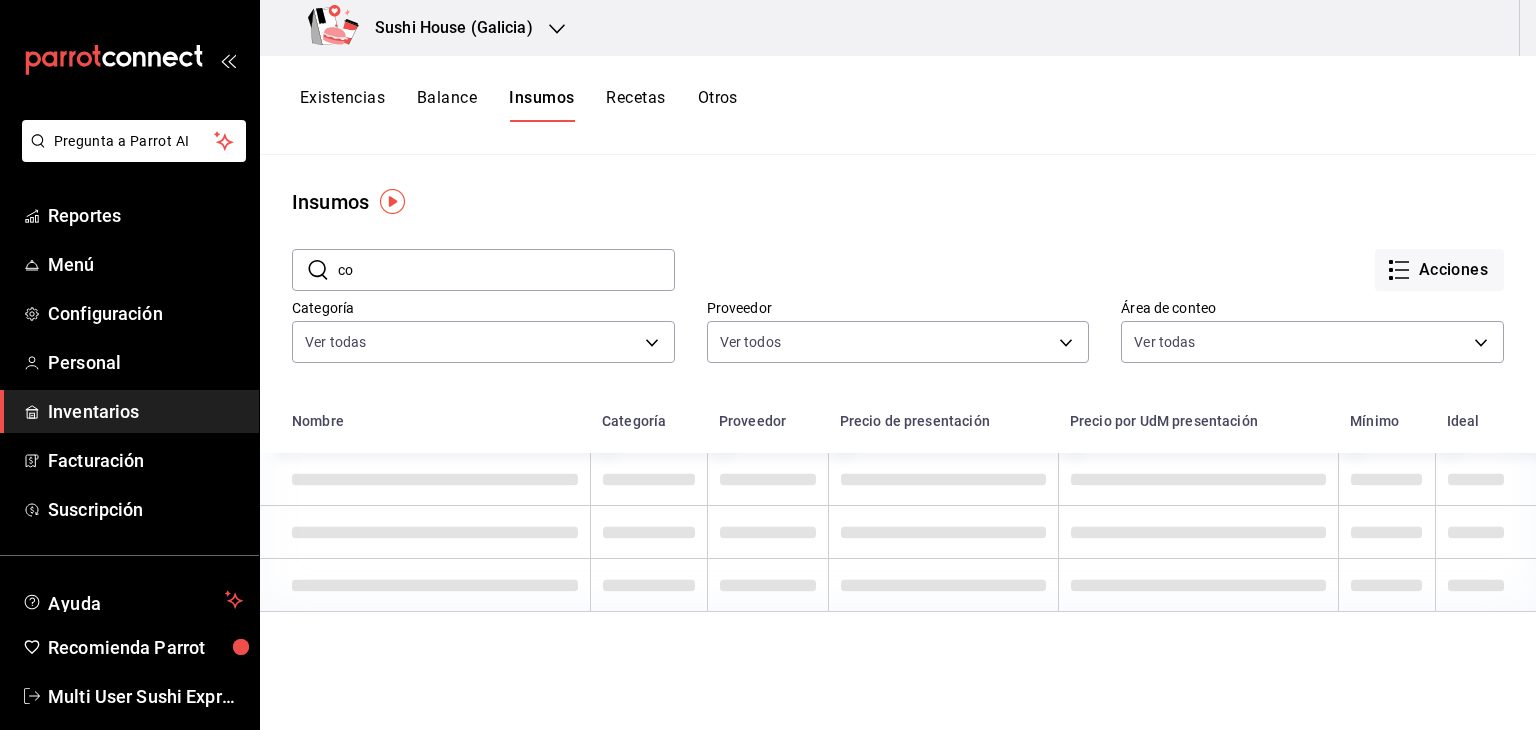 type on "c" 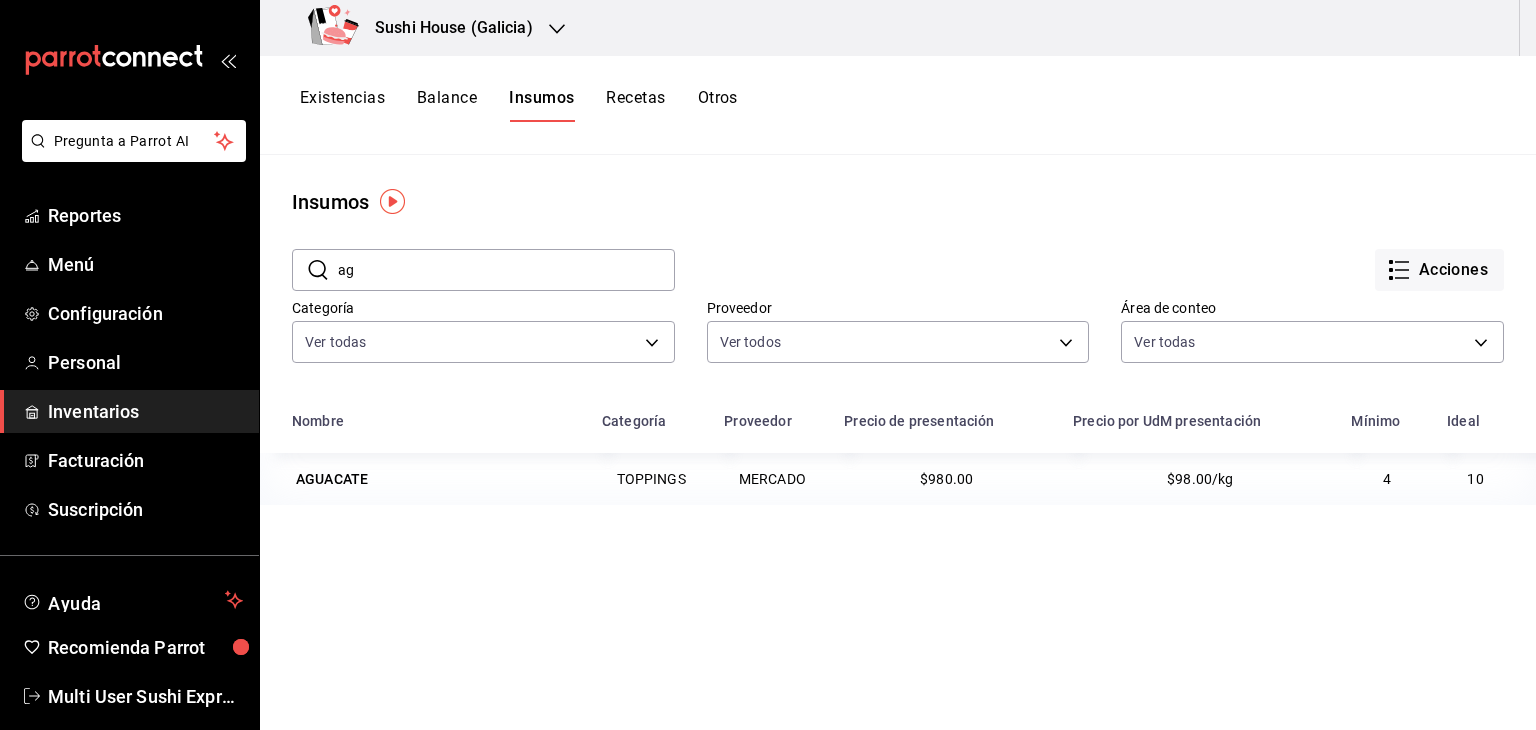 type on "a" 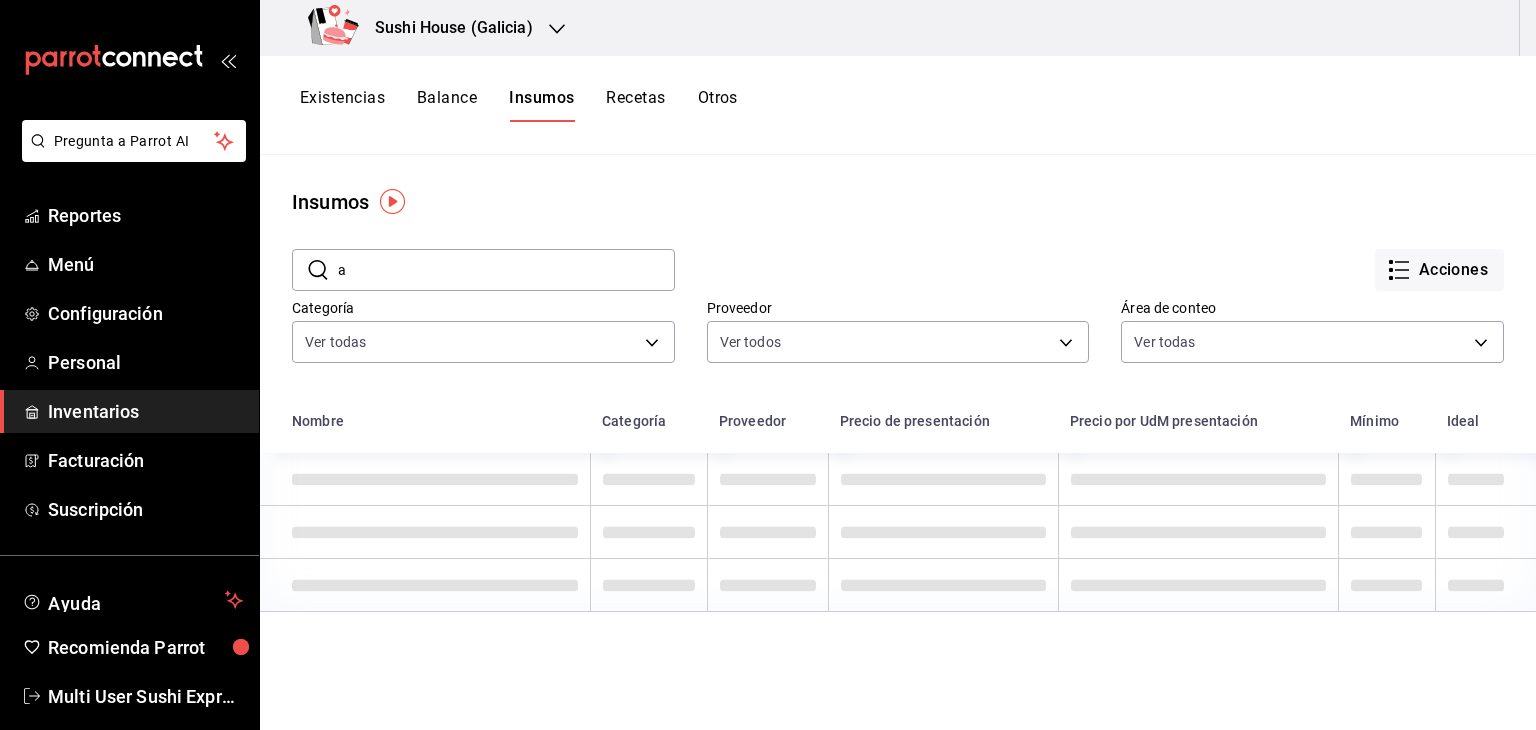 type 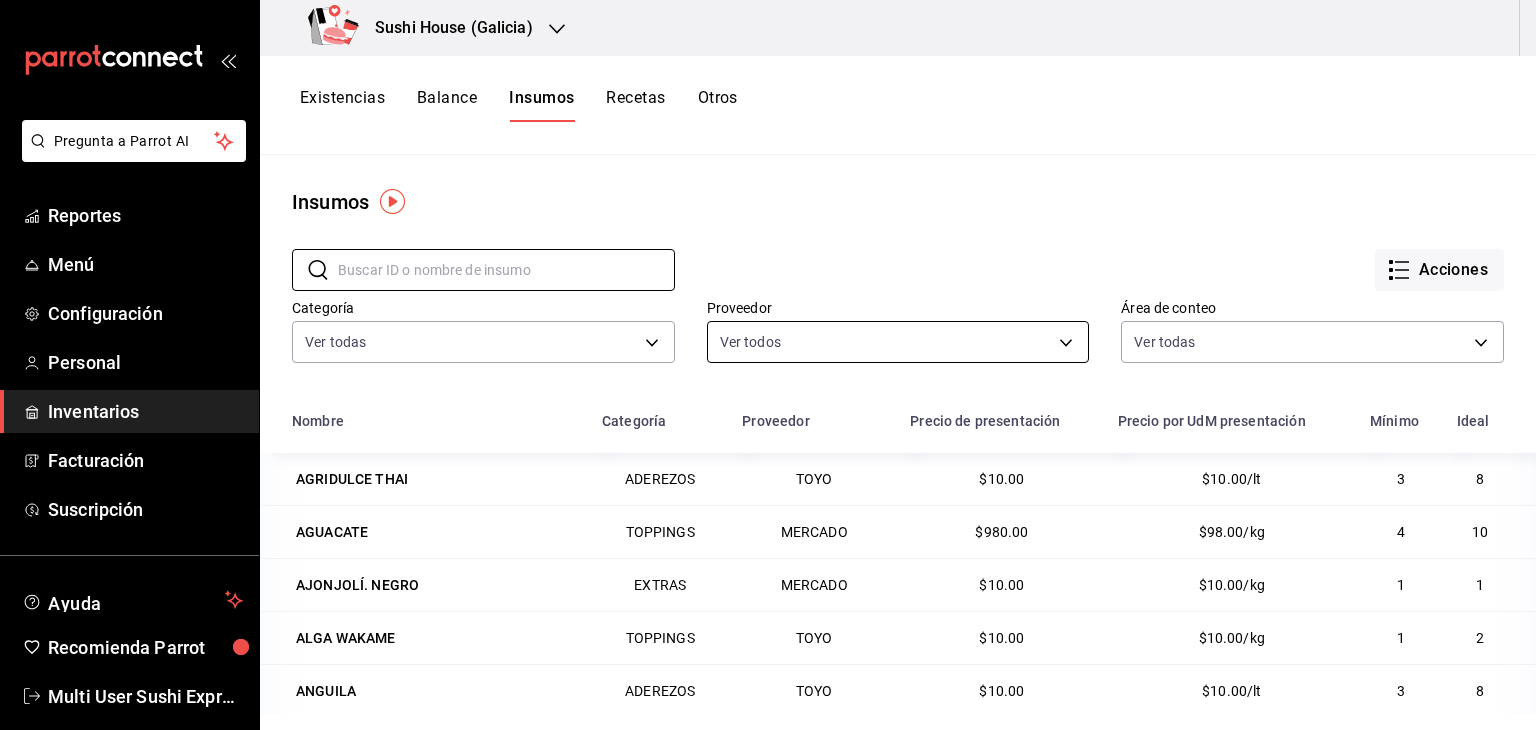 click on "Pregunta a Parrot AI Reportes   Menú   Configuración   Personal   Inventarios   Facturación   Suscripción   Ayuda Recomienda Parrot   Multi User Sushi Express   Sugerir nueva función   Sushi House (Galicia) Existencias Balance Insumos Recetas Otros Insumos ​ ​ Acciones Categoría Ver todas [UUID],[UUID],[UUID],[UUID],[UUID],[UUID],[UUID],[UUID] Proveedor Ver todos Área de conteo Ver todas [UUID],[UUID] Nombre Categoría Proveedor Precio de presentación Precio por UdM presentación Mínimo Ideal AGRIDULCE THAI ADEREZOS TOYO $10.00 $10.00/lt 3 8 AGUACATE TOPPINGS MERCADO $980.00 $98.00/kg 4 10 AJONJOLÍ. NEGRO EXTRAS MERCADO $10.00 $10.00/kg 1 1 ALGA WAKAME TOPPINGS TOYO $10.00 $10.00/kg 1 2 ANGUILA TOYO 3" at bounding box center (768, 358) 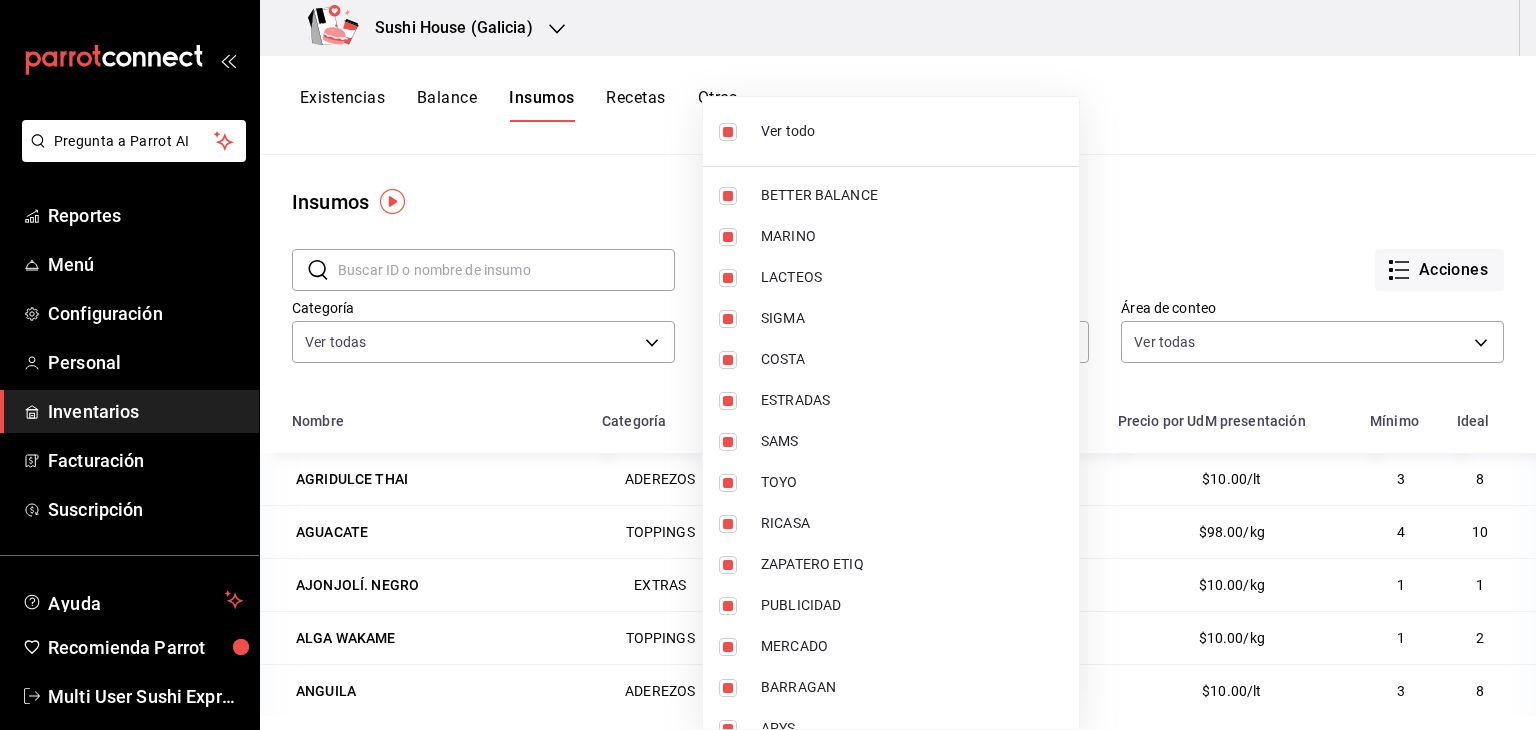 click at bounding box center [728, 132] 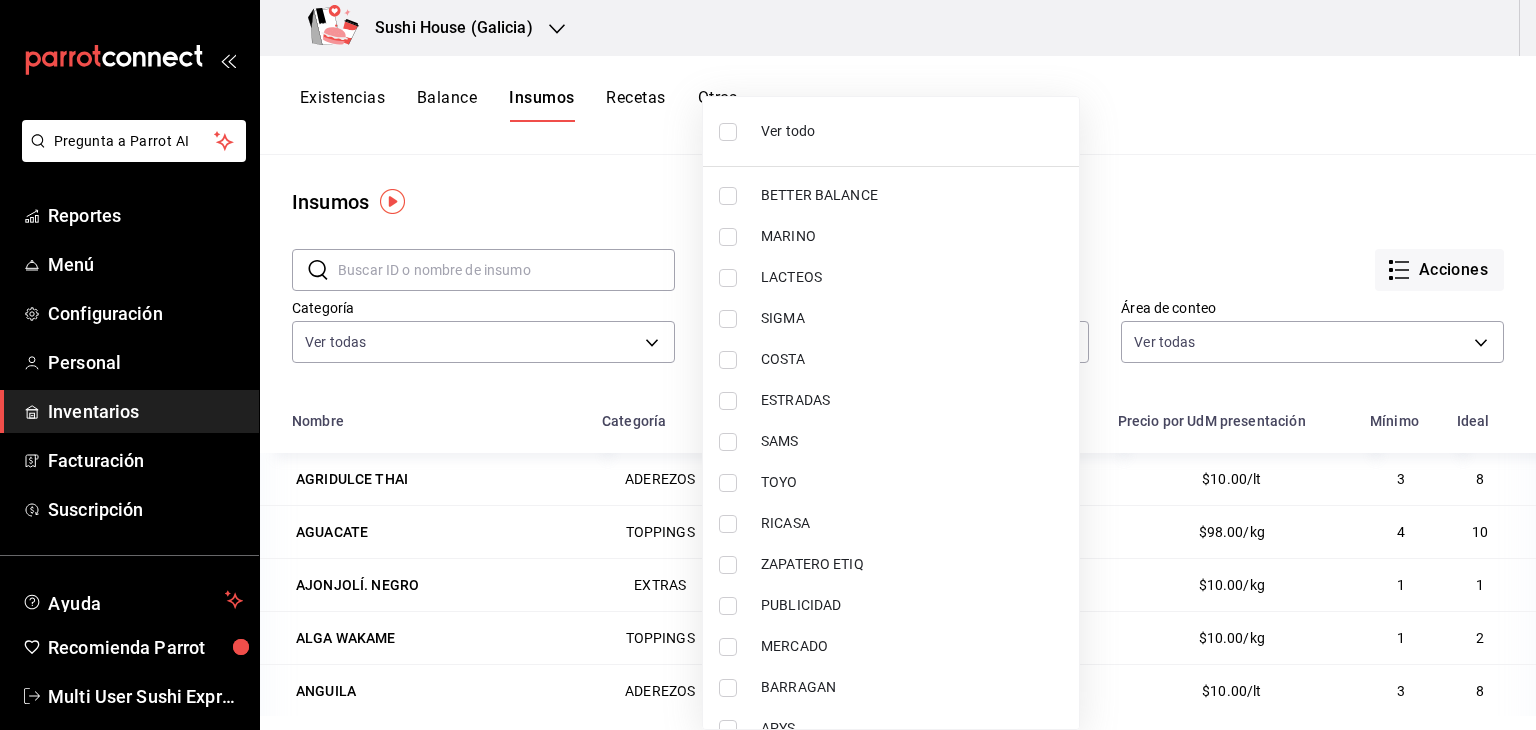 scroll, scrollTop: 68, scrollLeft: 0, axis: vertical 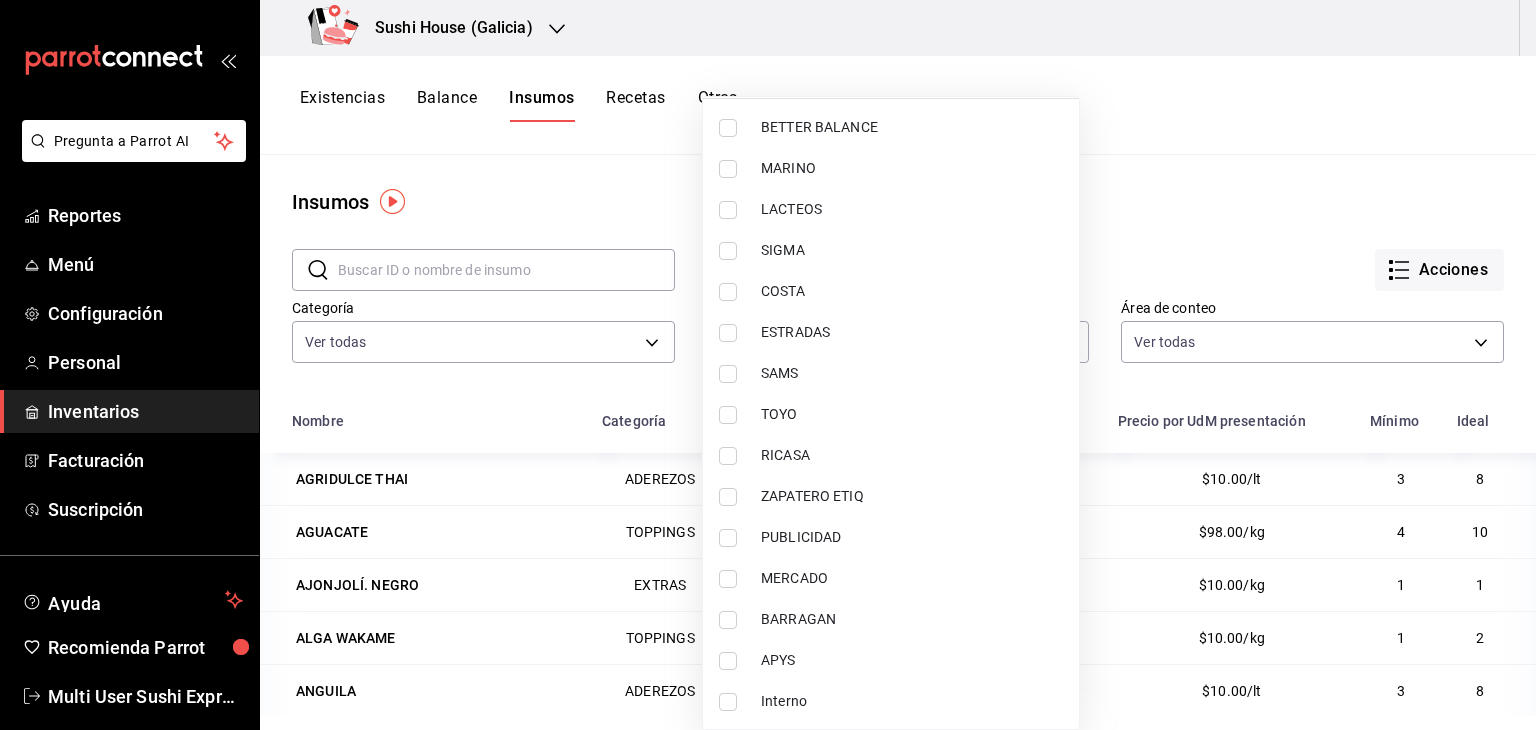 click at bounding box center [728, 702] 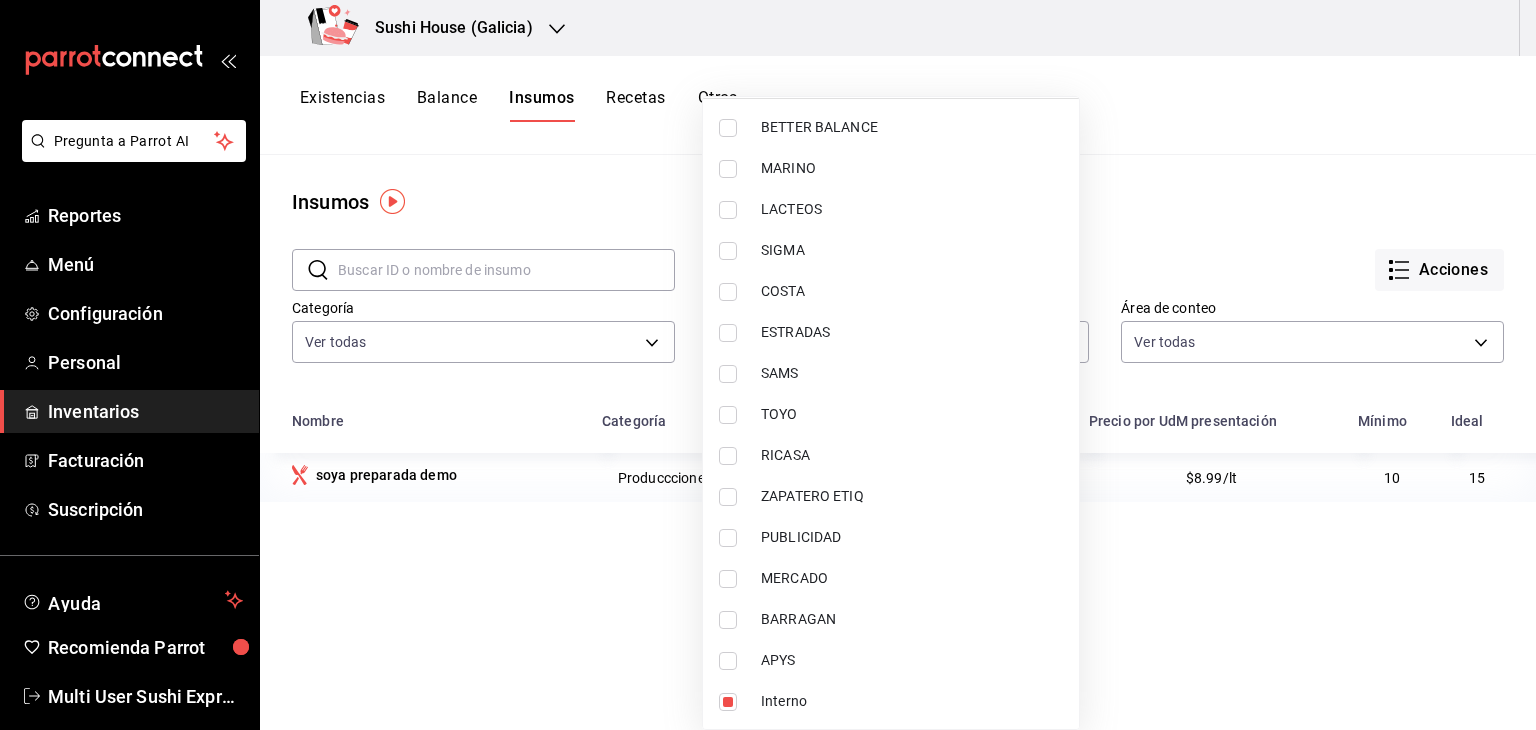 click at bounding box center [728, 702] 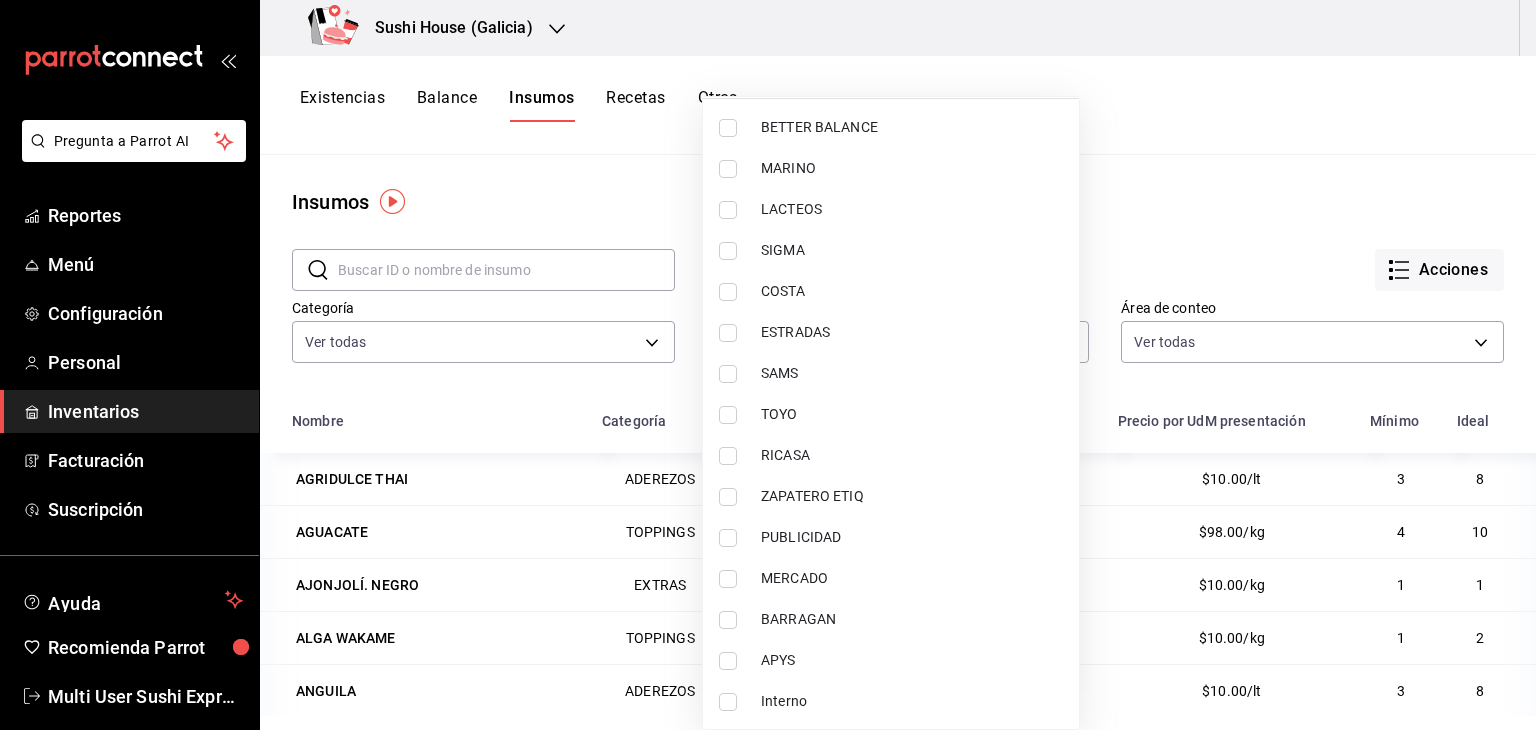 scroll, scrollTop: 0, scrollLeft: 0, axis: both 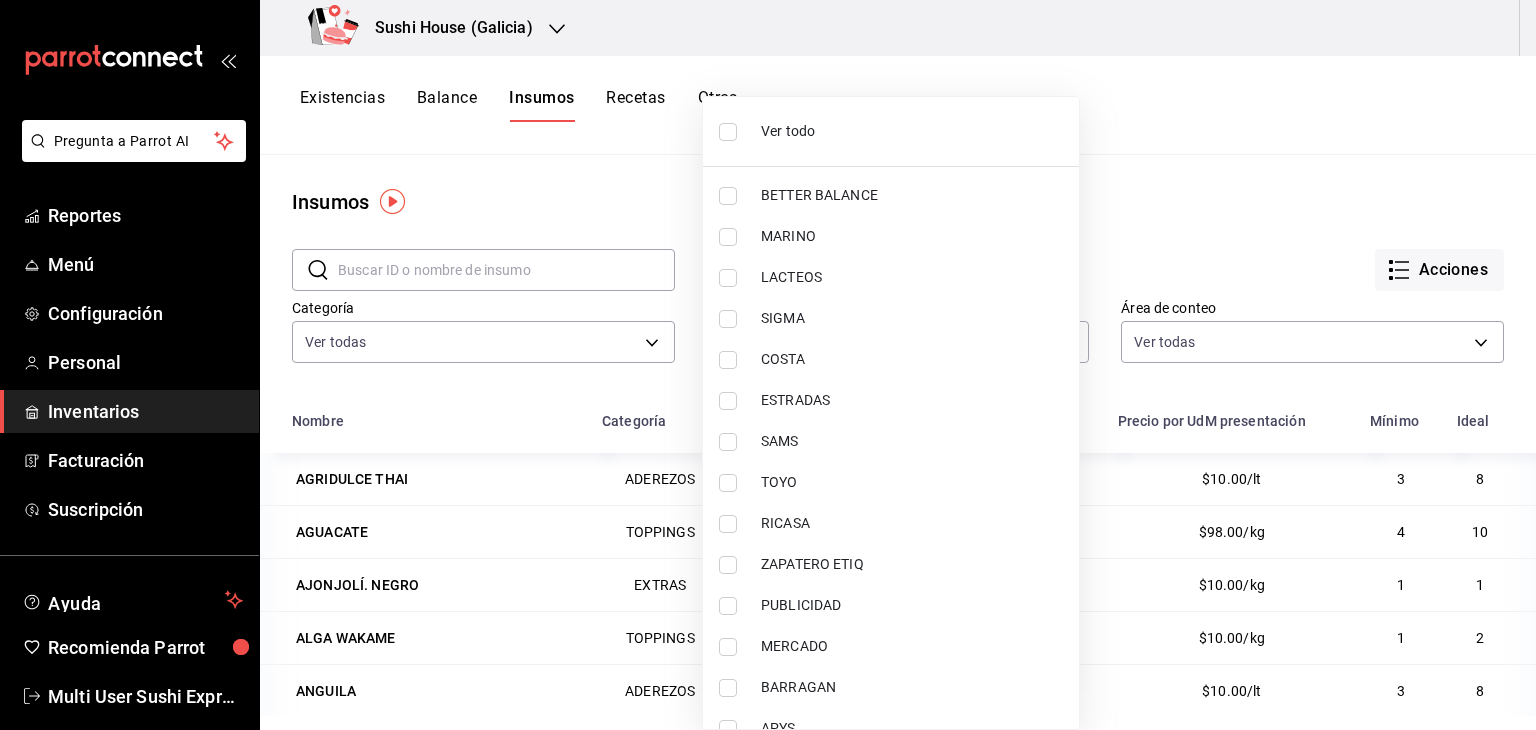 click at bounding box center (728, 132) 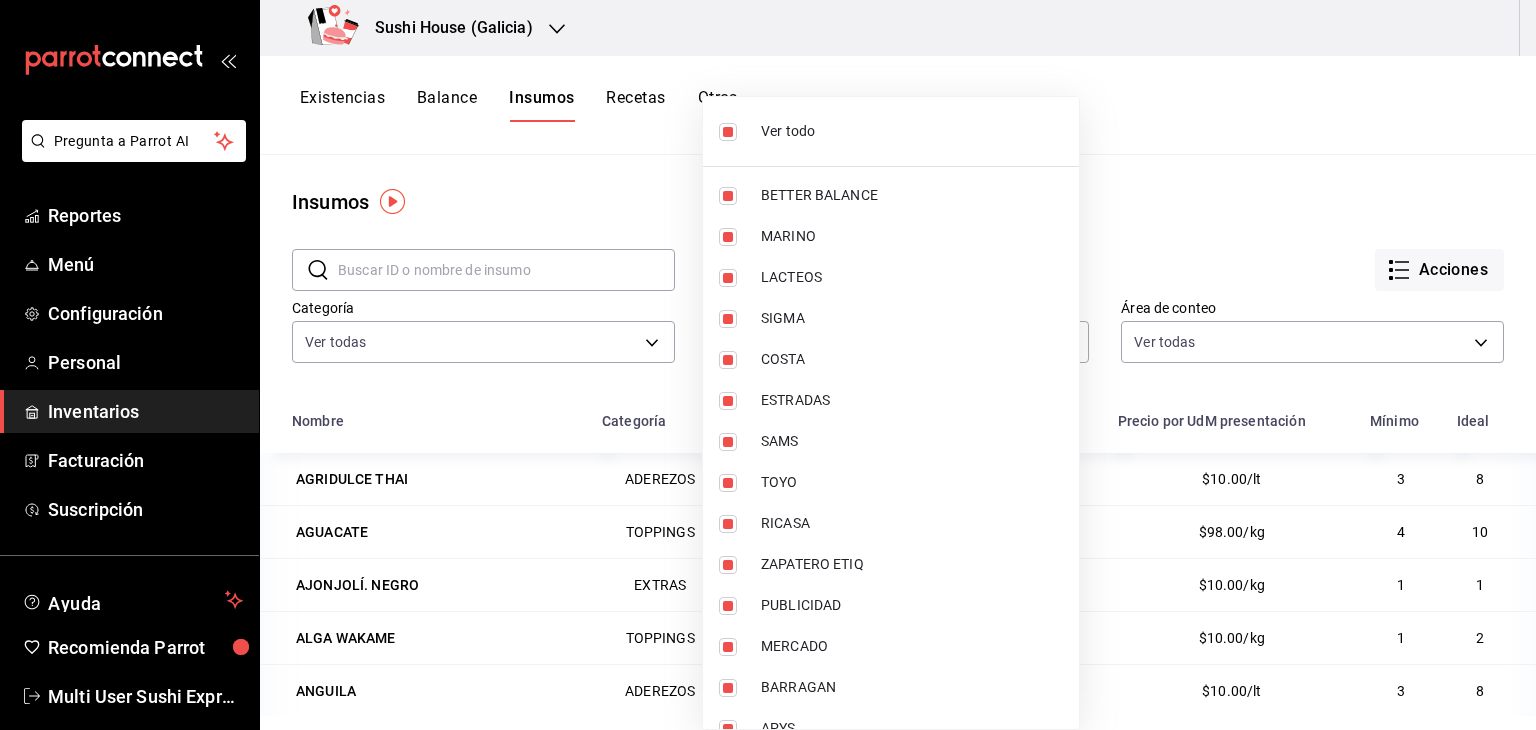 click at bounding box center (768, 365) 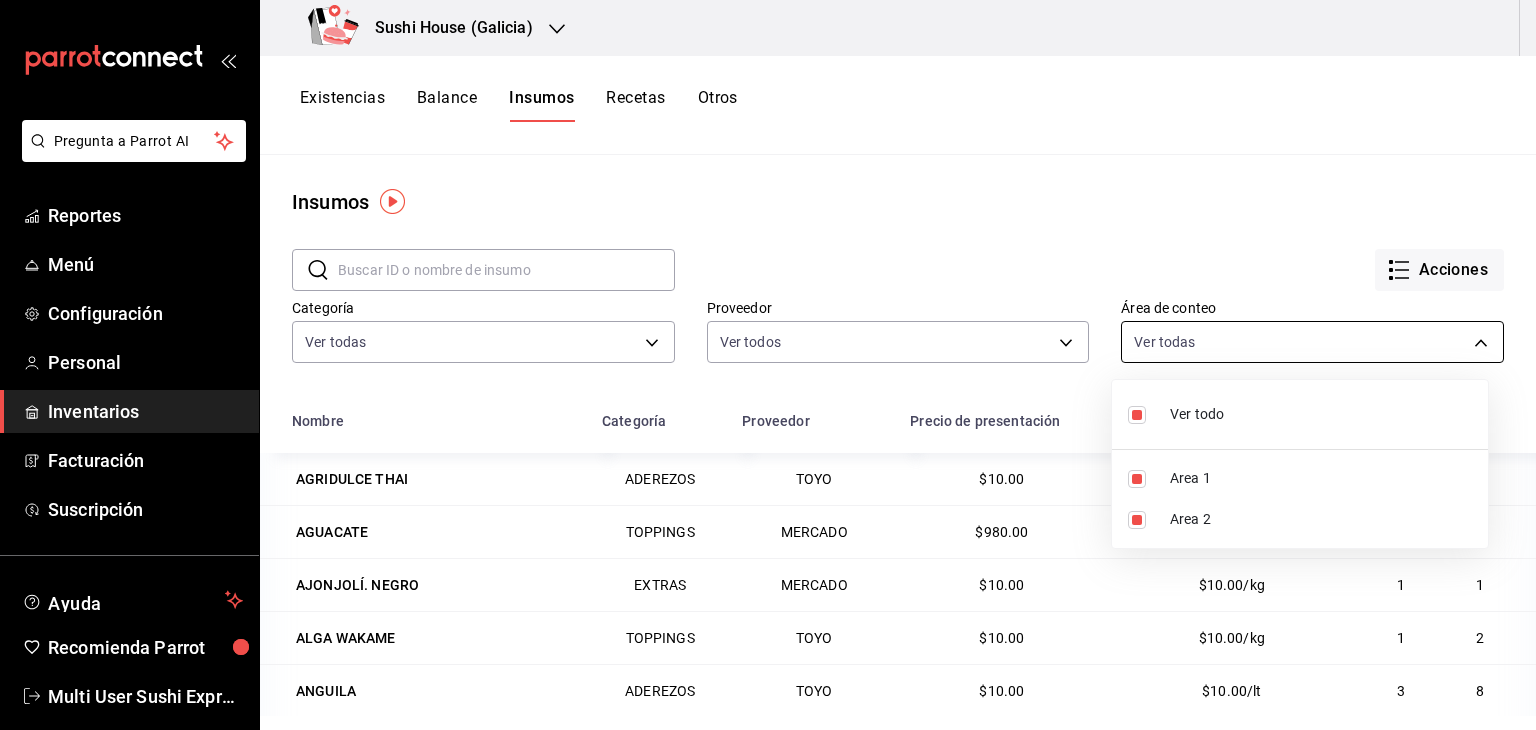 click on "Pregunta a Parrot AI Reportes   Menú   Configuración   Personal   Inventarios   Facturación   Suscripción   Ayuda Recomienda Parrot   Multi User Sushi Express   Sugerir nueva función   Sushi House (Galicia) Existencias Balance Insumos Recetas Otros Insumos ​ ​ Acciones Categoría Ver todas [UUID],[UUID],[UUID],[UUID],[UUID],[UUID],[UUID],[UUID] Proveedor Ver todos Área de conteo Ver todas [UUID],[UUID] Nombre Categoría Proveedor Precio de presentación Precio por UdM presentación Mínimo Ideal AGRIDULCE THAI ADEREZOS TOYO $10.00 $10.00/lt 3 8 AGUACATE TOPPINGS MERCADO $980.00 $98.00/kg 4 10 AJONJOLÍ. NEGRO EXTRAS MERCADO $10.00 $10.00/kg 1 1 ALGA WAKAME TOPPINGS TOYO $10.00 $10.00/kg 1 2 ANGUILA TOYO 3" at bounding box center [768, 358] 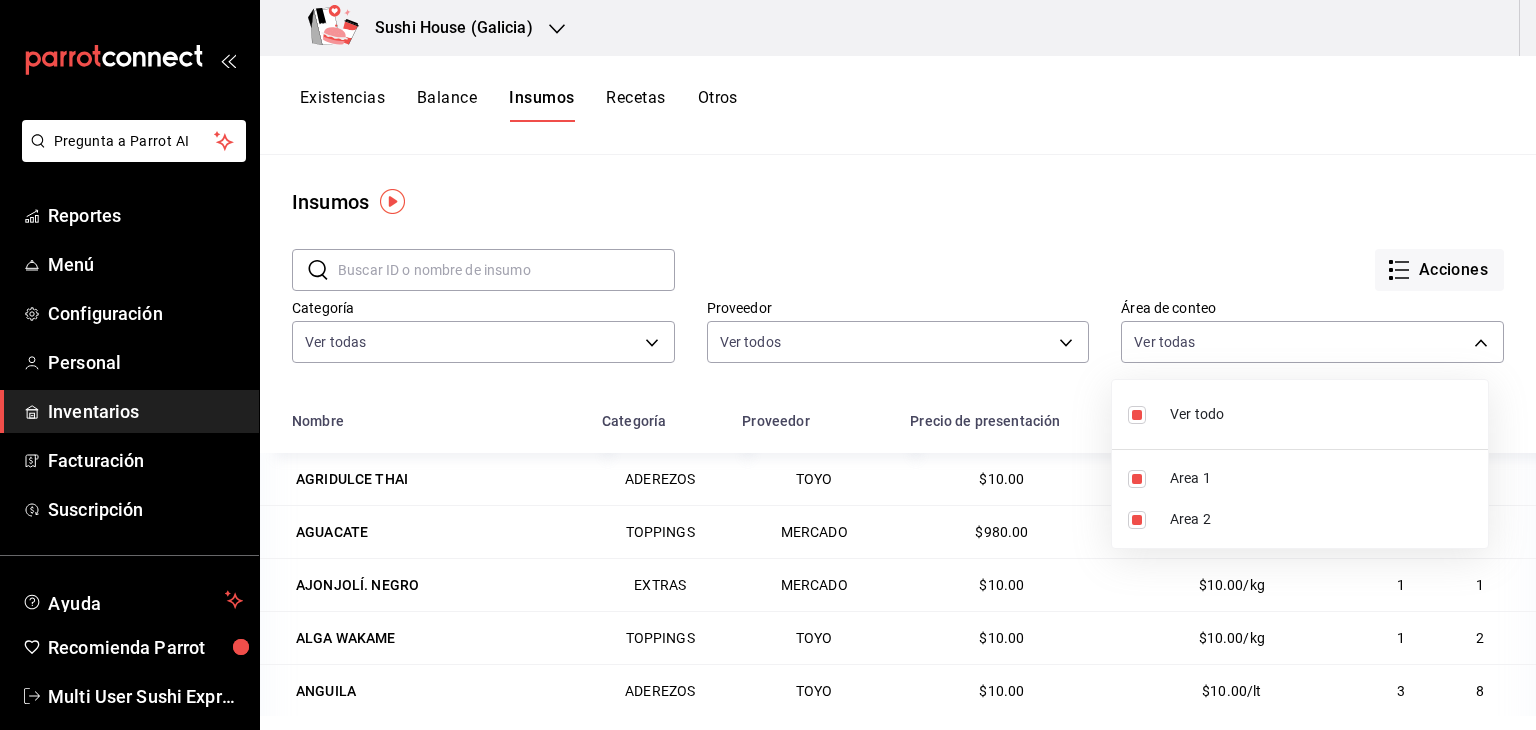 click at bounding box center (1137, 415) 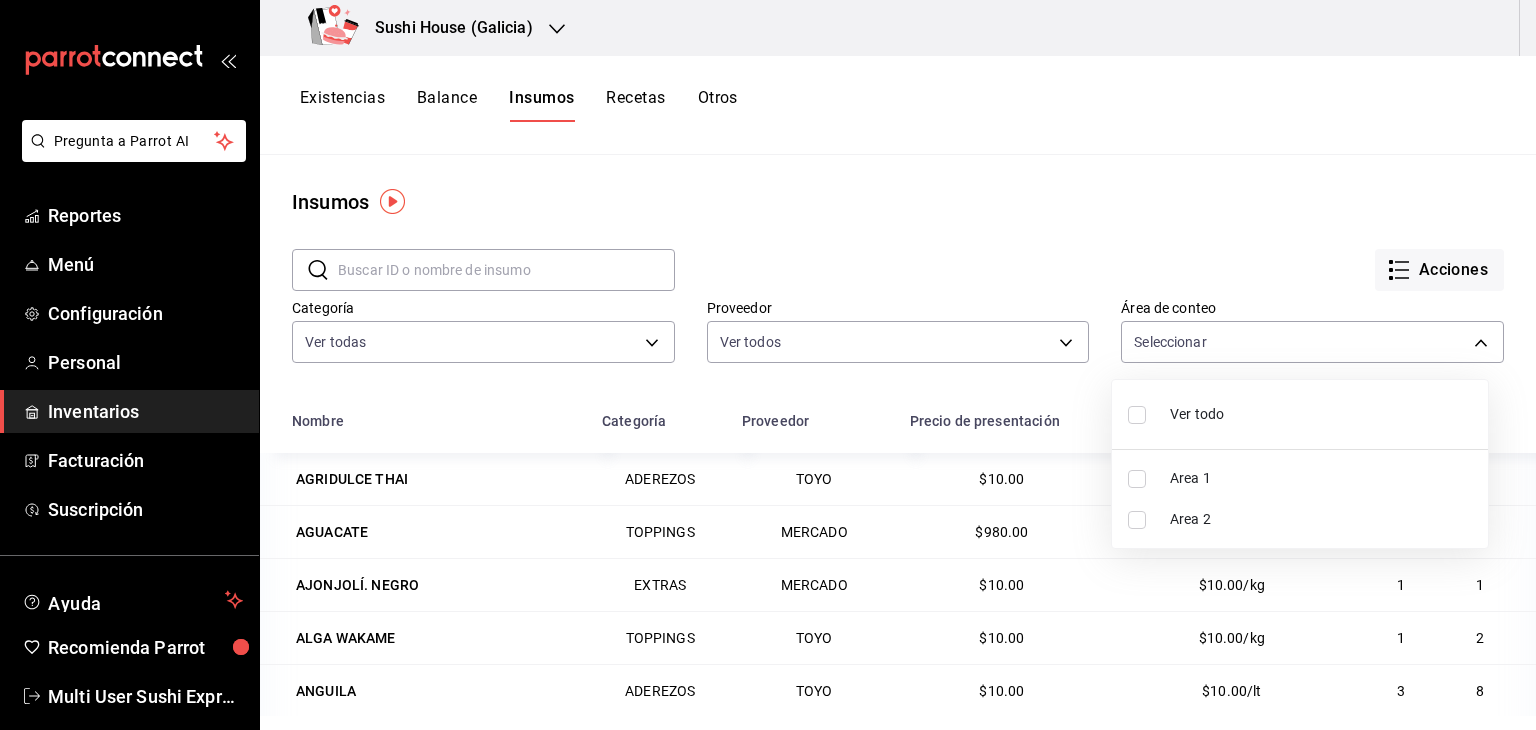 click at bounding box center (1137, 415) 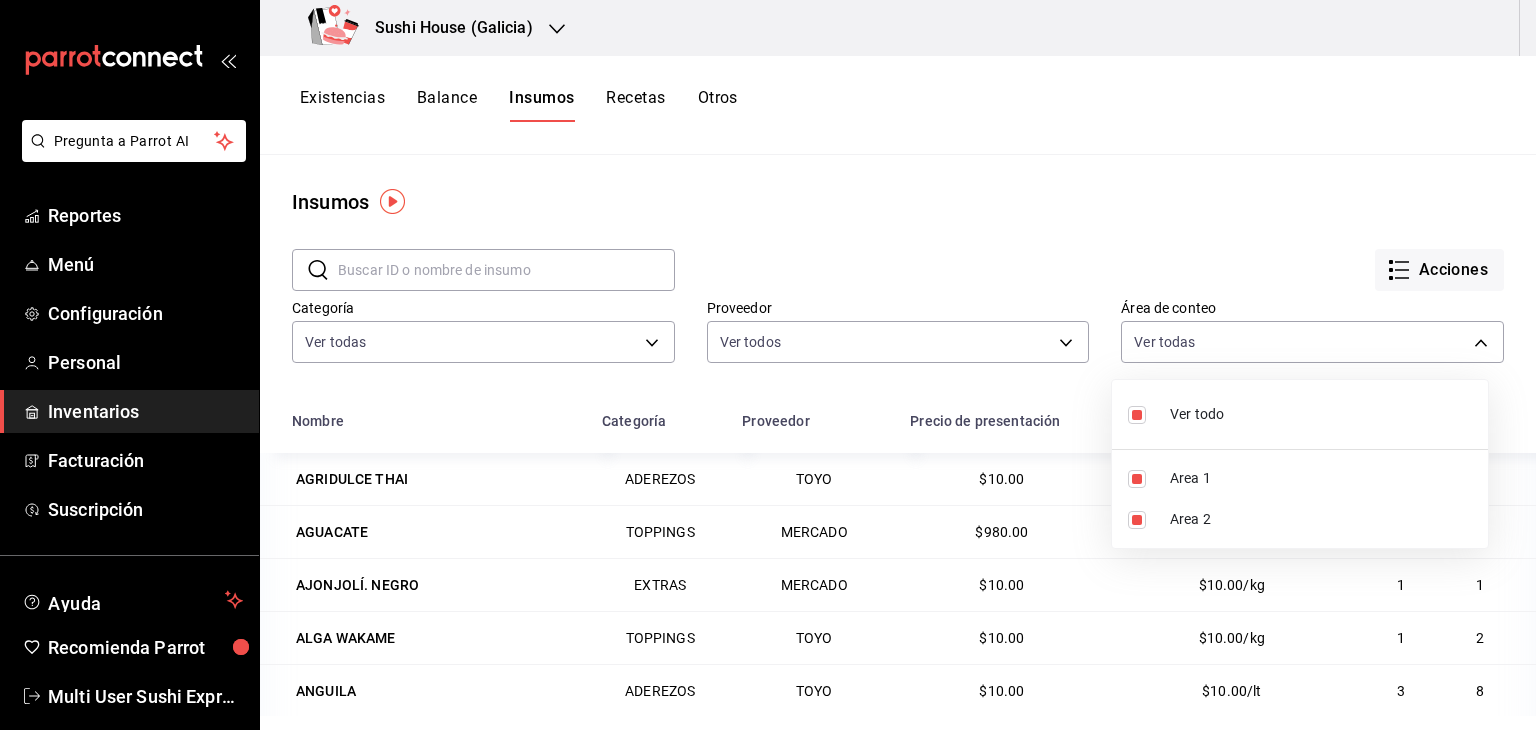 click at bounding box center [768, 365] 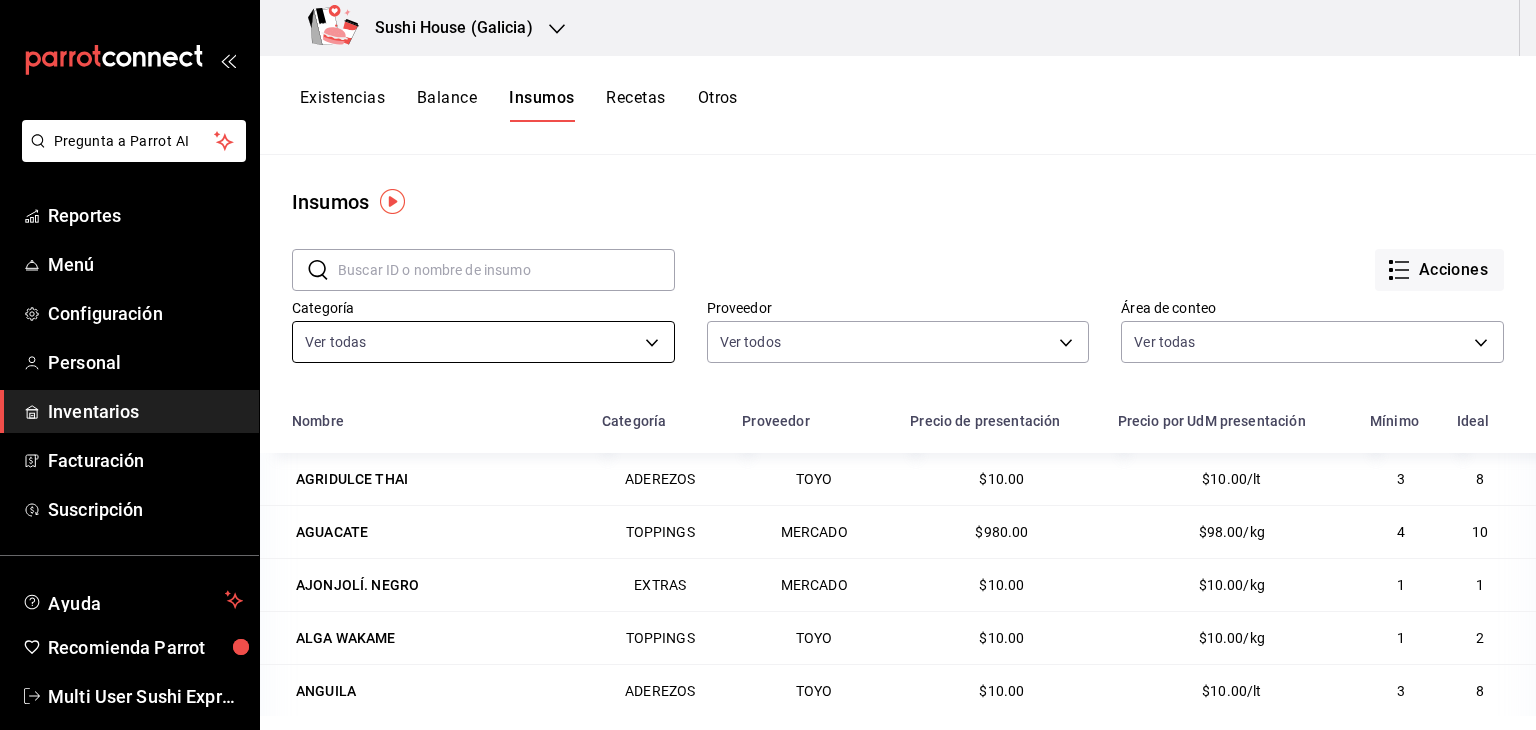click on "Pregunta a Parrot AI Reportes   Menú   Configuración   Personal   Inventarios   Facturación   Suscripción   Ayuda Recomienda Parrot   Multi User Sushi Express   Sugerir nueva función   Sushi House (Galicia) Existencias Balance Insumos Recetas Otros Insumos ​ ​ Acciones Categoría Ver todas [UUID],[UUID],[UUID],[UUID],[UUID],[UUID],[UUID],[UUID] Proveedor Ver todos Área de conteo Ver todas [UUID],[UUID] Nombre Categoría Proveedor Precio de presentación Precio por UdM presentación Mínimo Ideal AGRIDULCE THAI ADEREZOS TOYO $10.00 $10.00/lt 3 8 AGUACATE TOPPINGS MERCADO $980.00 $98.00/kg 4 10 AJONJOLÍ. NEGRO EXTRAS MERCADO $10.00 $10.00/kg 1 1 ALGA WAKAME TOPPINGS TOYO $10.00 $10.00/kg 1 2 ANGUILA TOYO 3" at bounding box center [768, 358] 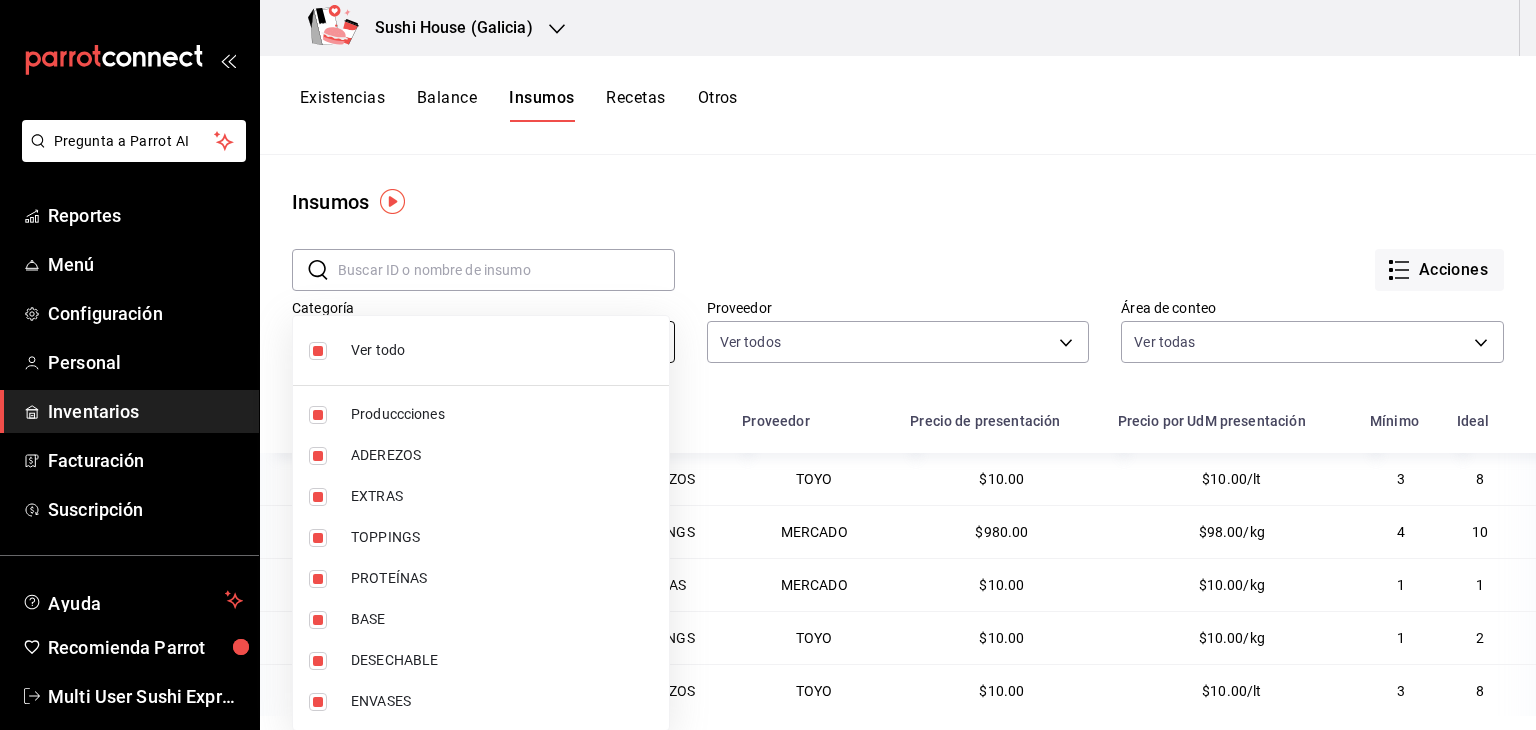 click on "Ver todo" at bounding box center (502, 350) 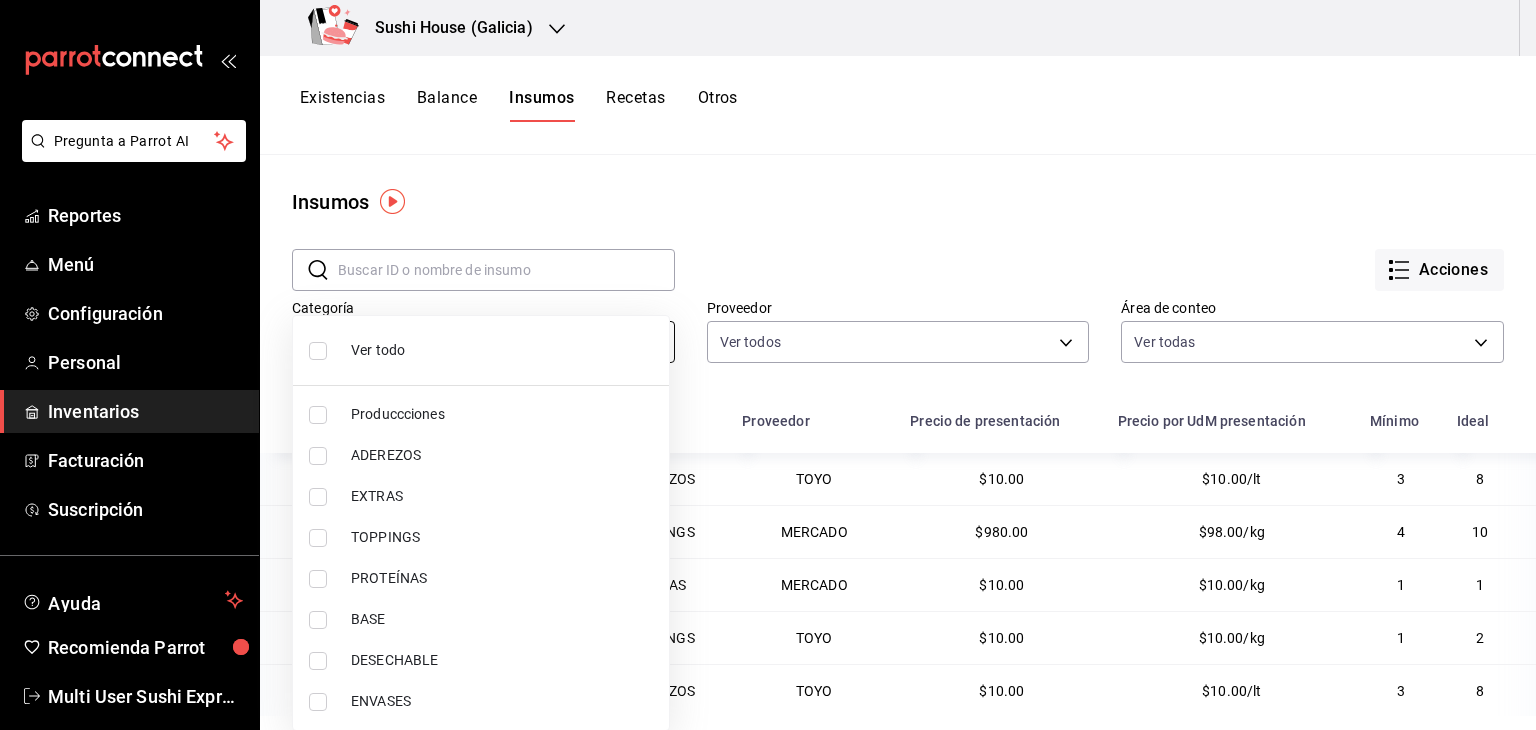 click on "Ver todo" at bounding box center (502, 350) 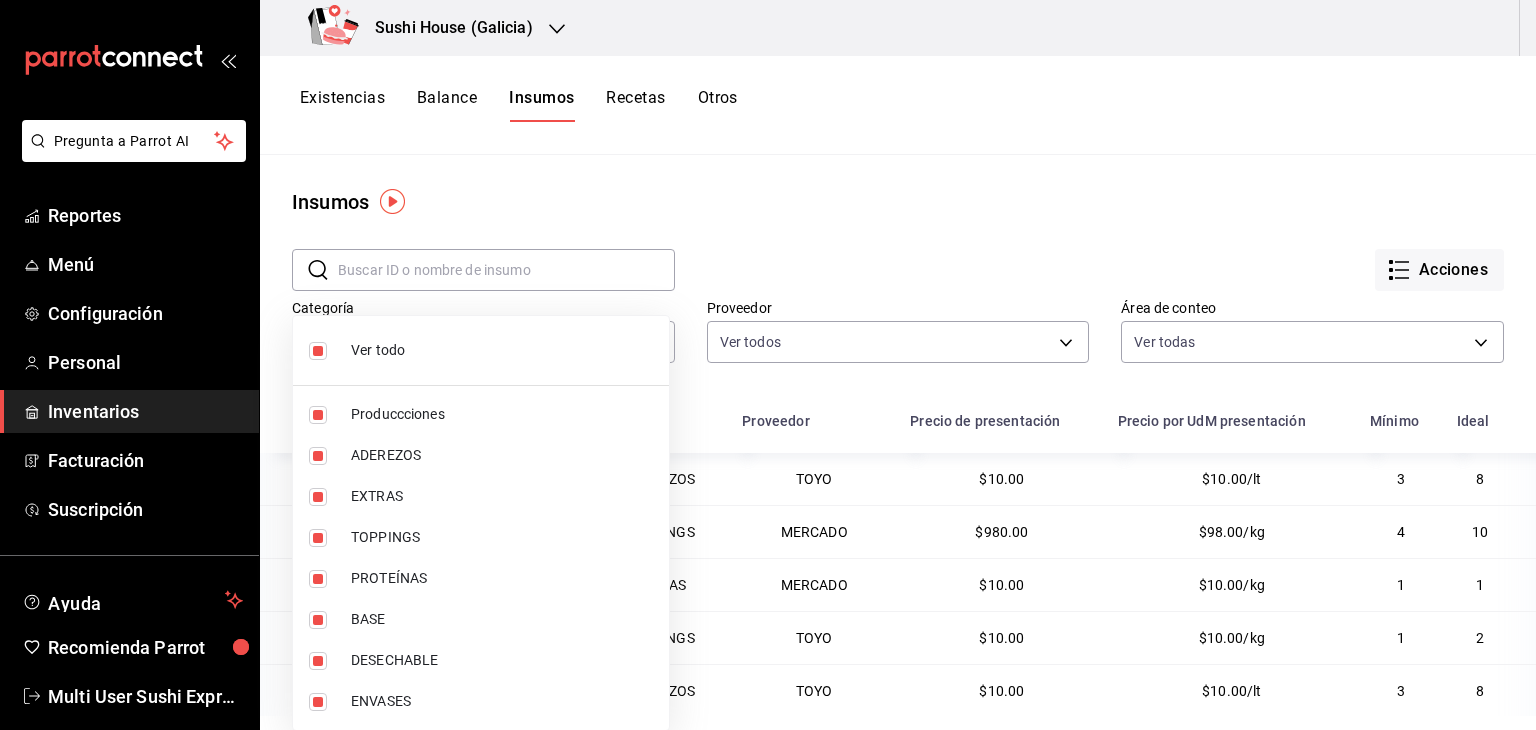 click at bounding box center [768, 365] 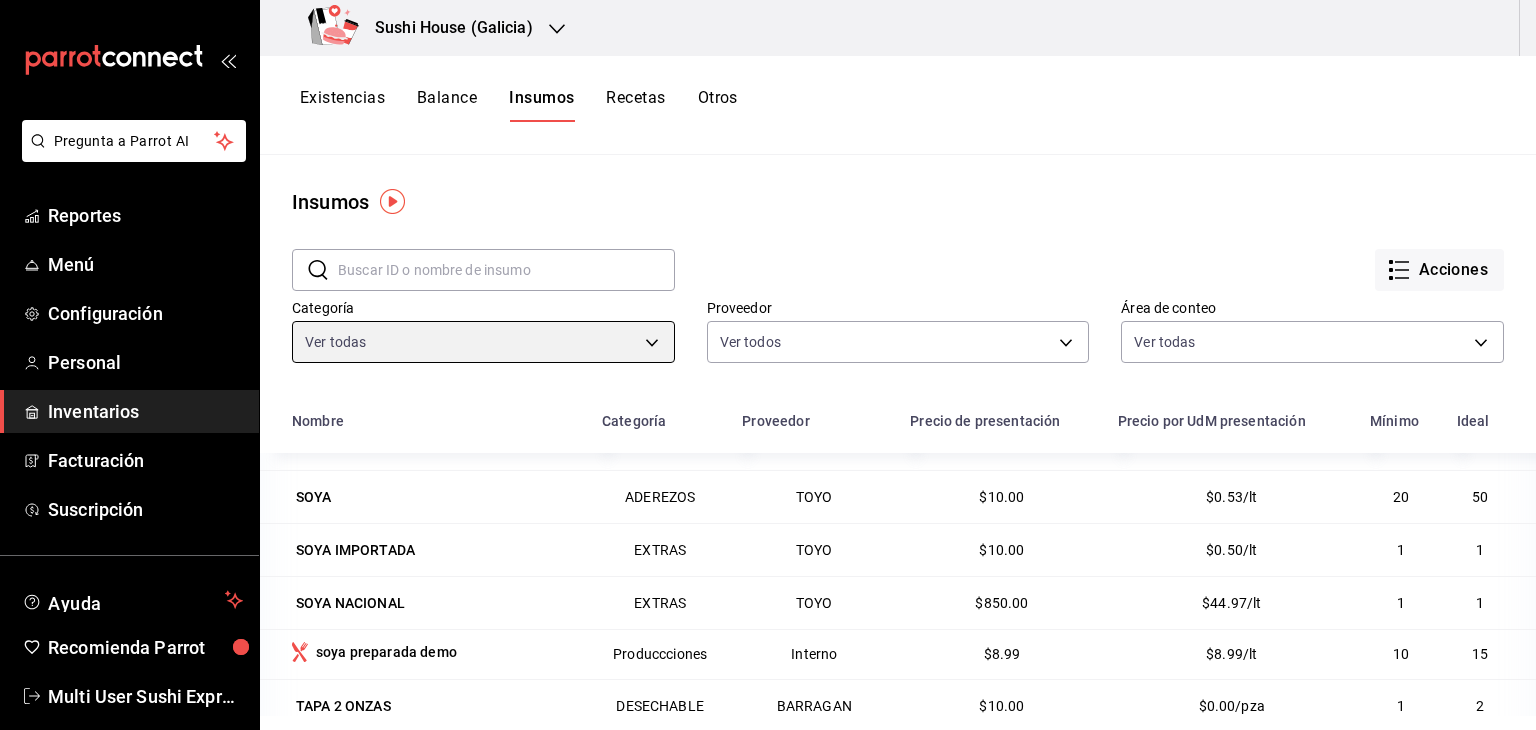 scroll, scrollTop: 3035, scrollLeft: 0, axis: vertical 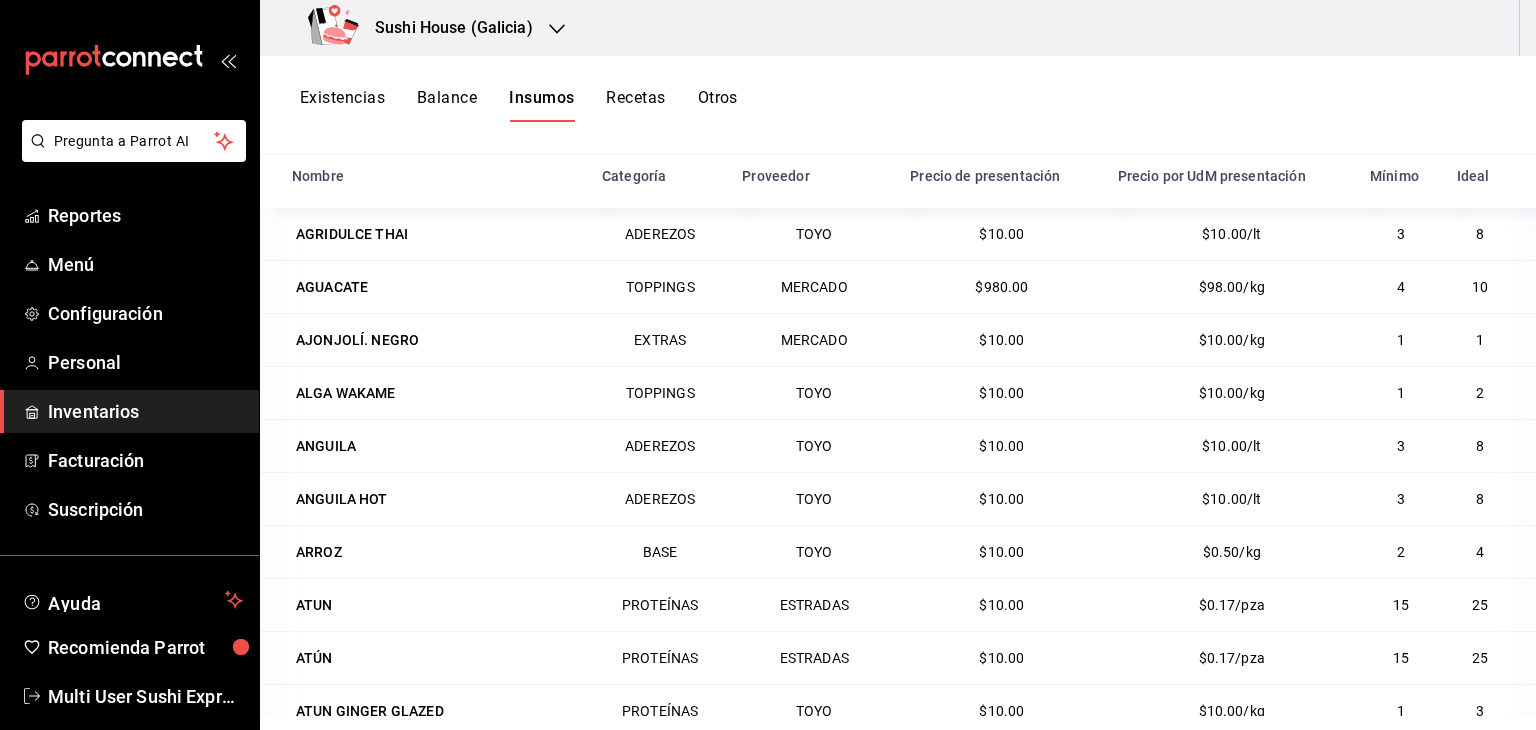click on "Recetas" at bounding box center (635, 105) 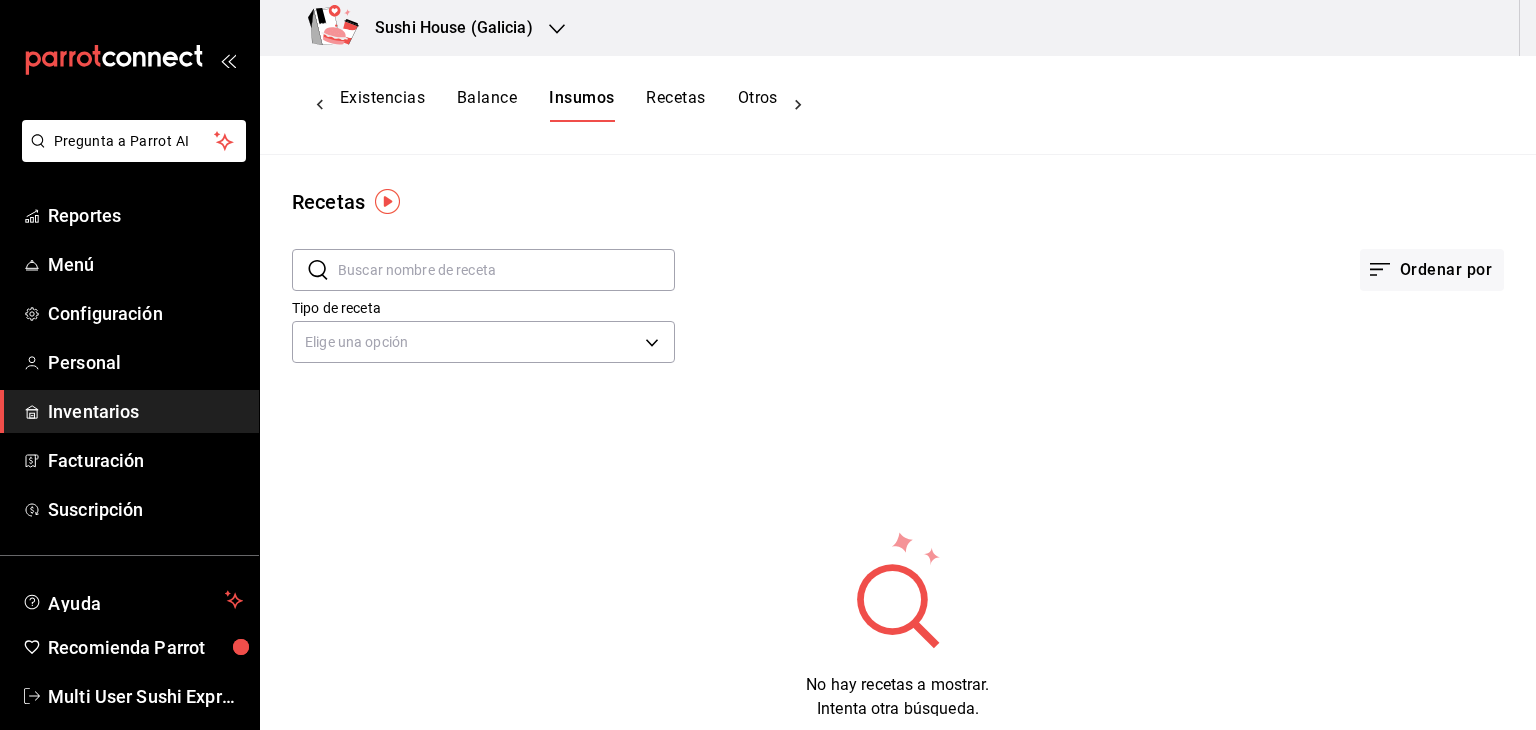 scroll, scrollTop: 0, scrollLeft: 0, axis: both 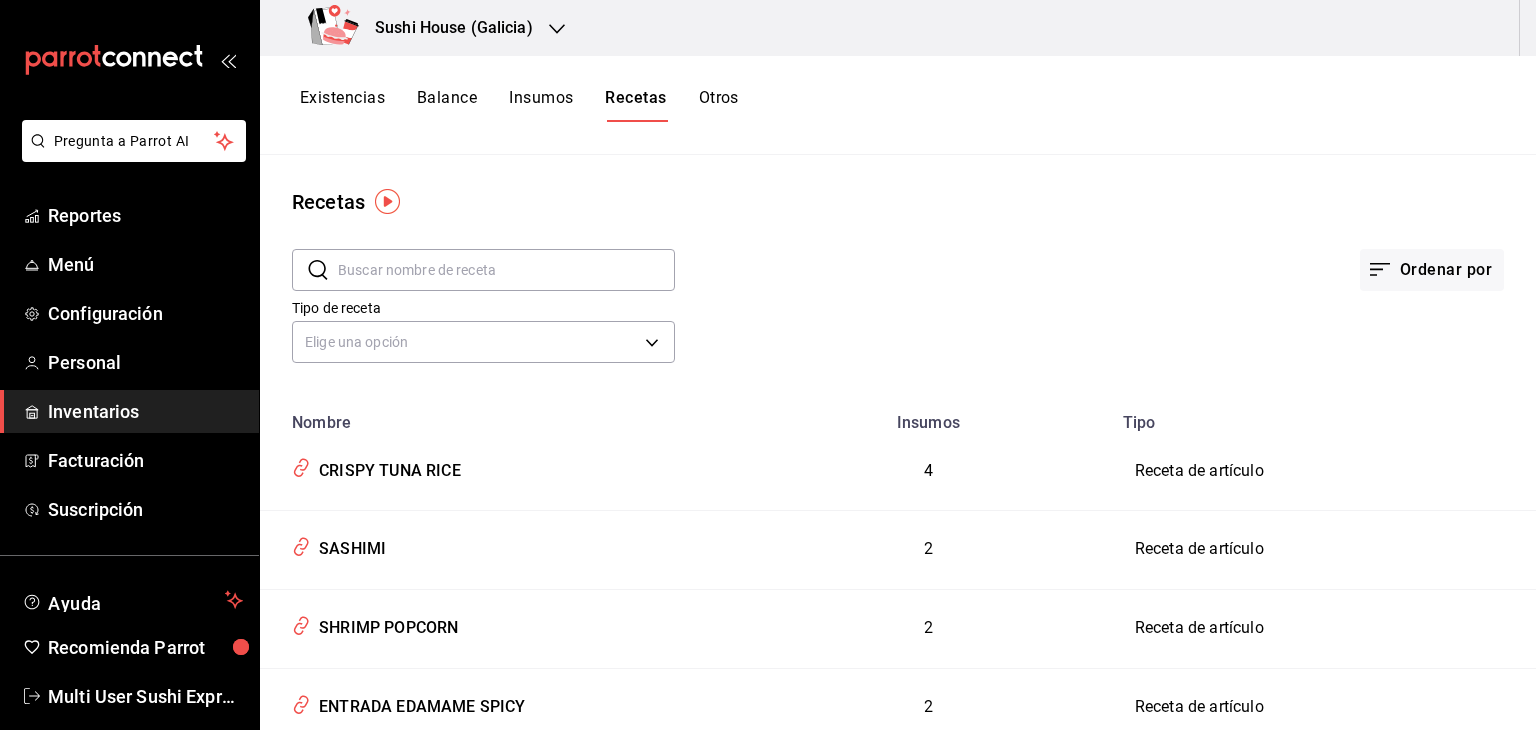 click on "Recetas" at bounding box center [898, 202] 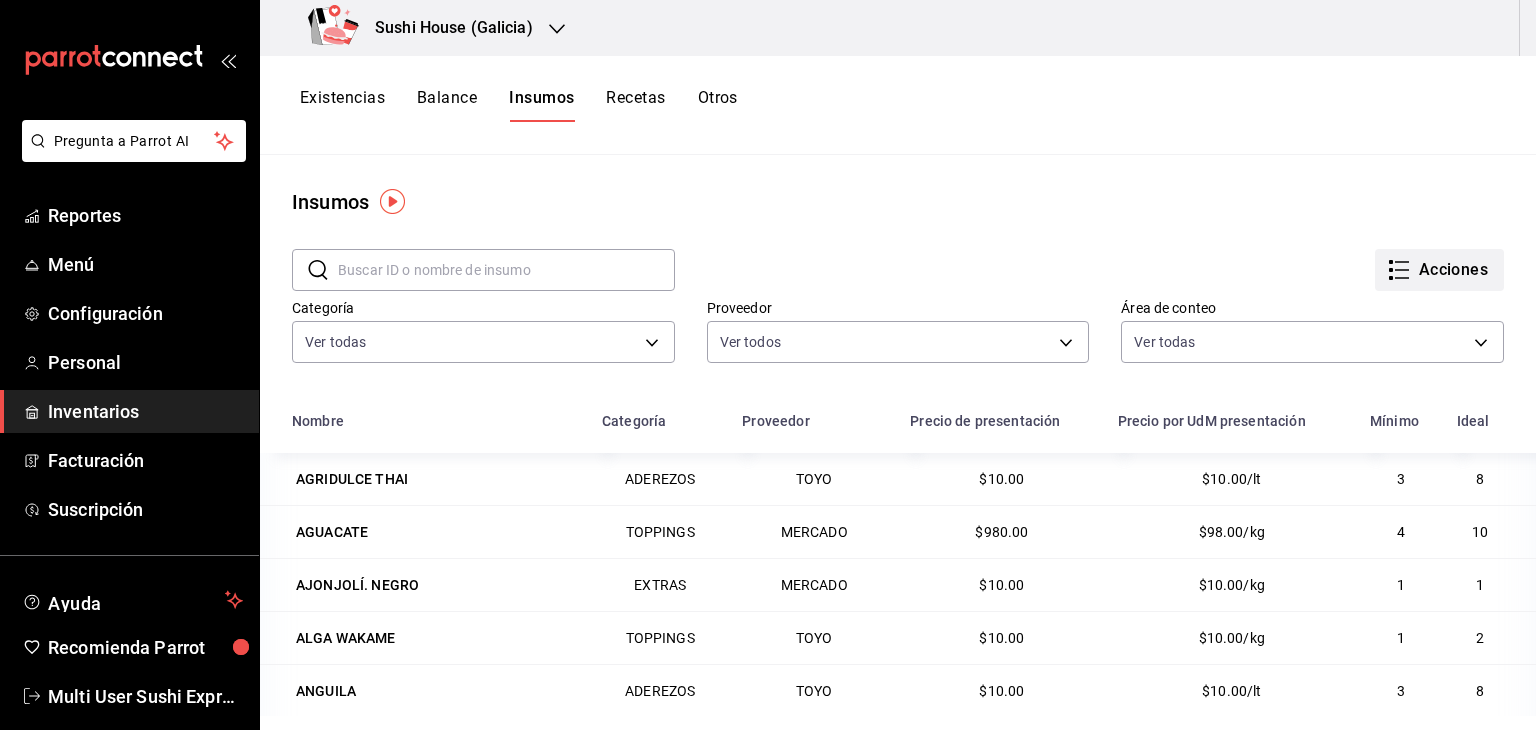 click on "Acciones" at bounding box center (1439, 270) 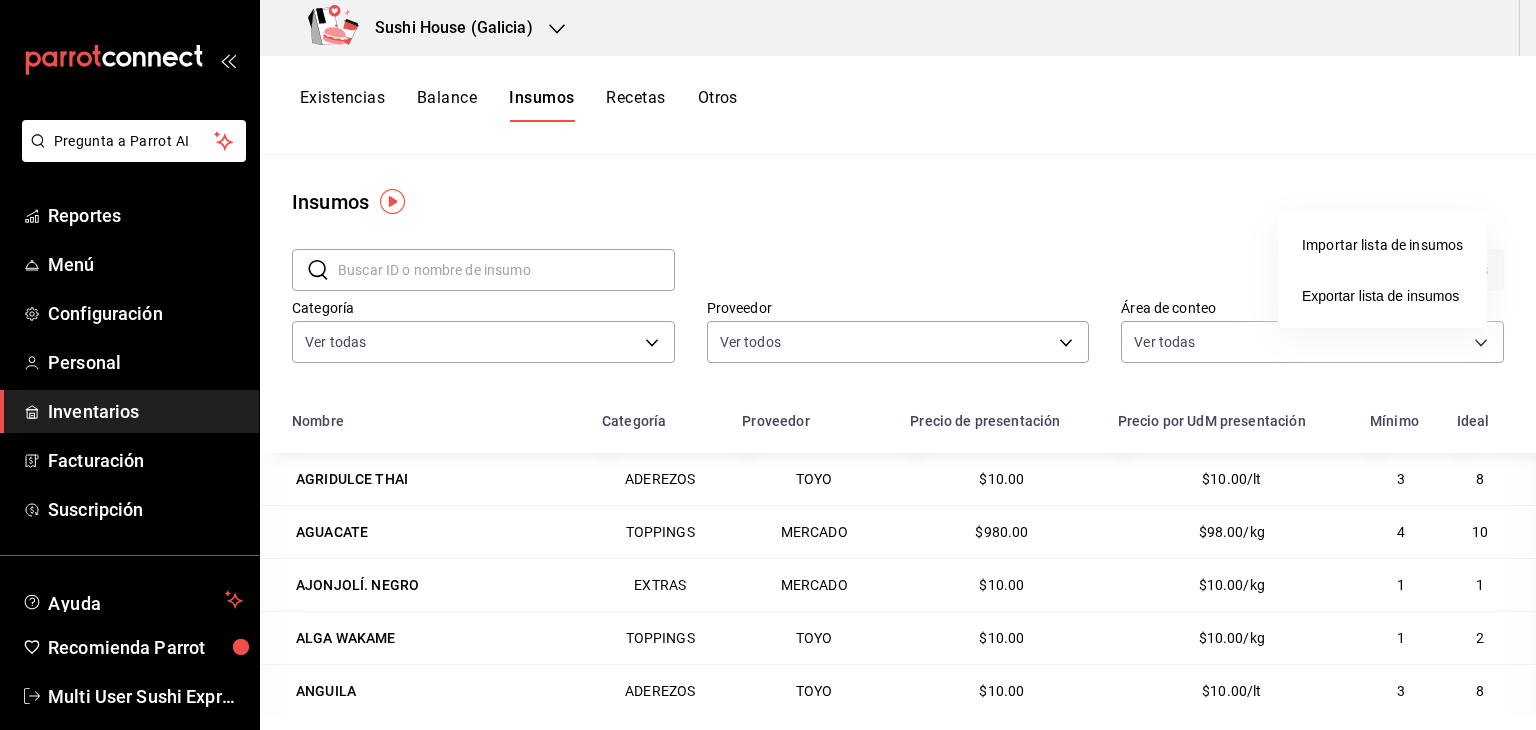 click at bounding box center (768, 365) 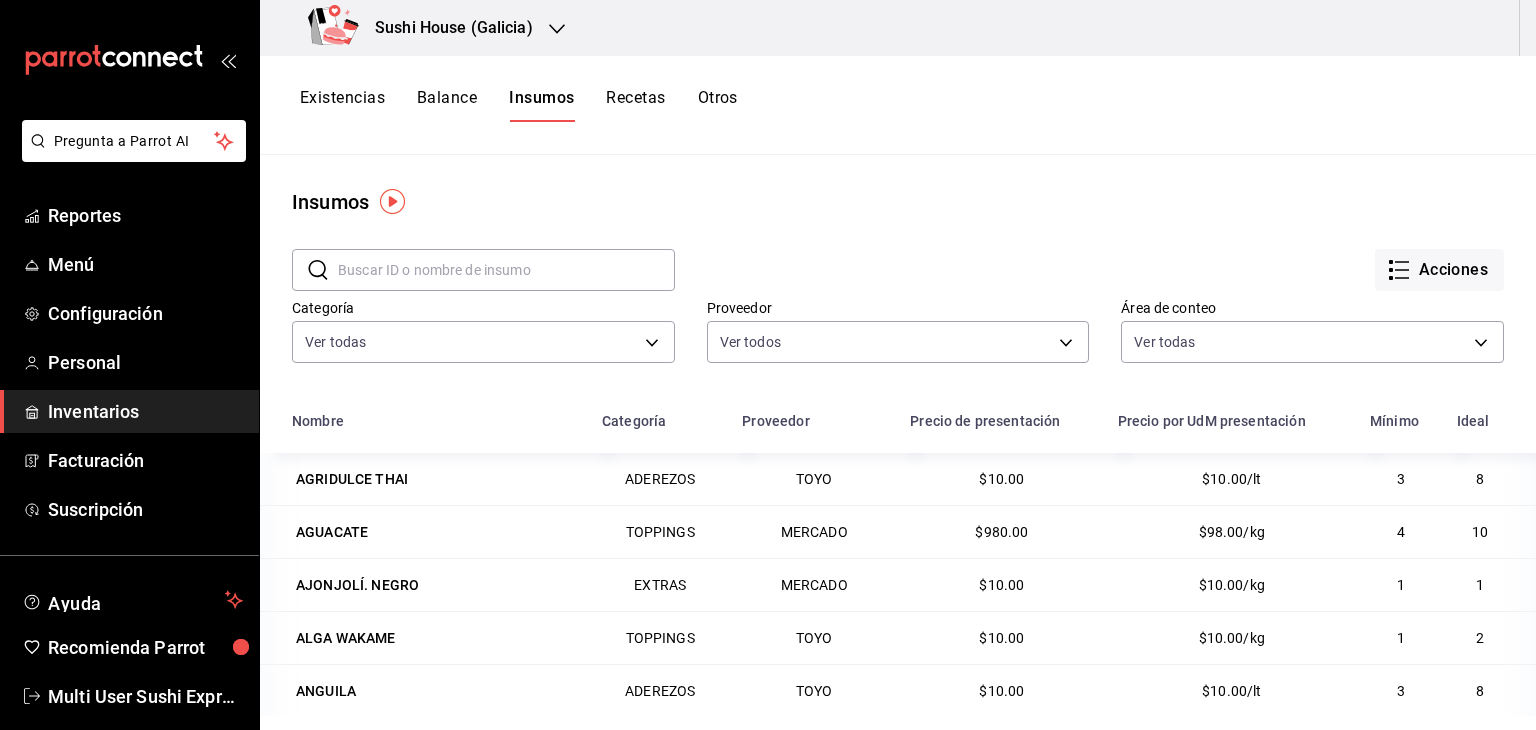 click on "Existencias" at bounding box center (342, 105) 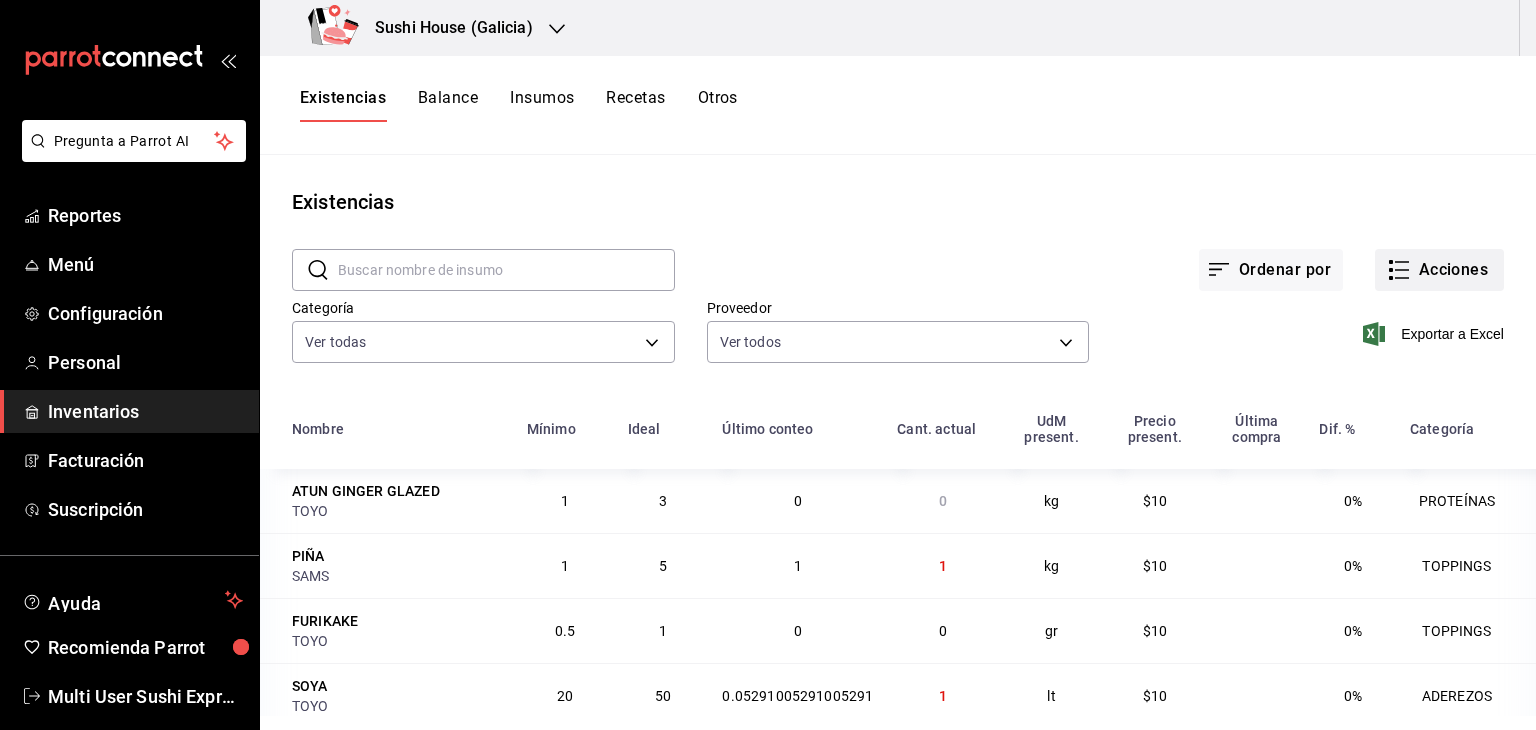 click on "Acciones" at bounding box center [1439, 270] 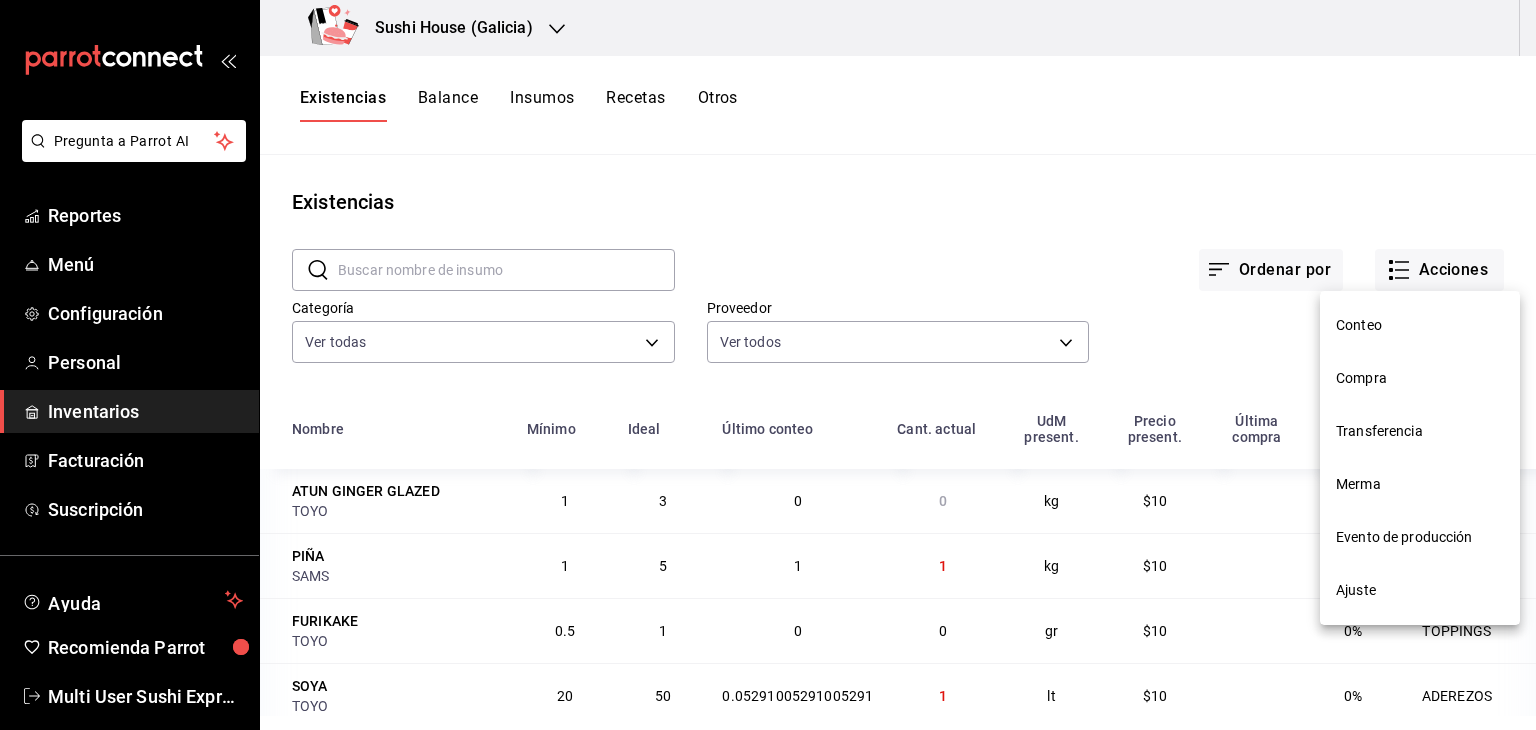 click at bounding box center (768, 365) 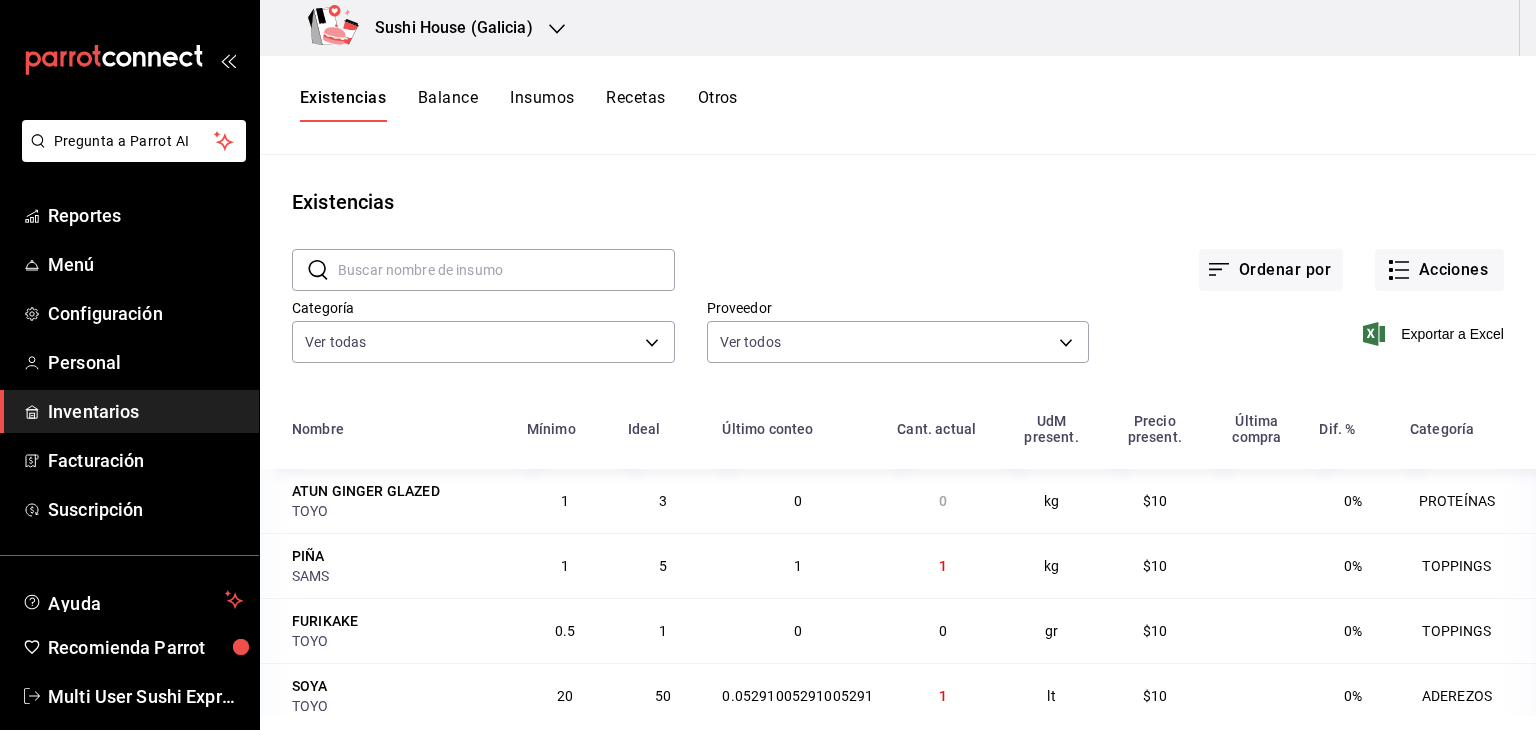 click on "Recetas" at bounding box center (635, 105) 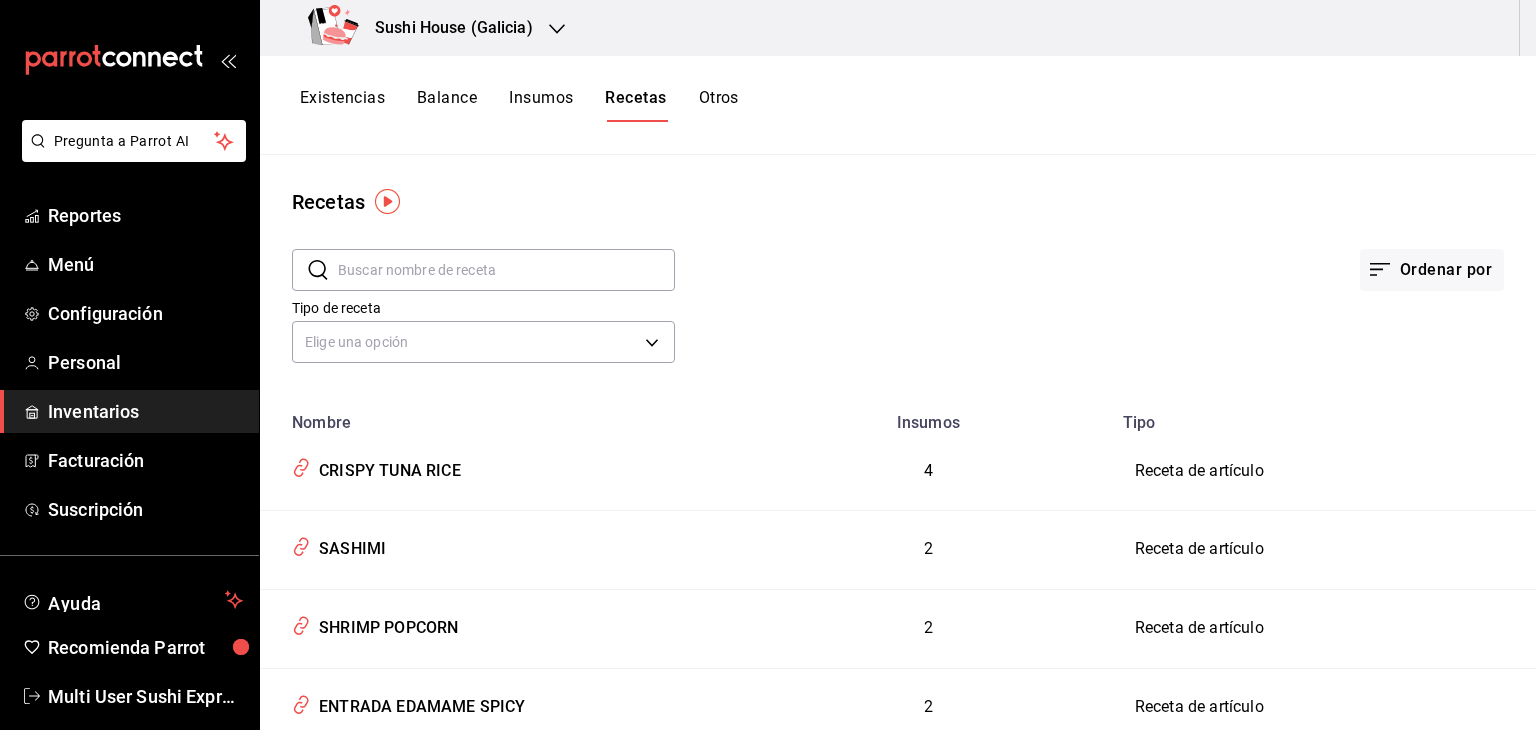 click 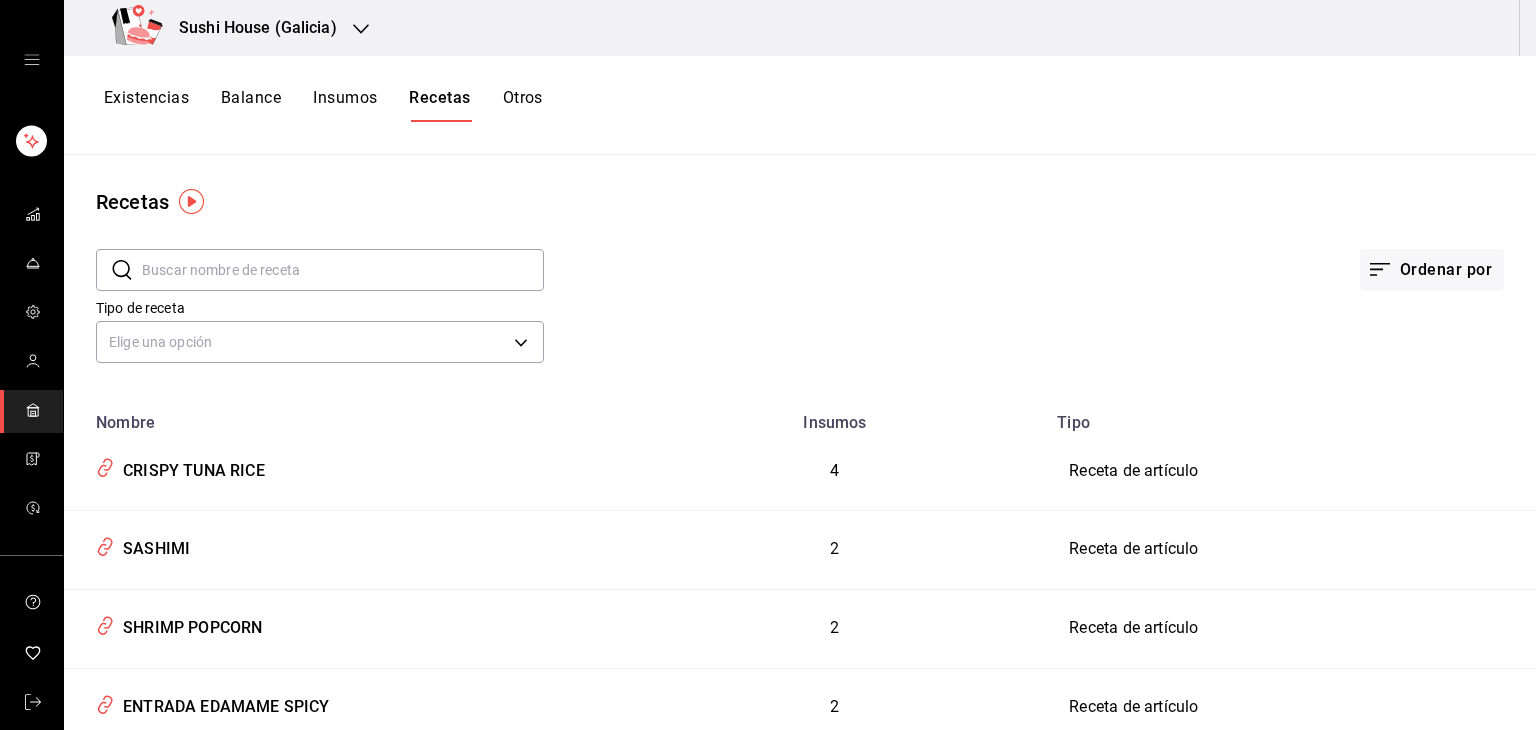 click 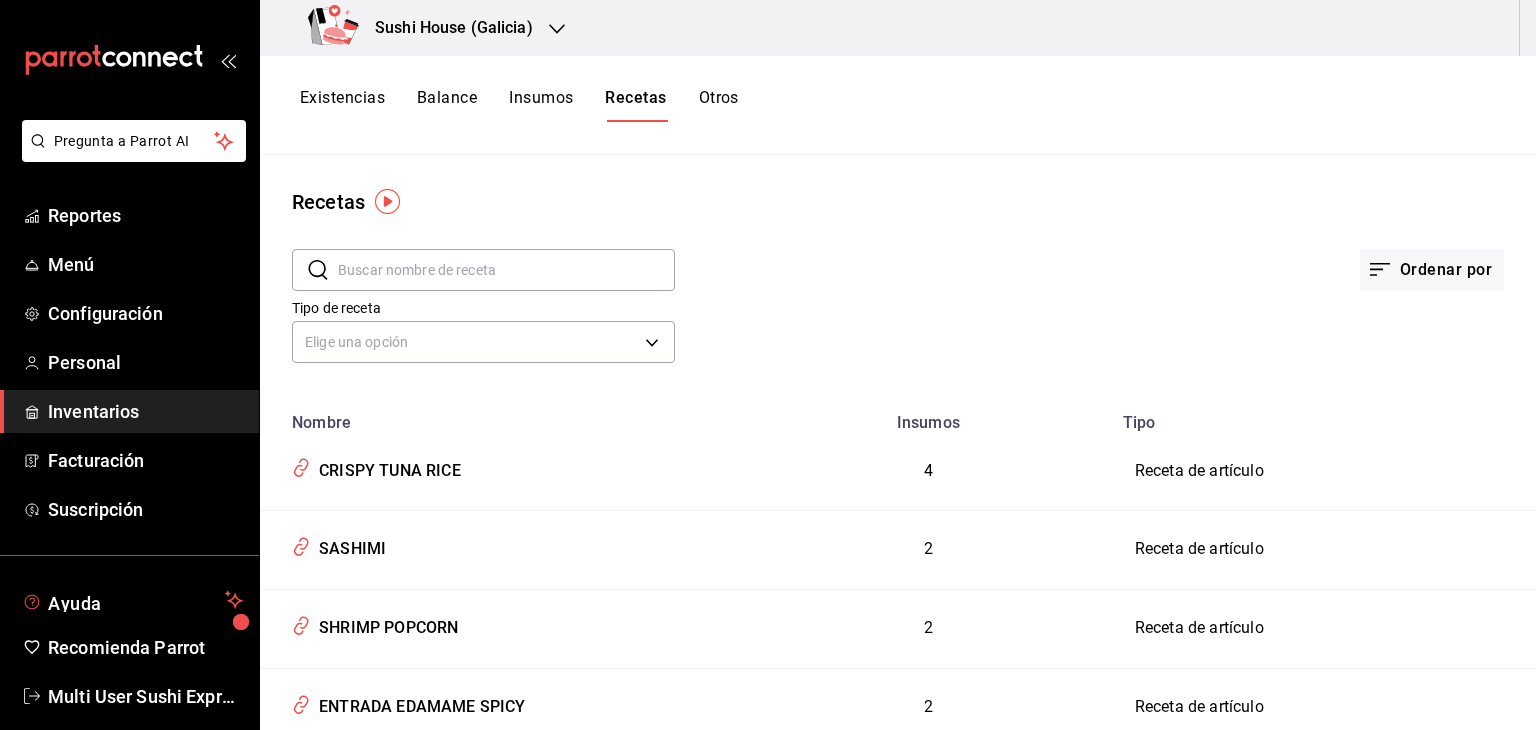 scroll, scrollTop: 24, scrollLeft: 0, axis: vertical 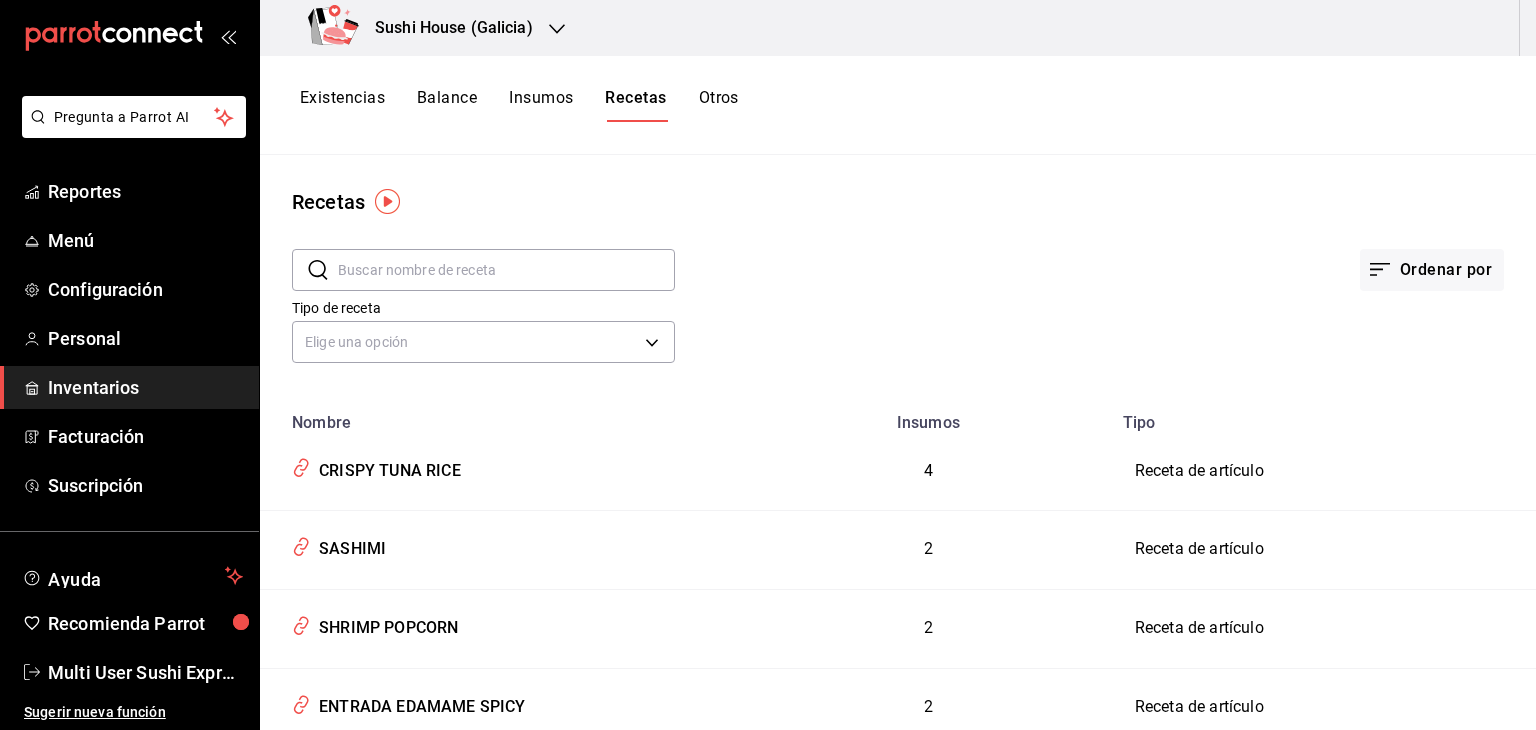 click on "Inventarios" at bounding box center [145, 387] 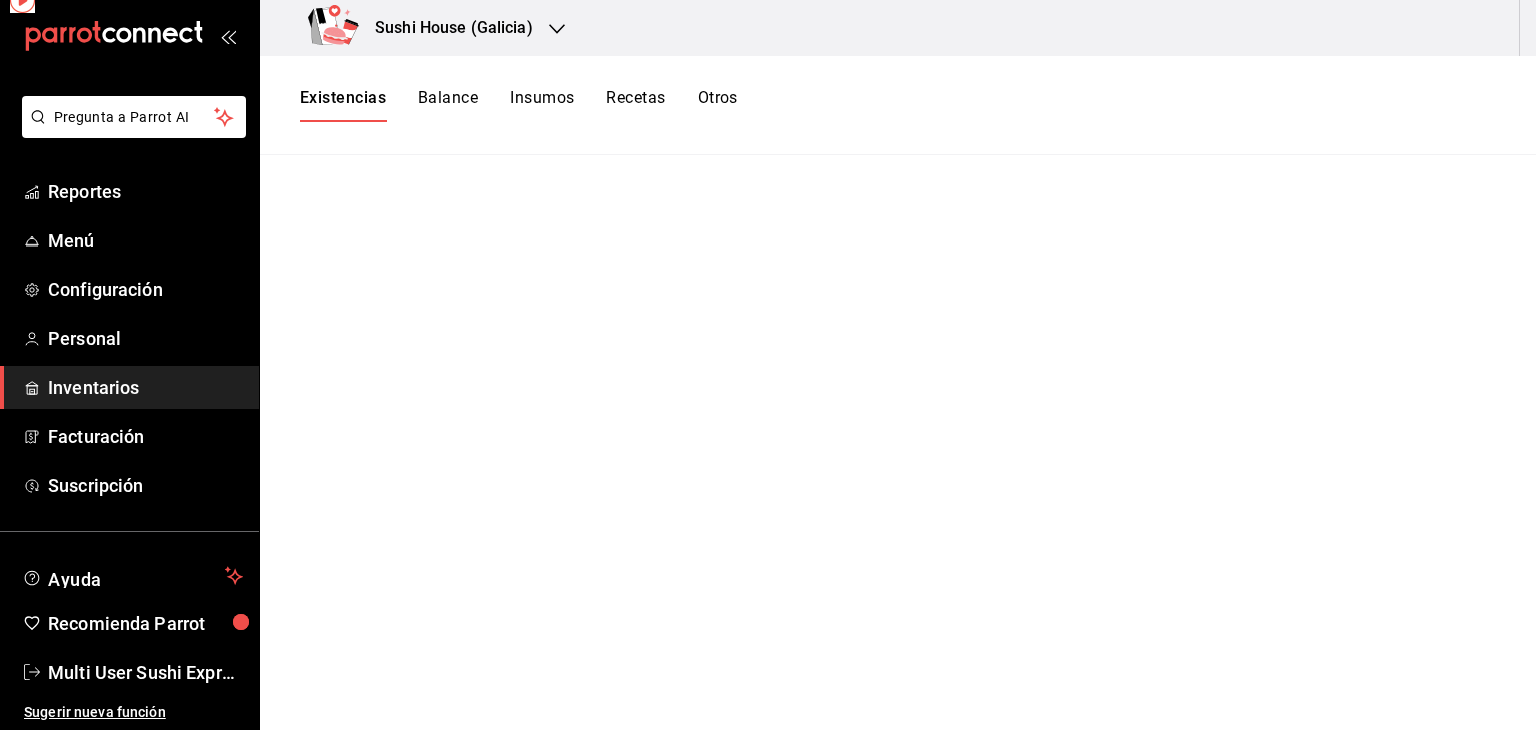 click on "Inventarios" at bounding box center [145, 387] 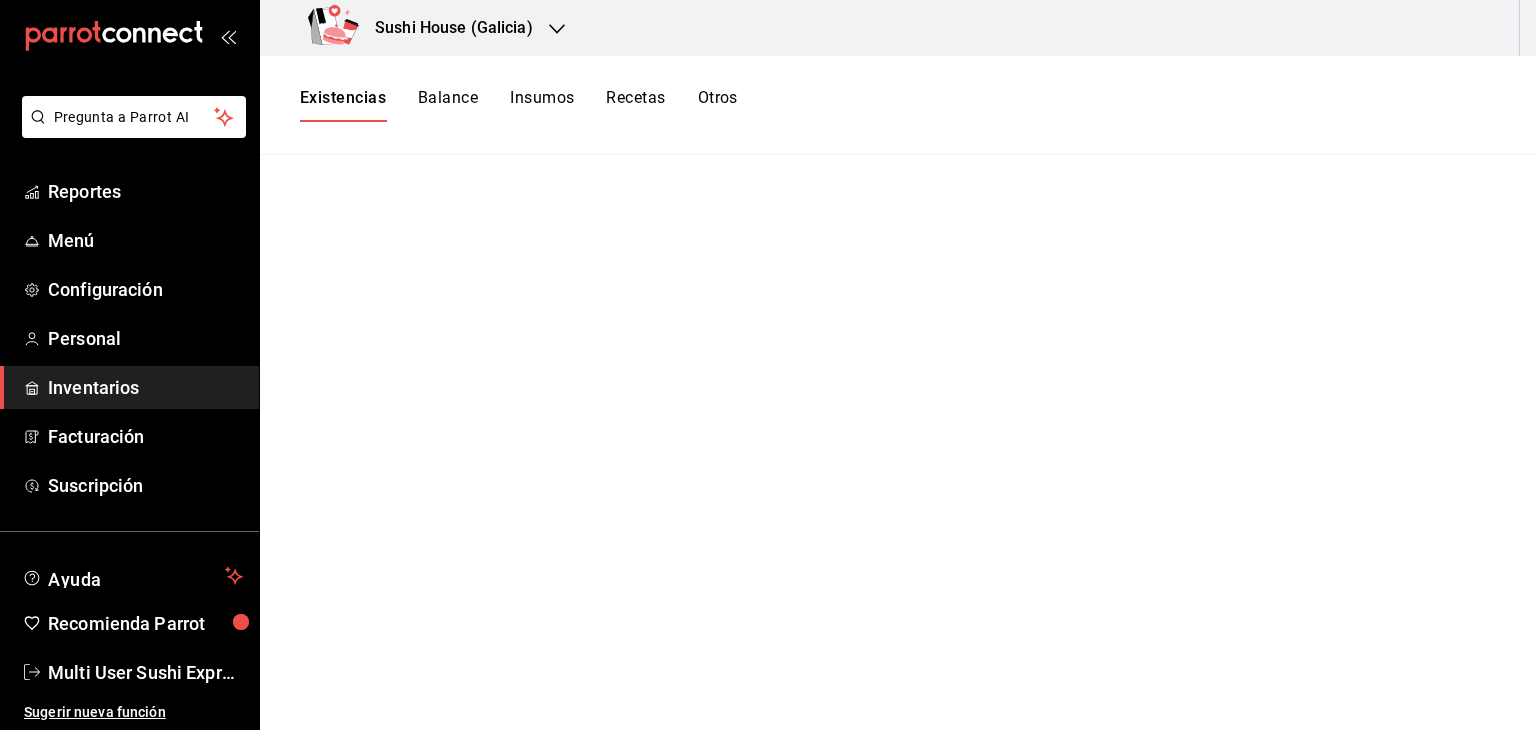 click on "Otros" at bounding box center (718, 105) 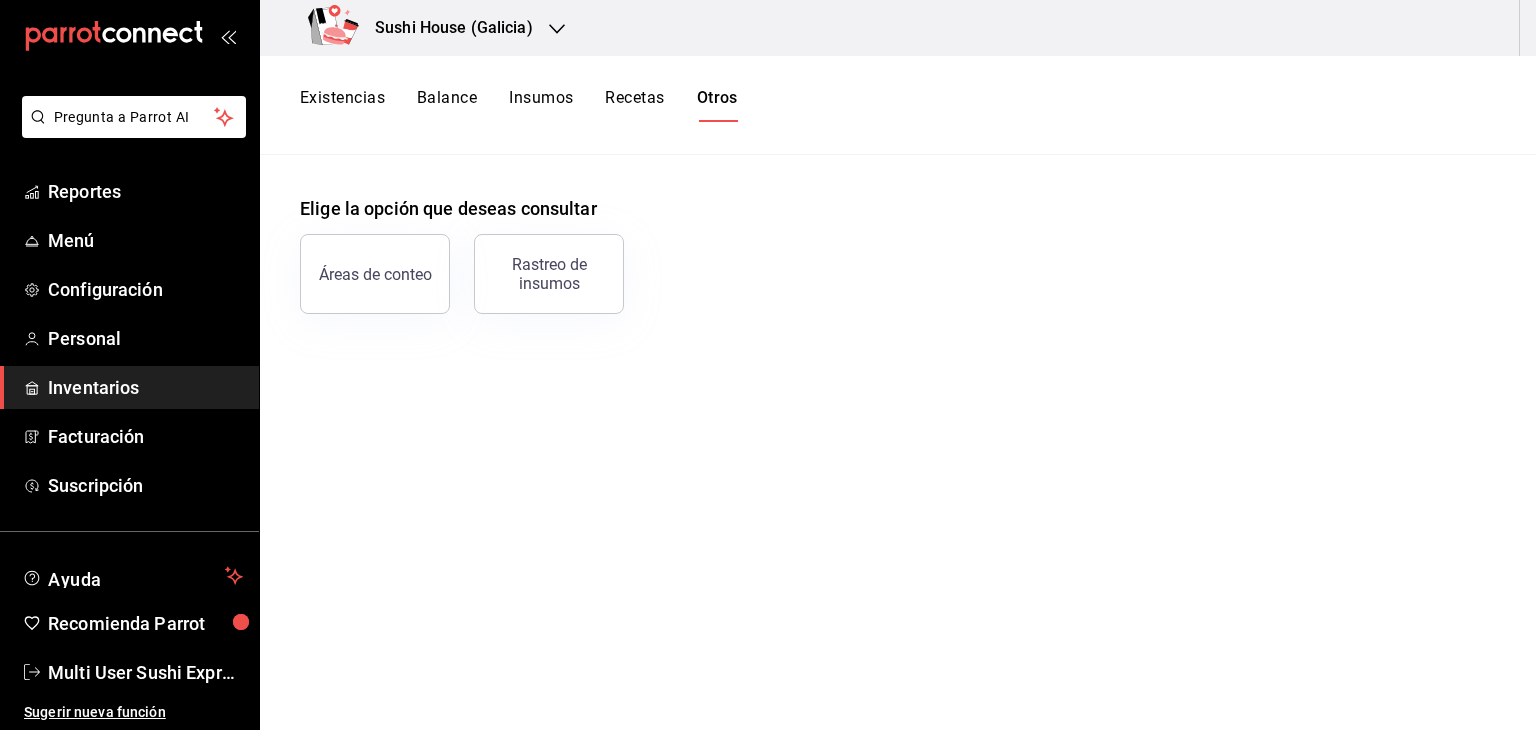 click on "Existencias" at bounding box center [342, 105] 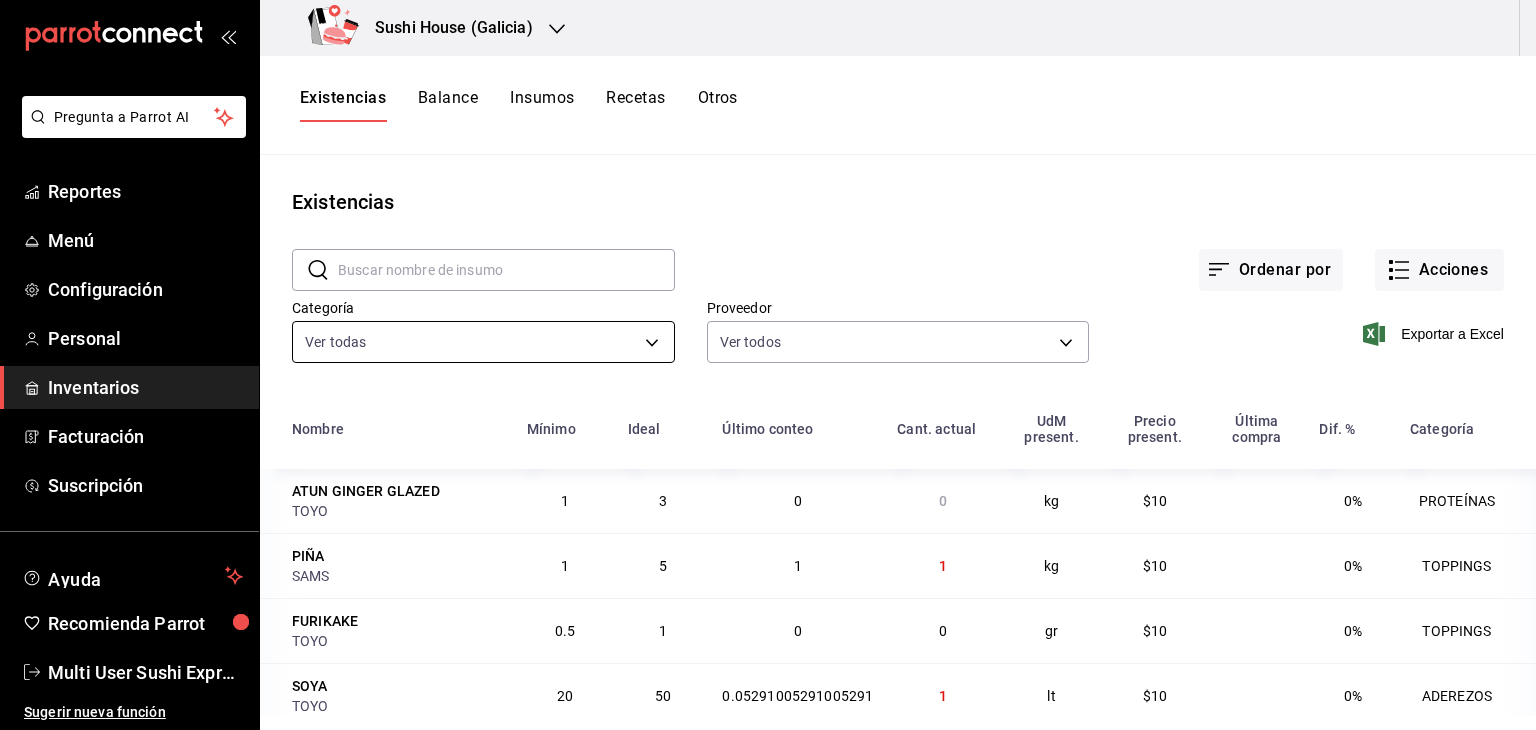 click on "Pregunta a Parrot AI Reportes   Menú   Configuración   Personal   Inventarios   Facturación   Suscripción   Ayuda Recomienda Parrot   Multi User Sushi Express   Sugerir nueva función   Sushi House (Galicia) Existencias Balance Insumos Recetas Otros Existencias ​ ​ Ordenar por Acciones Categoría Ver todas [UUID],[UUID],[UUID],[UUID],[UUID],[UUID],[UUID],[UUID] Proveedor Ver todos Exportar a Excel Nombre Mínimo Ideal Último conteo Cant. actual UdM present. Precio present. Última compra Dif. % Categoría ATUN GINGER GLAZED TOYO 1 3 0 0 kg $10 0% PROTEÍNAS PIÑA SAMS 1 5 1 1 kg $10 0% TOPPINGS FURIKAKE TOYO 0.5 1 0 0 gr $10 0% TOPPINGS SOYA TOYO 20 50 0.05291005291005291 1 lt $10 0% ADEREZOS MIX DE NUECES MERCADO 4 10 0 0 gr $10 0% TOPPINGS CAMARON FRESCO COSTA 5" at bounding box center (768, 358) 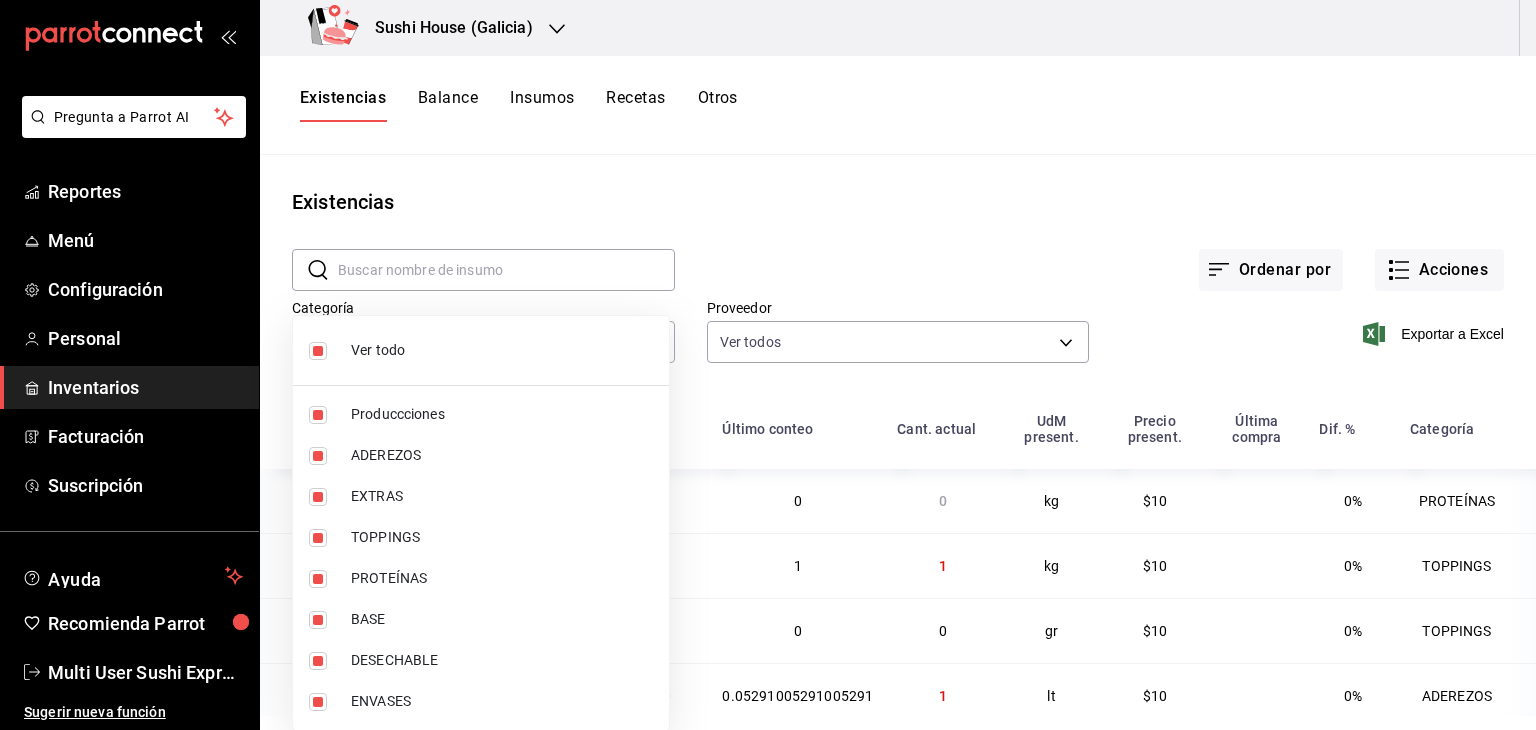 click at bounding box center [768, 365] 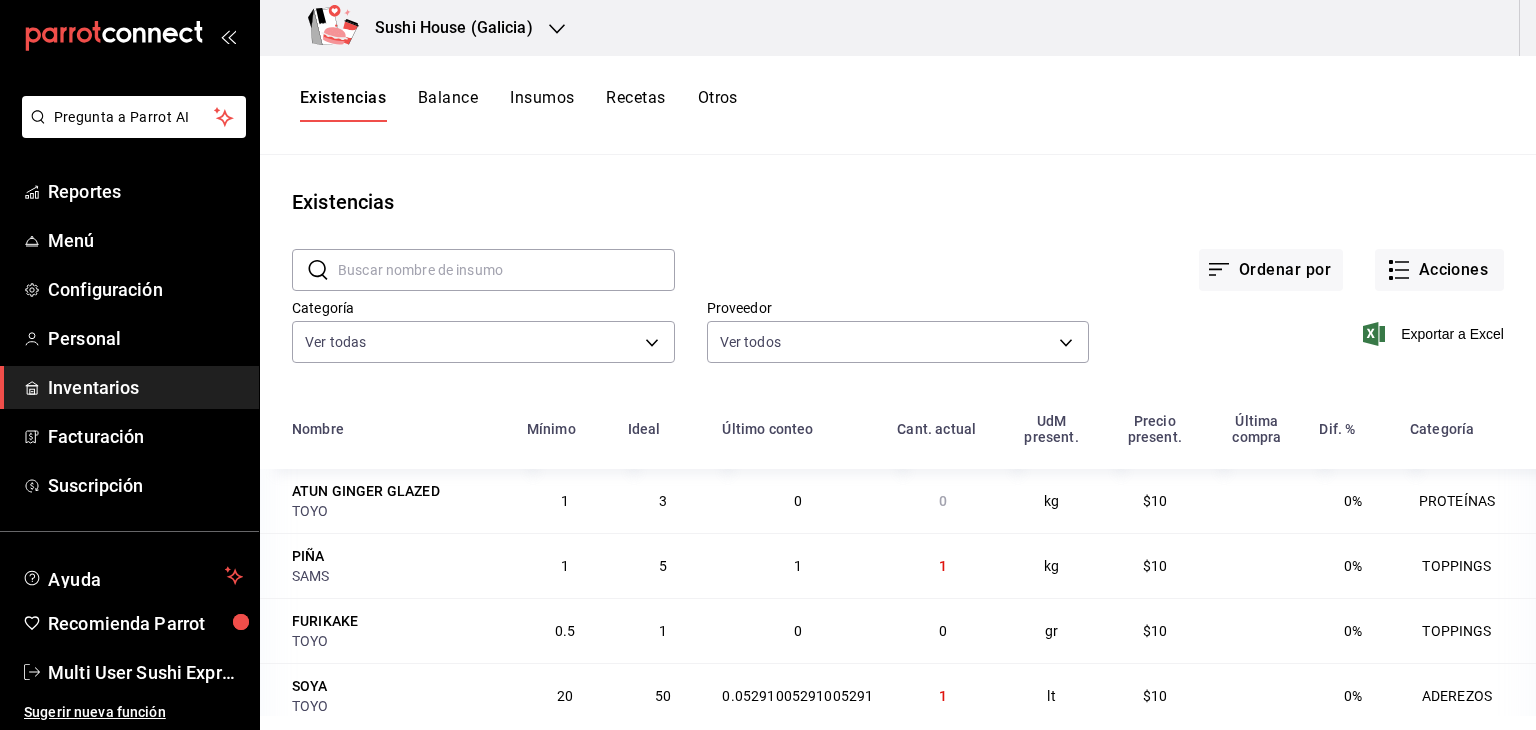 click on "Inventarios" at bounding box center (145, 387) 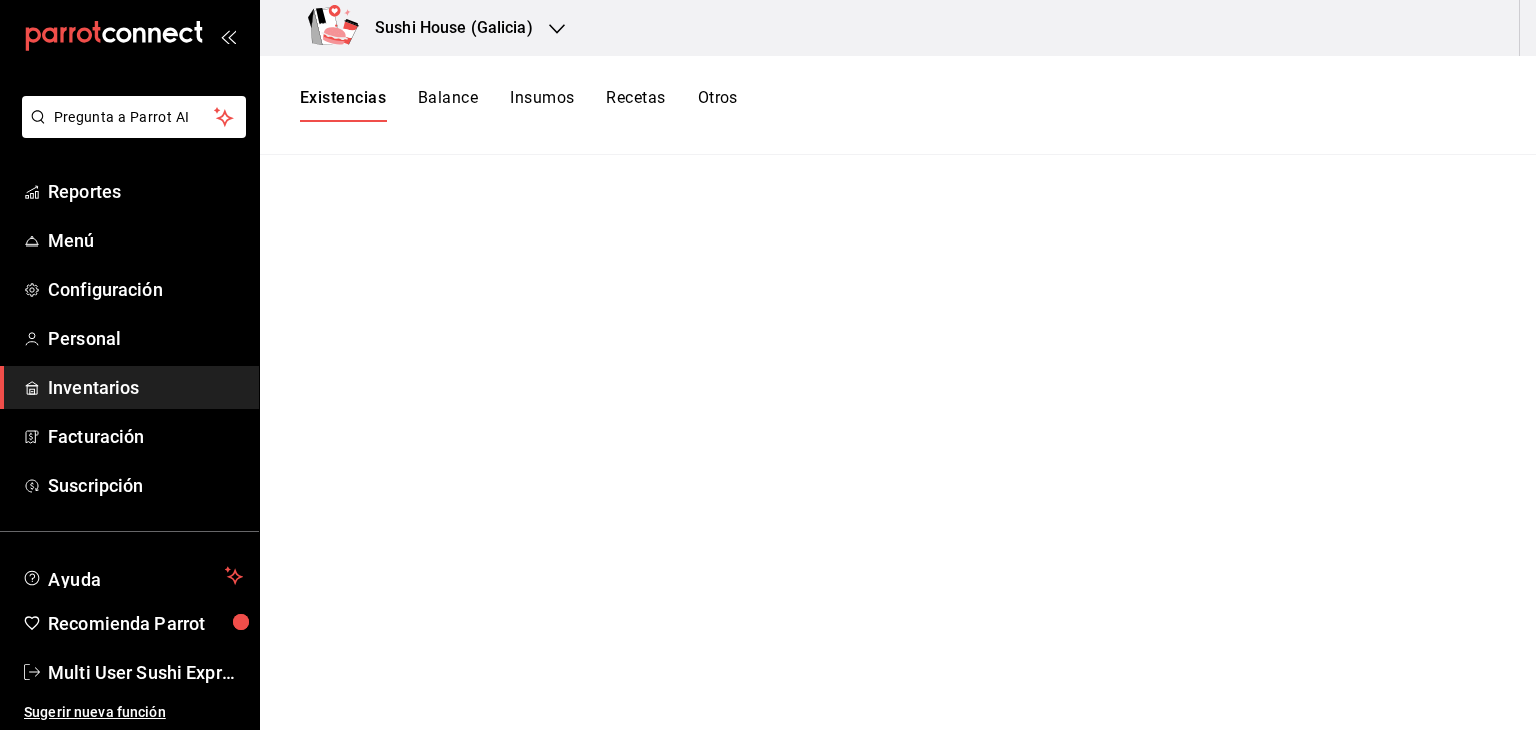 click on "Existencias" at bounding box center (343, 105) 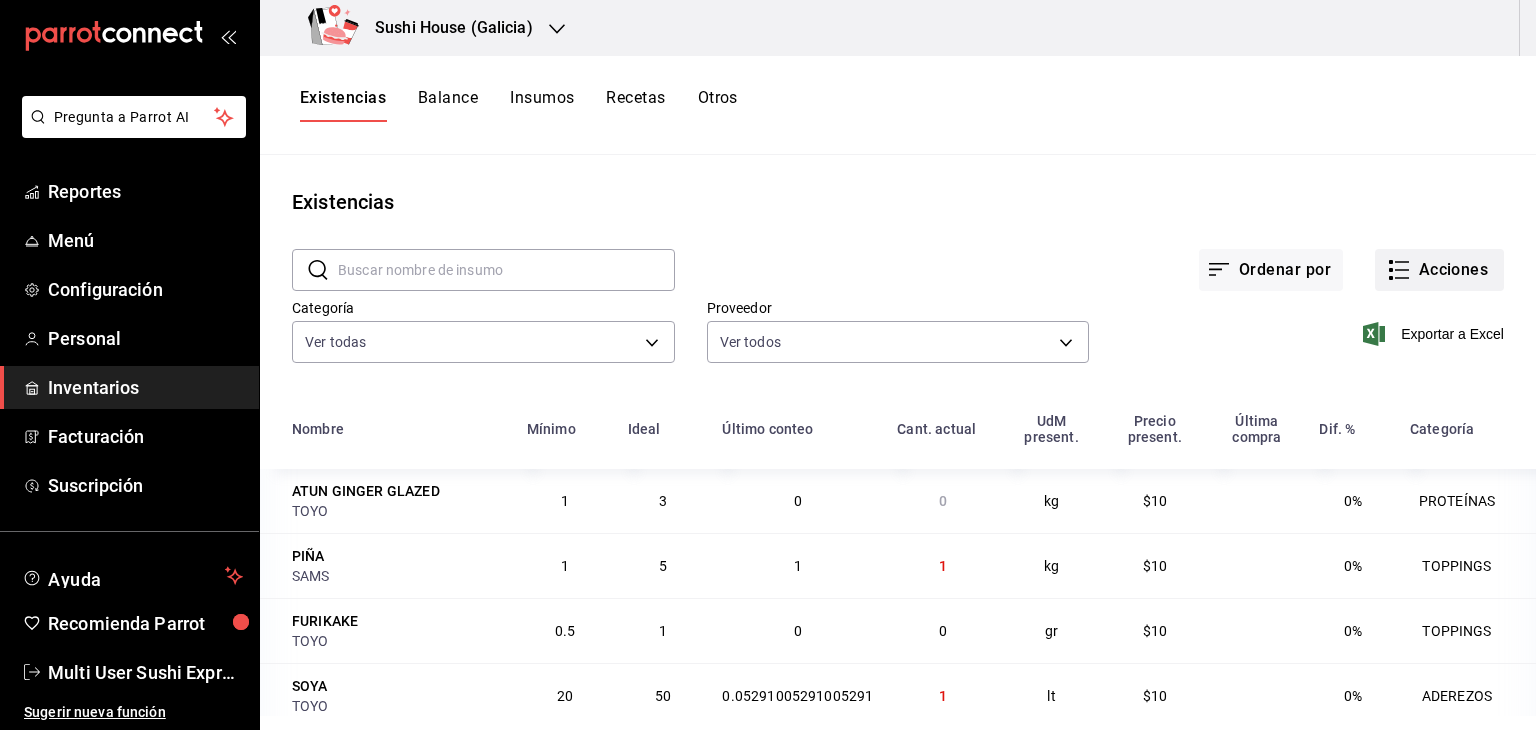 click on "Acciones" at bounding box center (1439, 270) 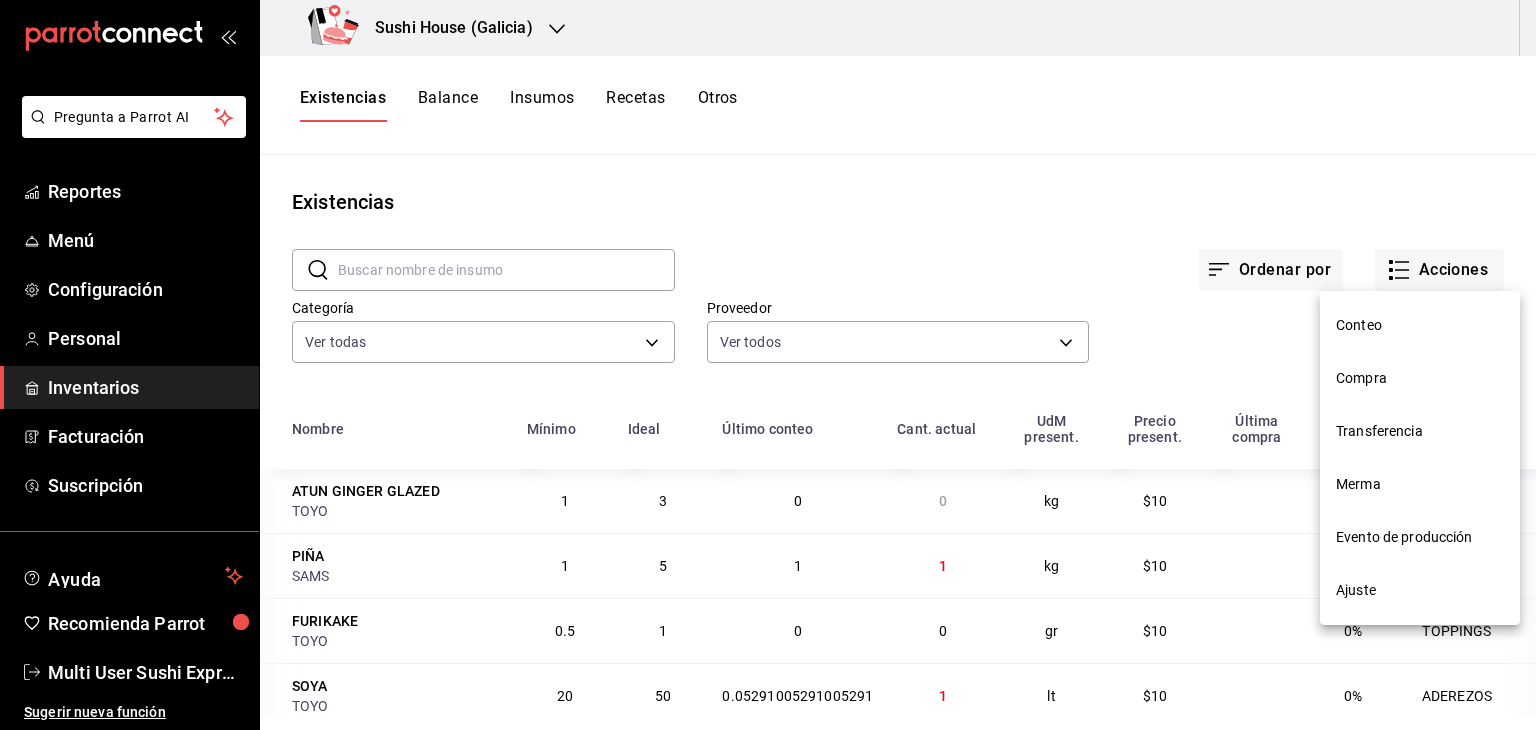 click on "Ajuste" at bounding box center (1420, 590) 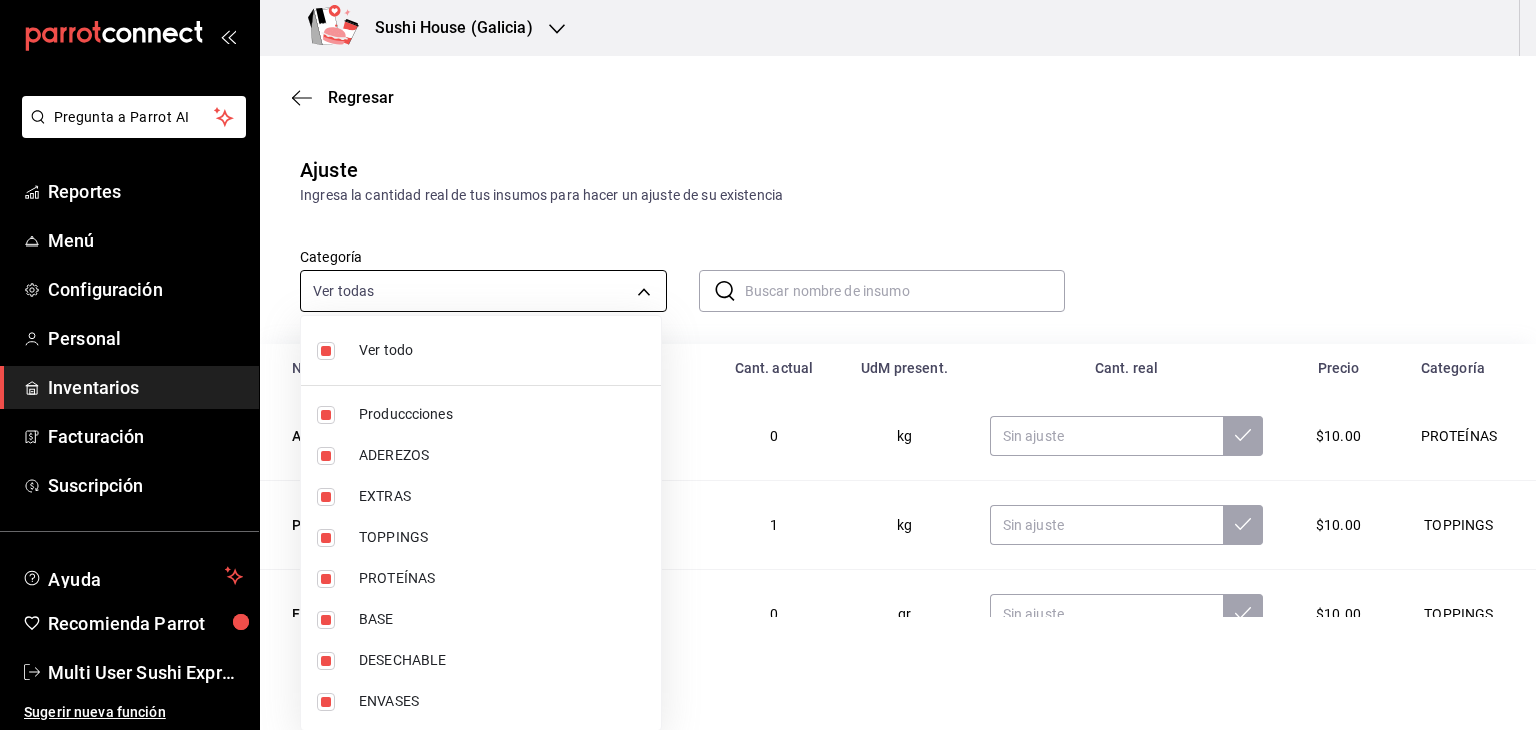 click on "Pregunta a Parrot AI Reportes   Menú   Configuración   Personal   Inventarios   Facturación   Suscripción   Ayuda Recomienda Parrot   Multi User Sushi Express   Sugerir nueva función   Sushi House (Galicia) Regresar Ajuste Ingresa la cantidad real de tus insumos para hacer un ajuste de su existencia Categoría Ver todas [UUID],[UUID],[UUID],[UUID],[UUID],[UUID],[UUID],[UUID] ​ ​ Nombre Último conteo Cant. actual UdM present. Cant. real Precio Categoría ATUN GINGER GLAZED 0 0 kg $10.00 PROTEÍNAS PIÑA 1 1 kg $10.00 TOPPINGS FURIKAKE 0 0 gr $10.00 TOPPINGS SOYA 0.05291005291005291 1 lt $10.00 ADEREZOS MIX DE NUECES 0 0 gr $10.00 TOPPINGS CAMARON FRESCO 0 0 kg $10.00 PROTEÍNAS ATUN 0 9.82222222 pza $10.00 PROTEÍNAS SALMON 0 19.62 kg $10.00 PROTEÍNAS GENKI 0 lt 0" at bounding box center (768, 308) 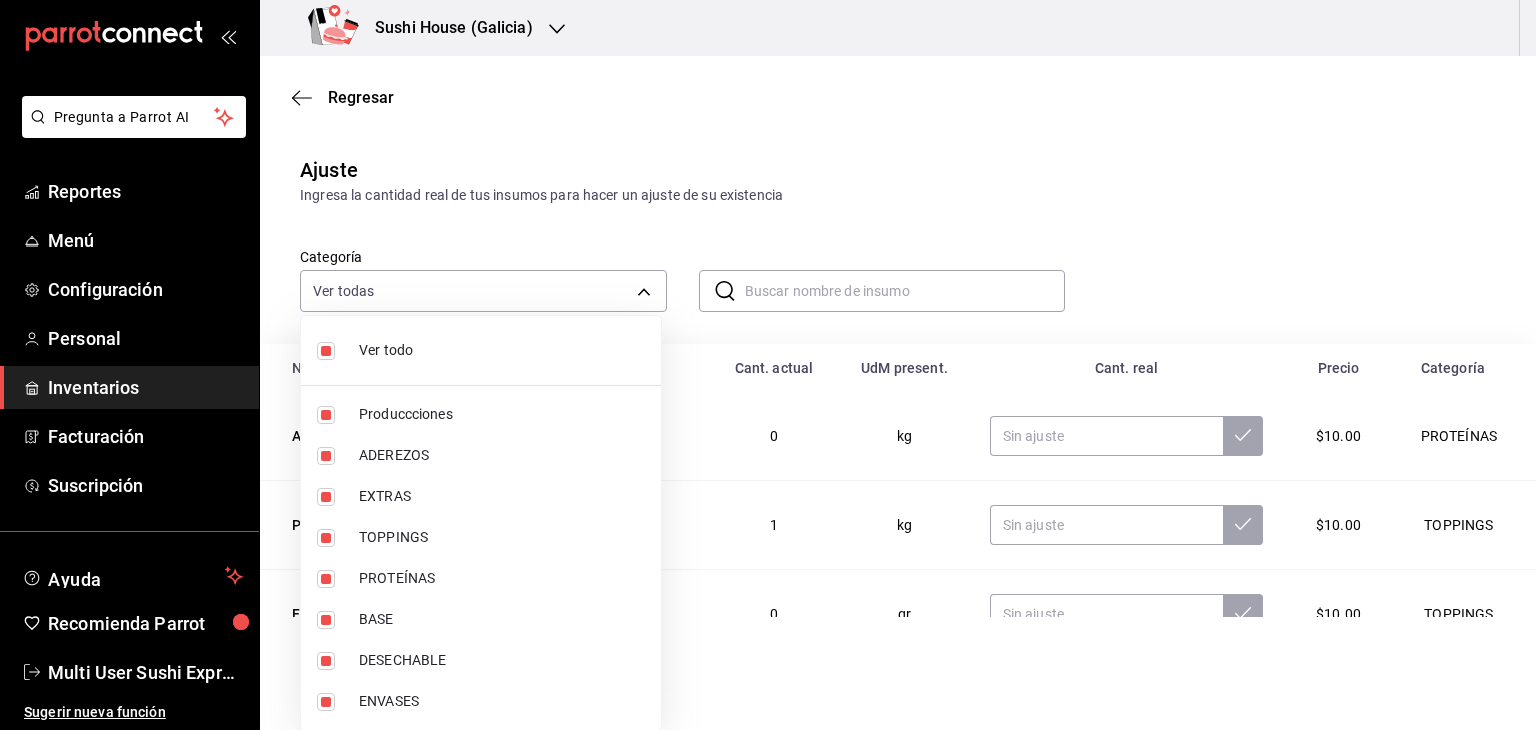 click at bounding box center (768, 365) 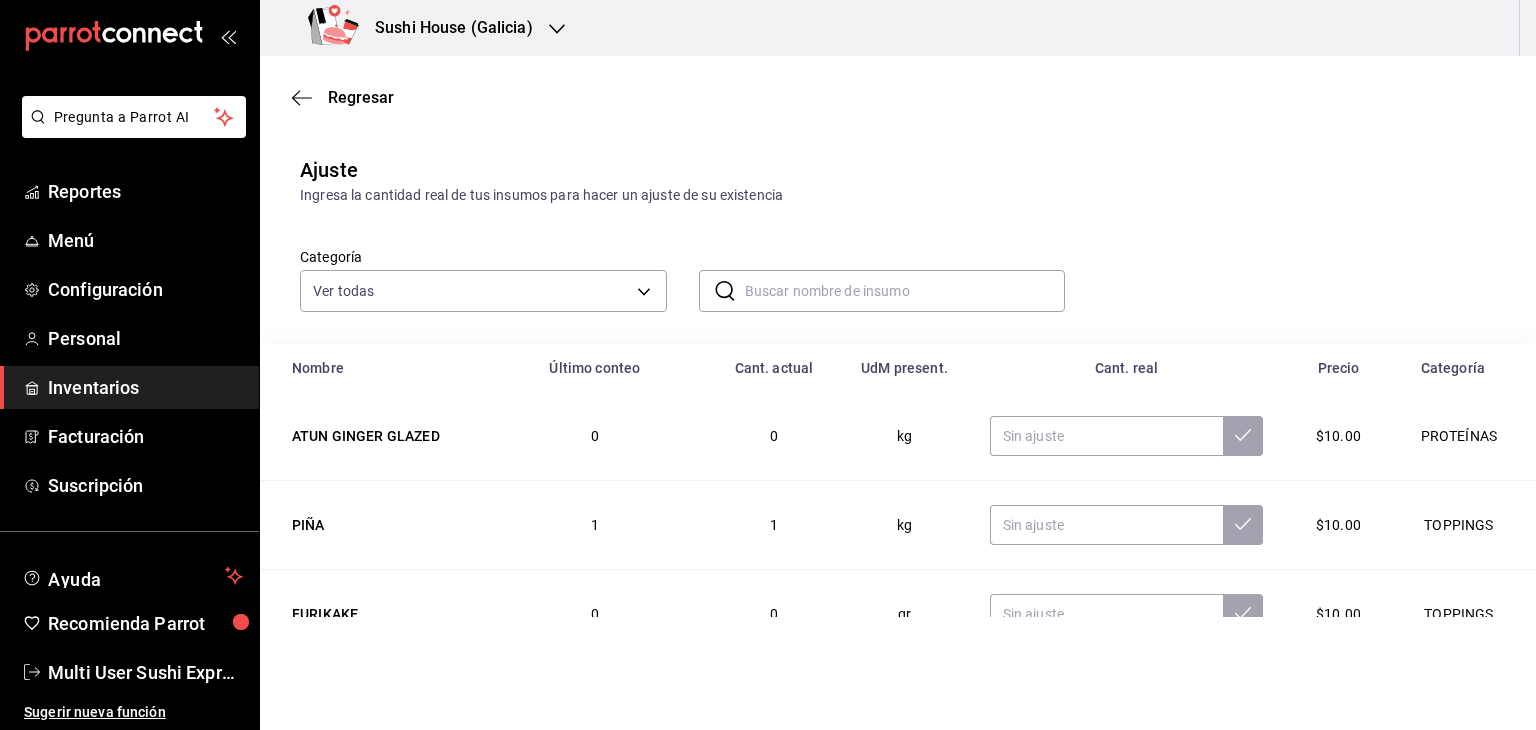 click at bounding box center (905, 291) 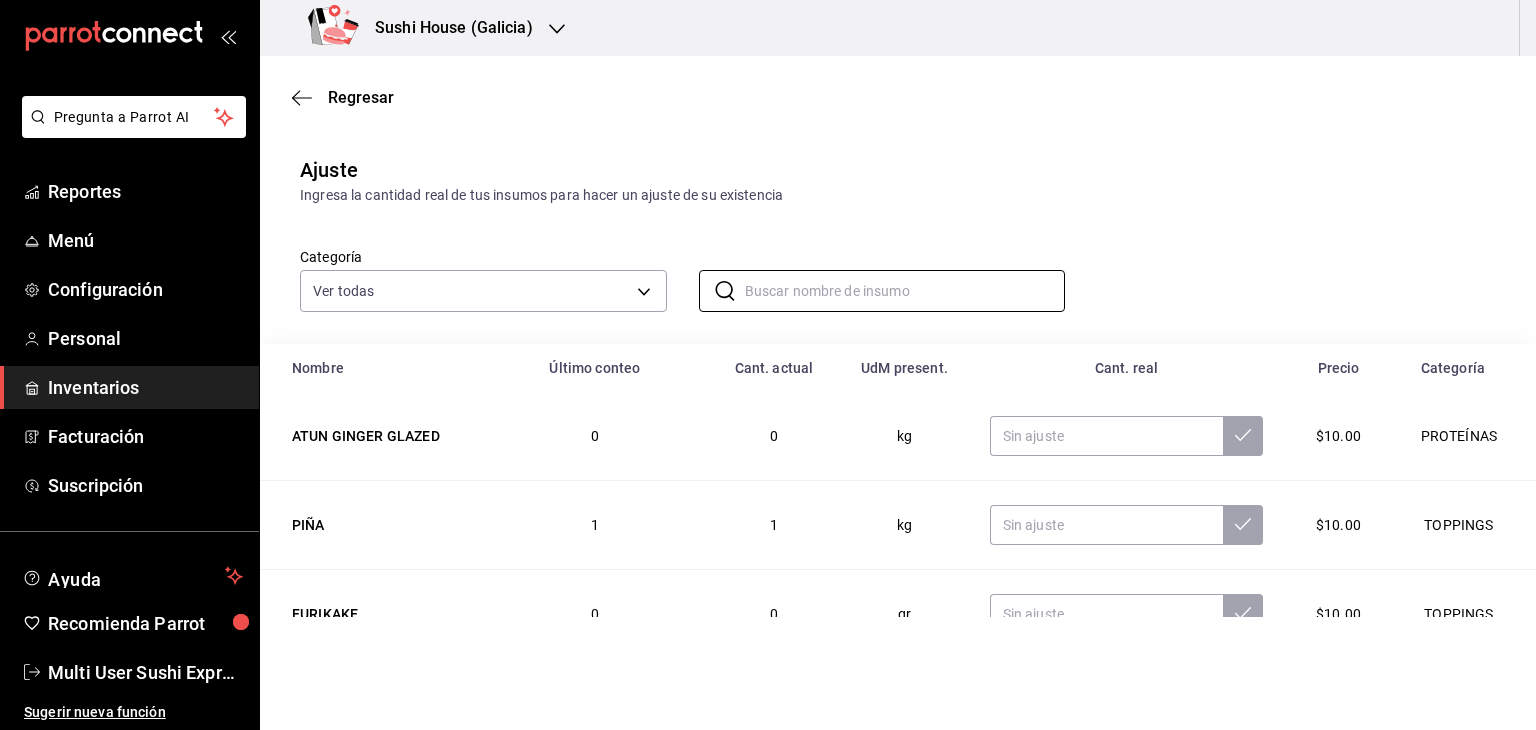 type on "ATUN" 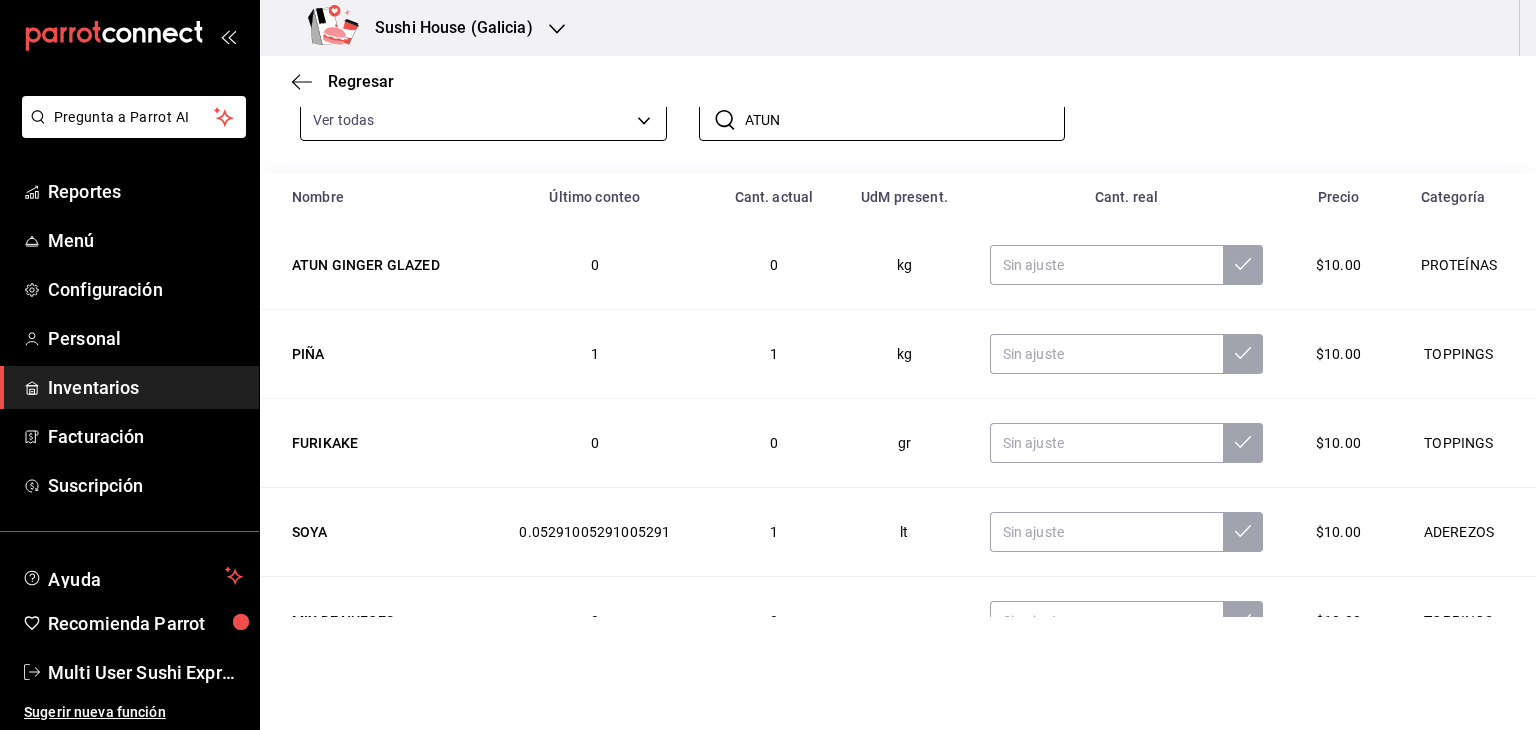 scroll, scrollTop: 331, scrollLeft: 0, axis: vertical 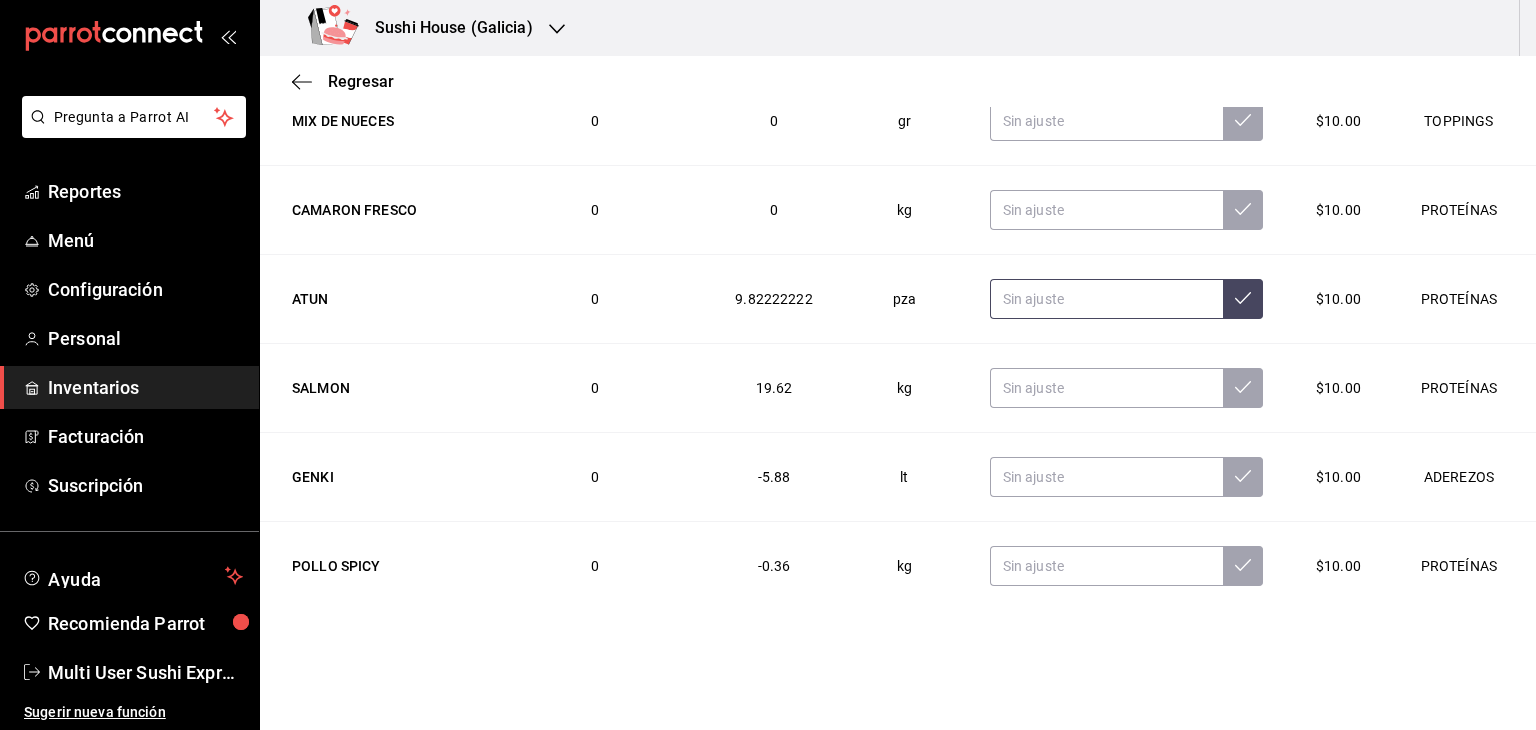 click at bounding box center (1106, 299) 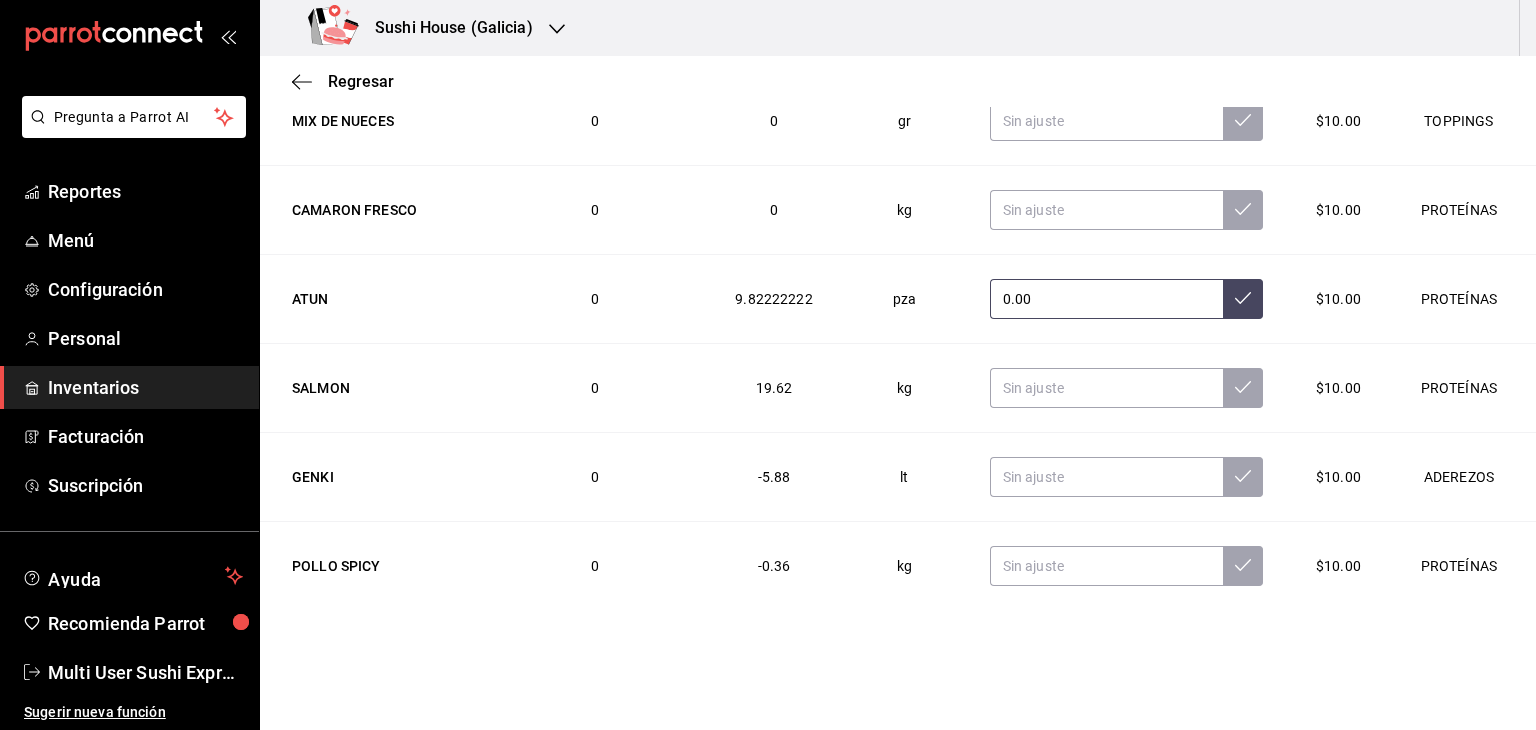 type on "0.00" 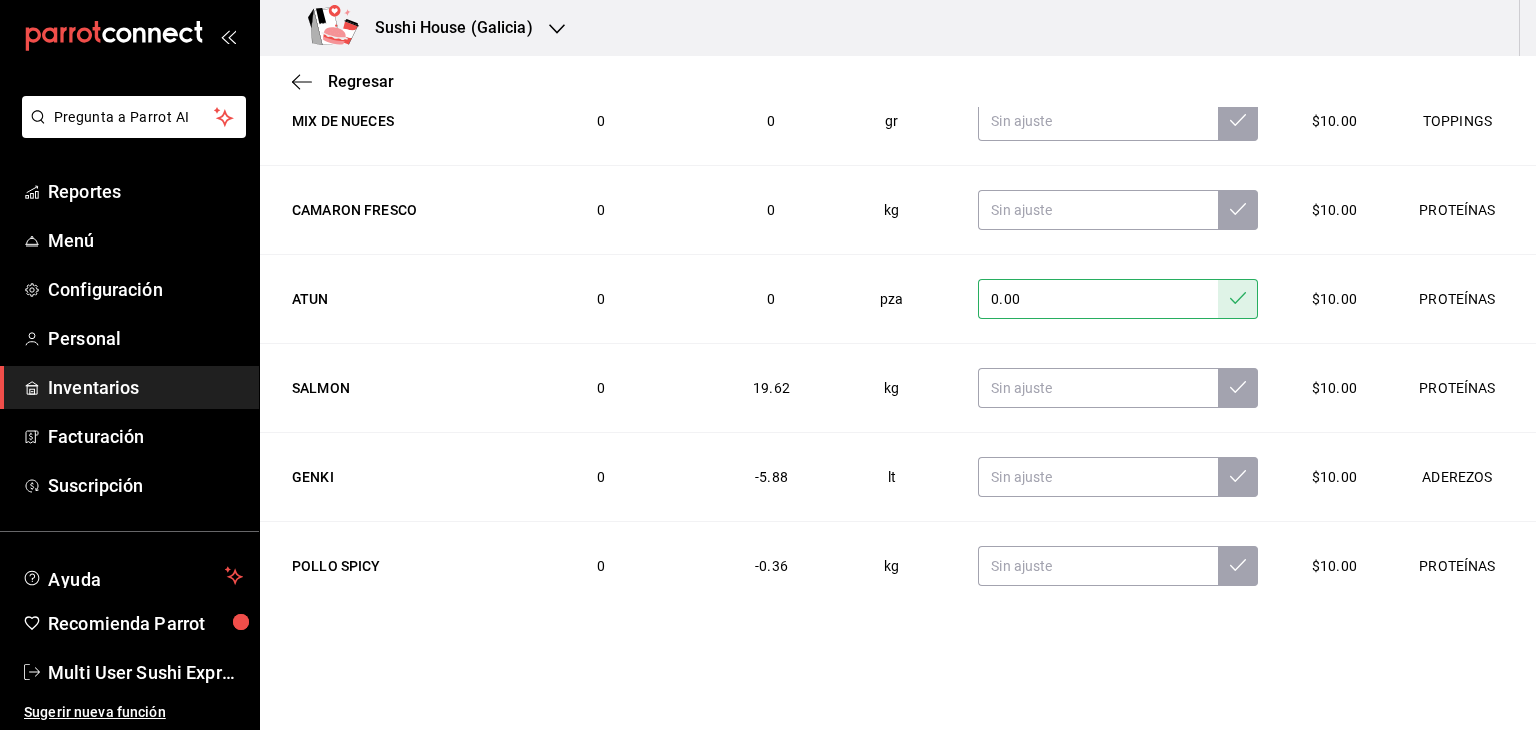 scroll, scrollTop: 0, scrollLeft: 0, axis: both 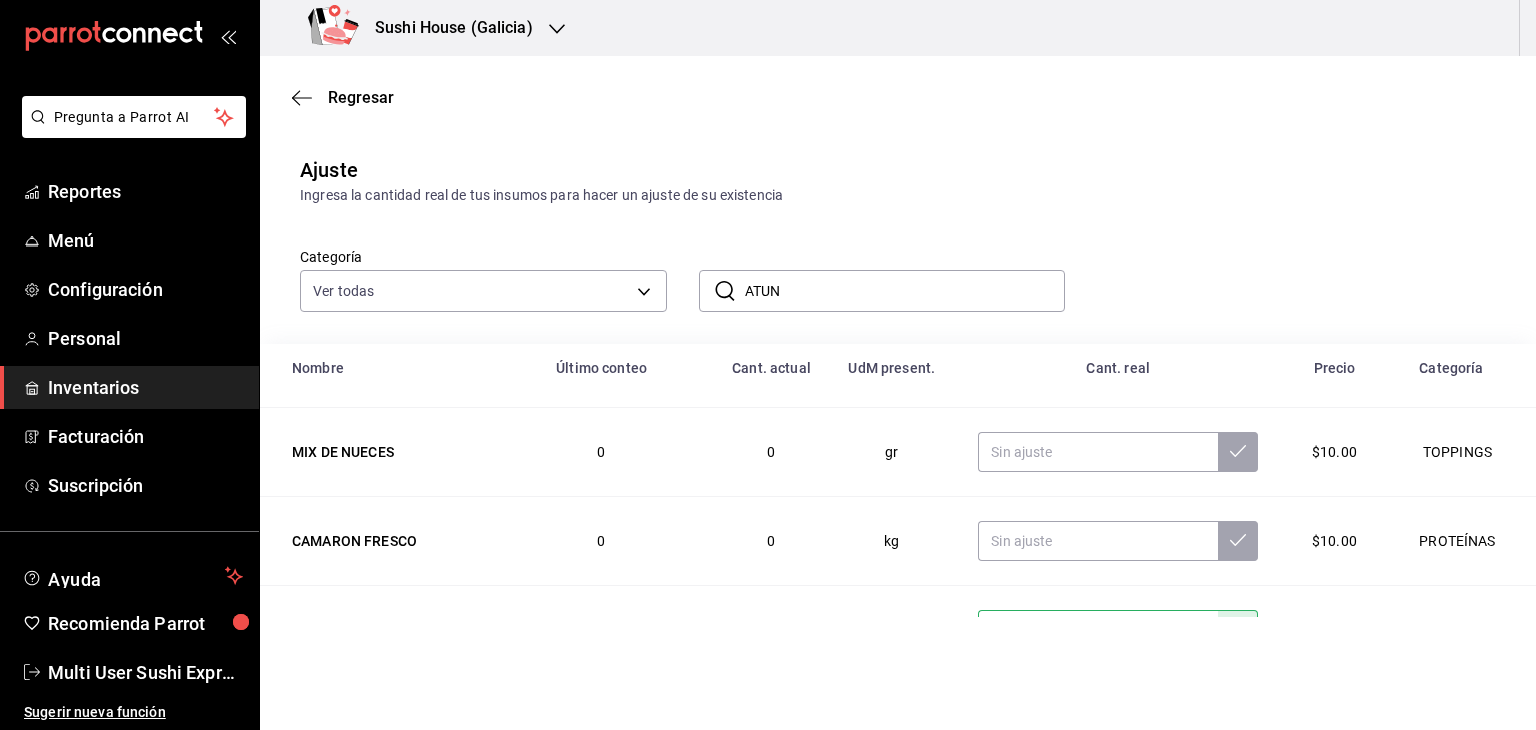 click on "Inventarios" at bounding box center [145, 387] 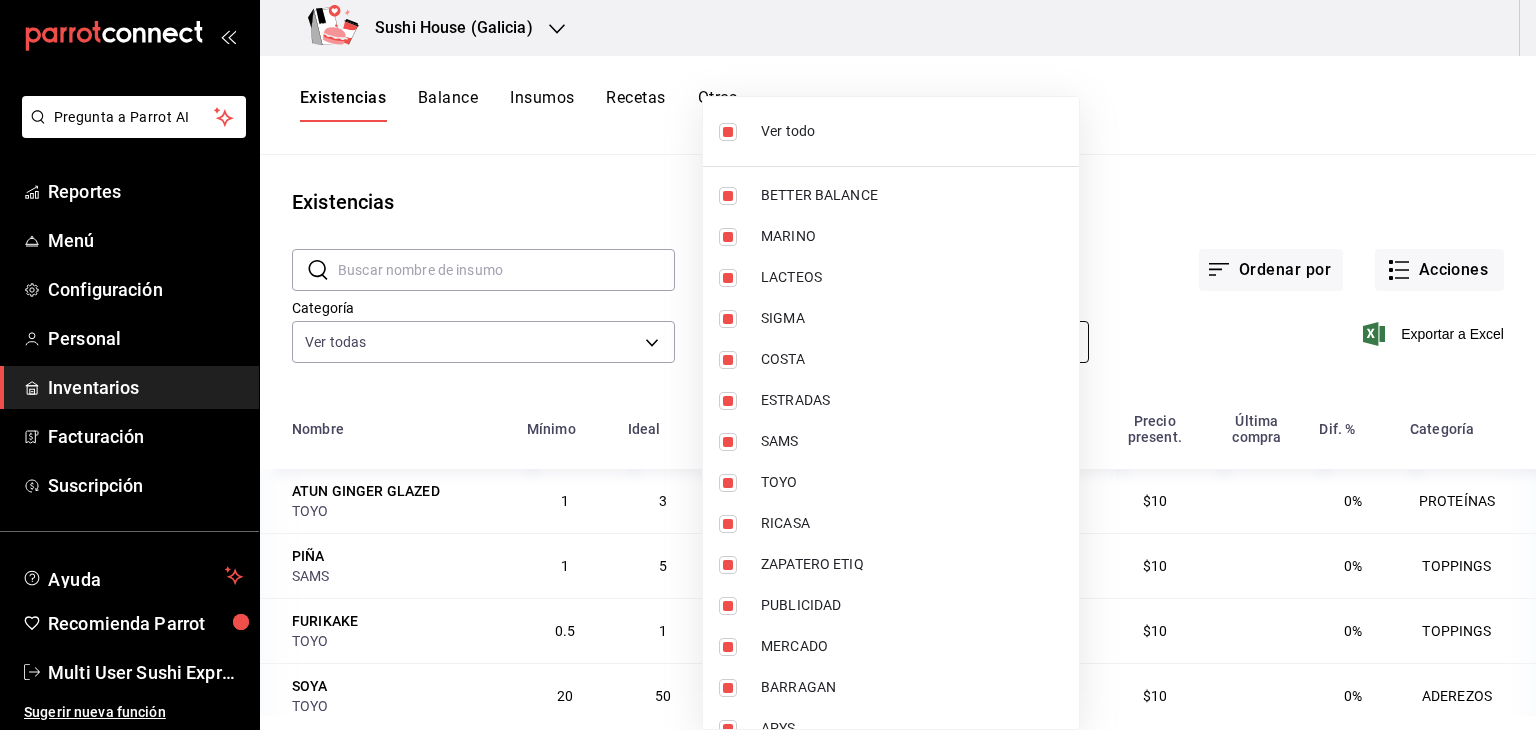 click on "Pregunta a Parrot AI Reportes   Menú   Configuración   Personal   Inventarios   Facturación   Suscripción   Ayuda Recomienda Parrot   Multi User Sushi Express   Sugerir nueva función   Sushi House (Galicia) Existencias Balance Insumos Recetas Otros Existencias ​ ​ Ordenar por Acciones Categoría Ver todas [UUID],[UUID],[UUID],[UUID],[UUID],[UUID],[UUID],[UUID] Proveedor Ver todos Exportar a Excel Nombre Mínimo Ideal Último conteo Cant. actual UdM present. Precio present. Última compra Dif. % Categoría ATUN GINGER GLAZED TOYO 1 3 0 0 kg $10 0% PROTEÍNAS PIÑA SAMS 1 5 1 1 kg $10 0% TOPPINGS FURIKAKE TOYO 0.5 1 0 0 gr $10 0% TOPPINGS SOYA TOYO 20 50 0.05291005291005291 1 lt $10 0% ADEREZOS MIX DE NUECES MERCADO 4 10 0 0 gr $10 0% TOPPINGS CAMARON FRESCO COSTA 5" at bounding box center [768, 358] 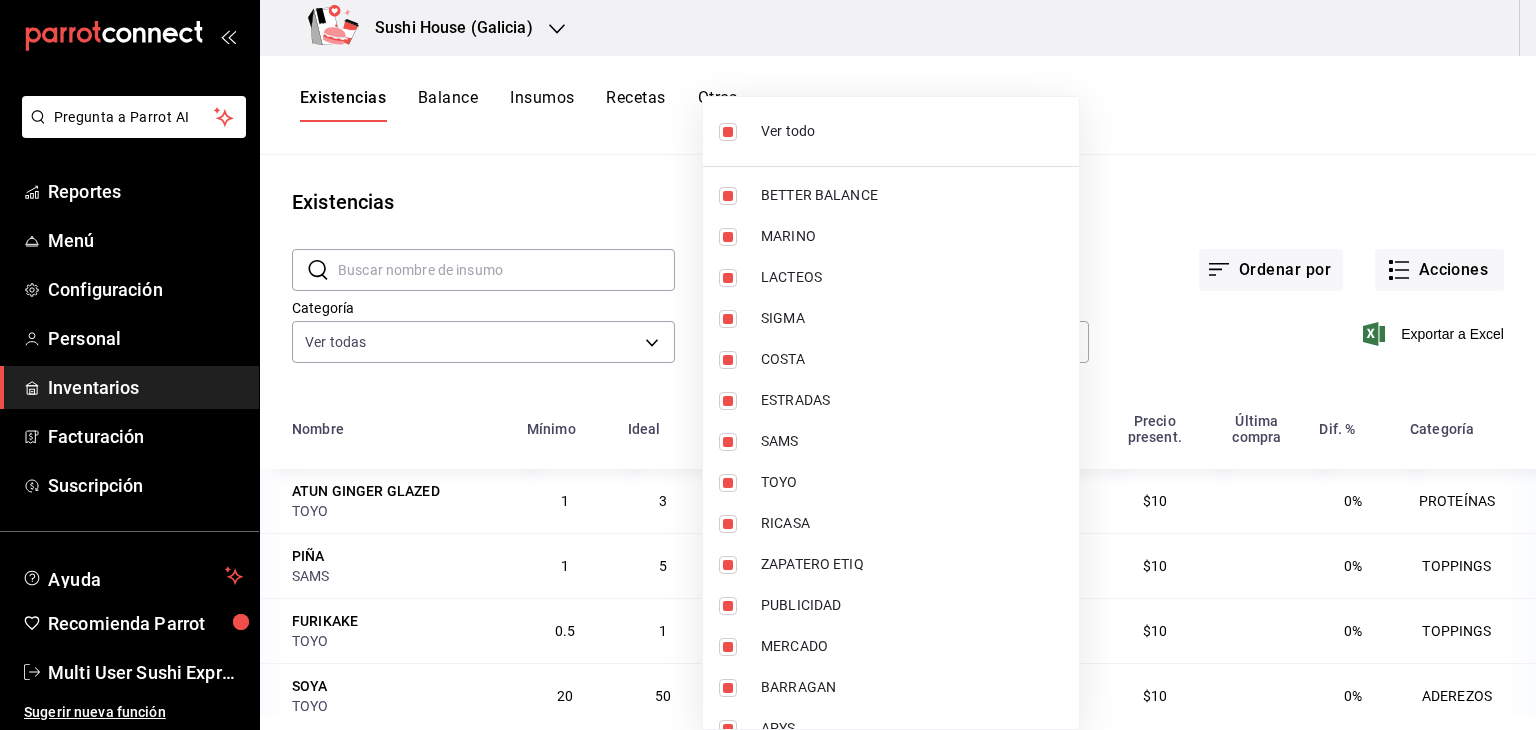 click at bounding box center (768, 365) 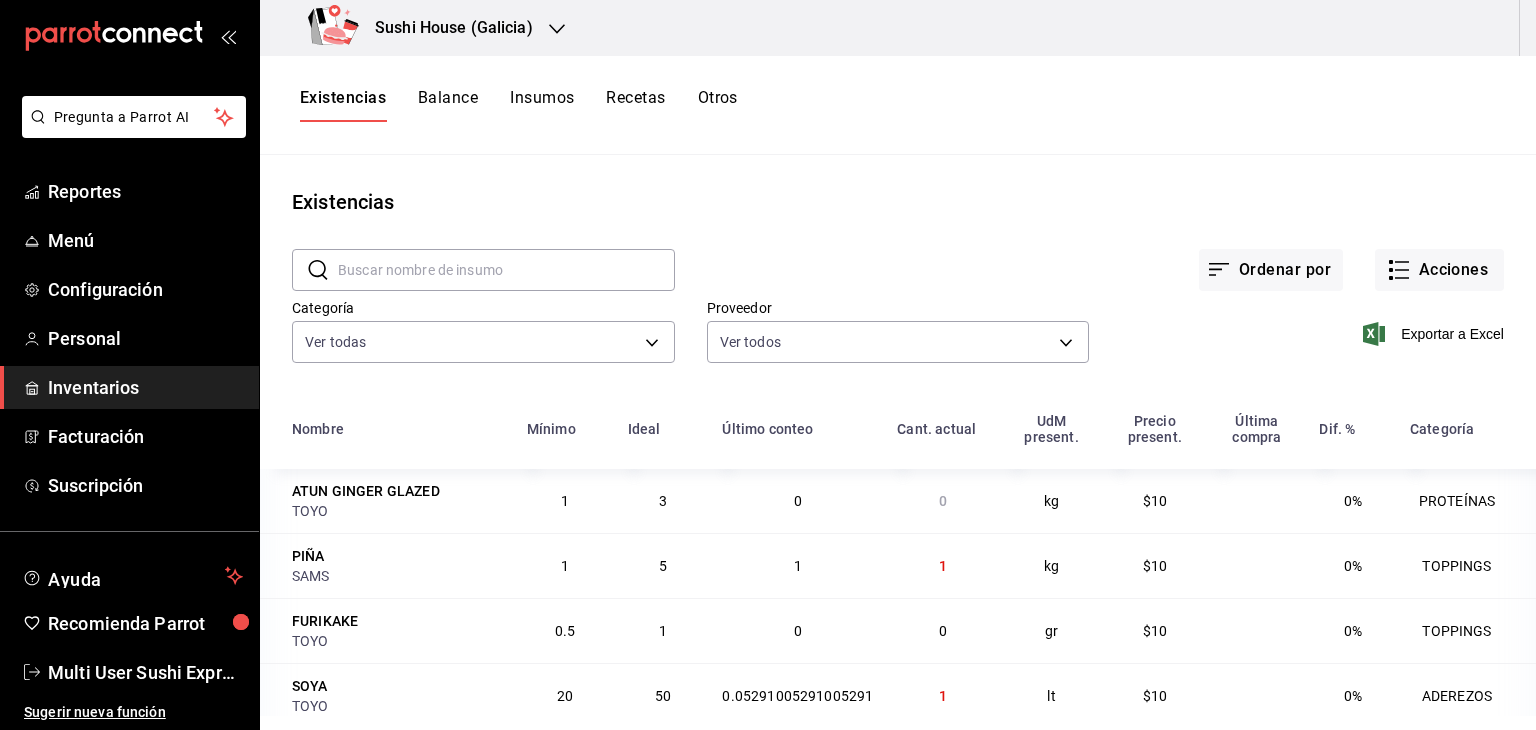 click at bounding box center [506, 270] 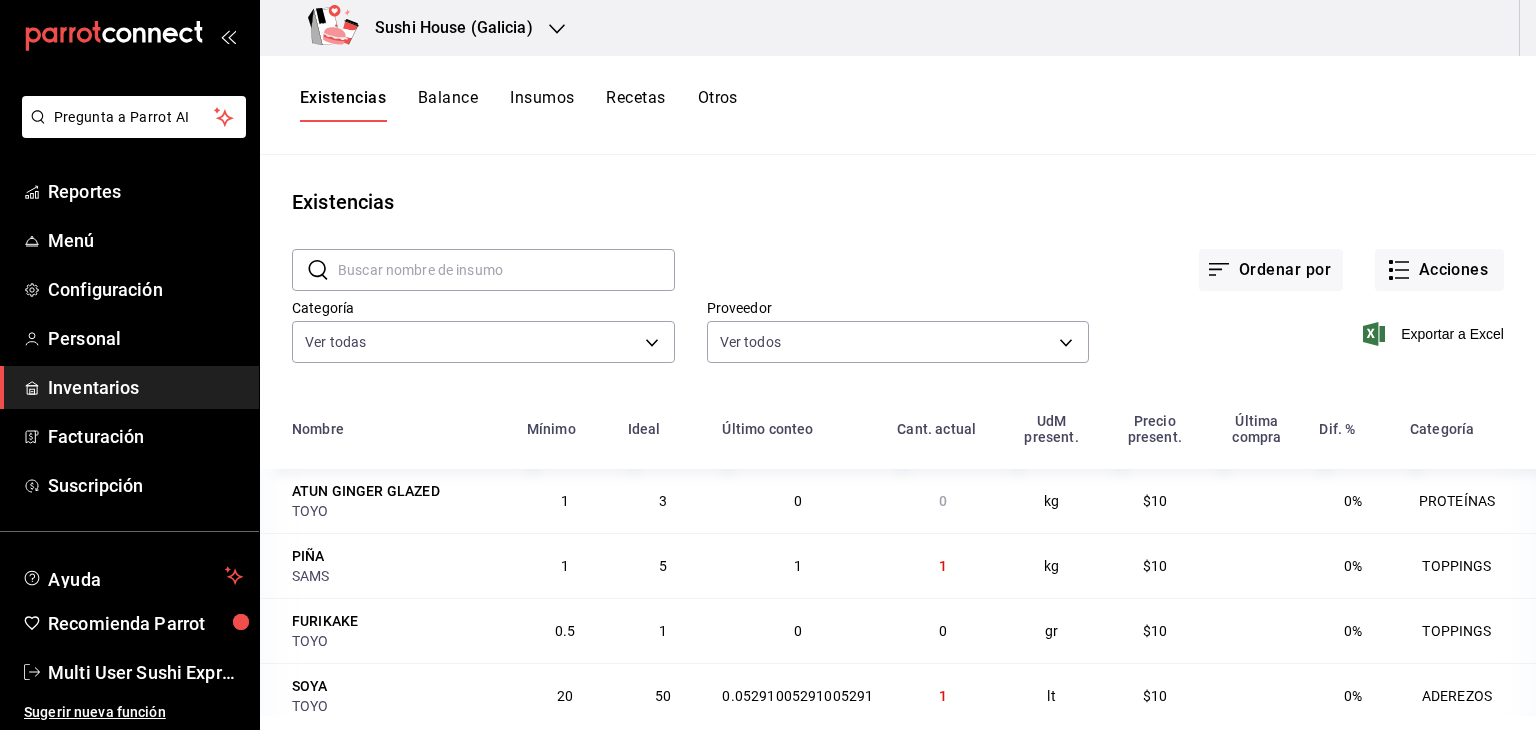 type on "ATUN" 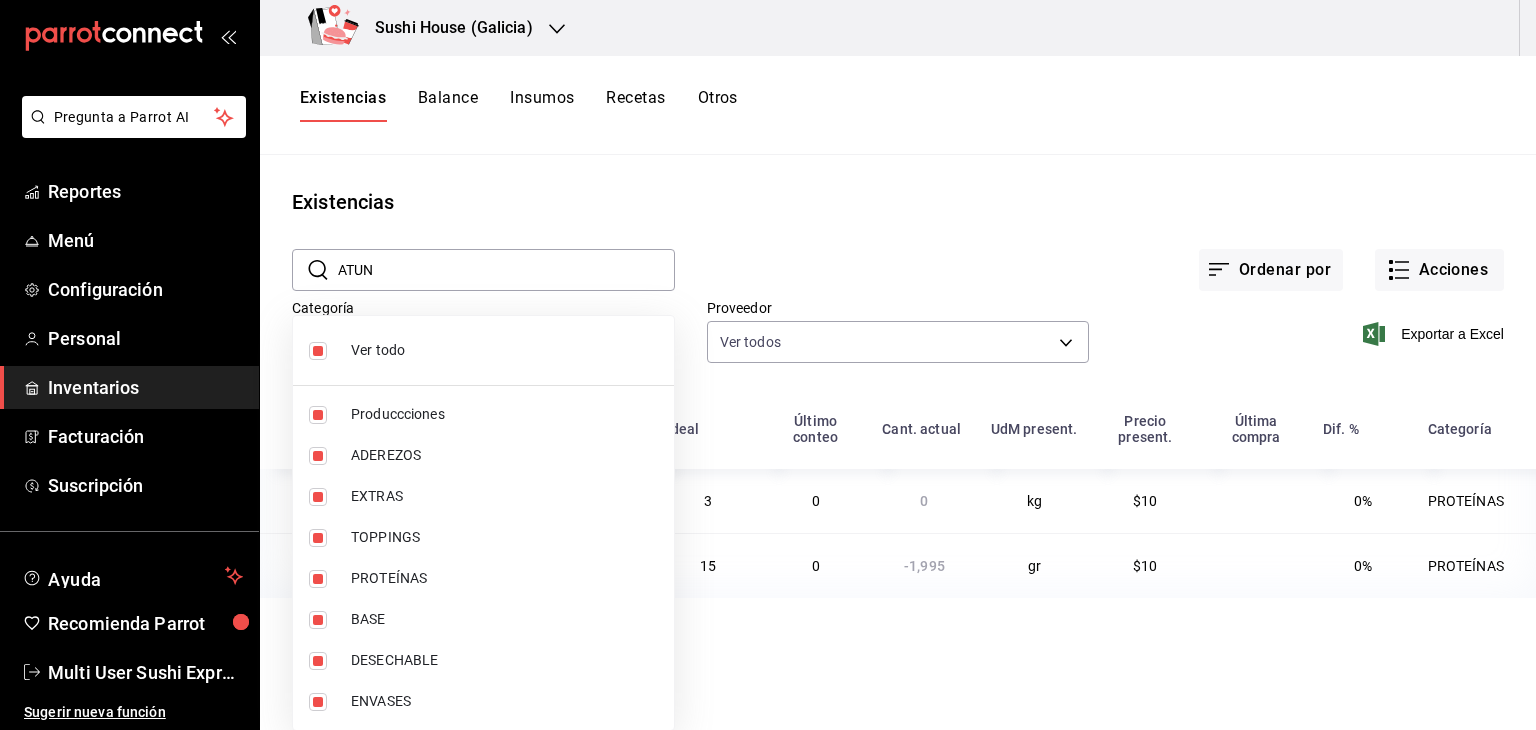 click on "Pregunta a Parrot AI Reportes   Menú   Configuración   Personal   Inventarios   Facturación     Ayuda Recomienda Parrot   Multi User Sushi Express   Sugerir nueva función   Sushi House (Galicia) Existencias Balance Insumos Recetas Otros Existencias ​ ATUN ​ Ordenar por Acciones Categoría Ver todas [UUID],[UUID],[UUID],[UUID],[UUID],[UUID],[UUID],[UUID] Proveedor Ver todos Exportar a Excel Nombre Mínimo Ideal Último conteo Cant. actual UdM present. Precio present. Última compra Dif. % Categoría ATUN GINGER GLAZED TOYO 1 3 0 0 kg $10 0% PROTEÍNAS ATUN SPICY ESTRADAS 10 15 0 -1,995 gr $10 0% PROTEÍNAS GANA 1 MES GRATIS EN TU SUSCRIPCIÓN AQUÍ Pregunta a Parrot AI Reportes   Menú   Configuración   Personal   Inventarios   Facturación     Ayuda" at bounding box center (768, 358) 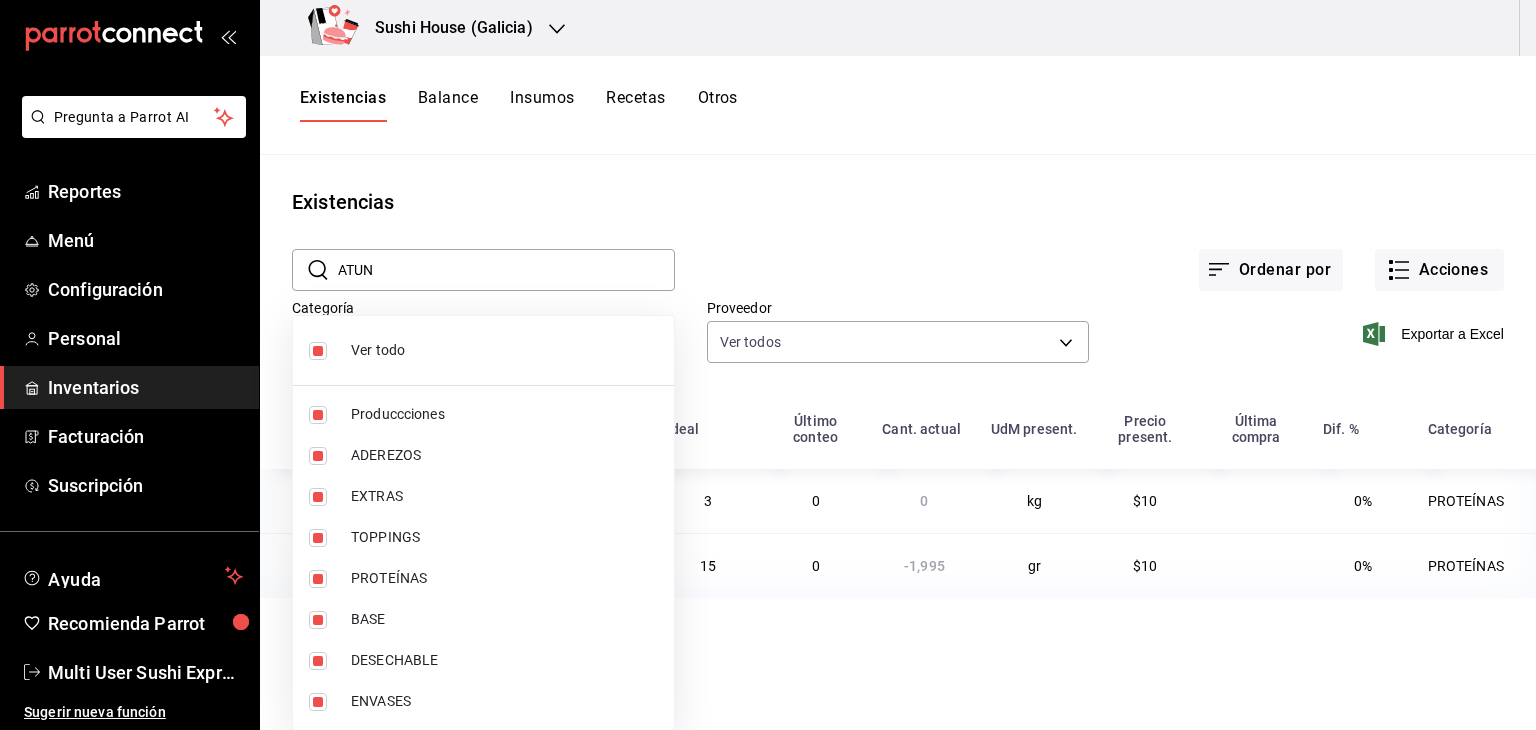 click on "Ver todo" at bounding box center (483, 350) 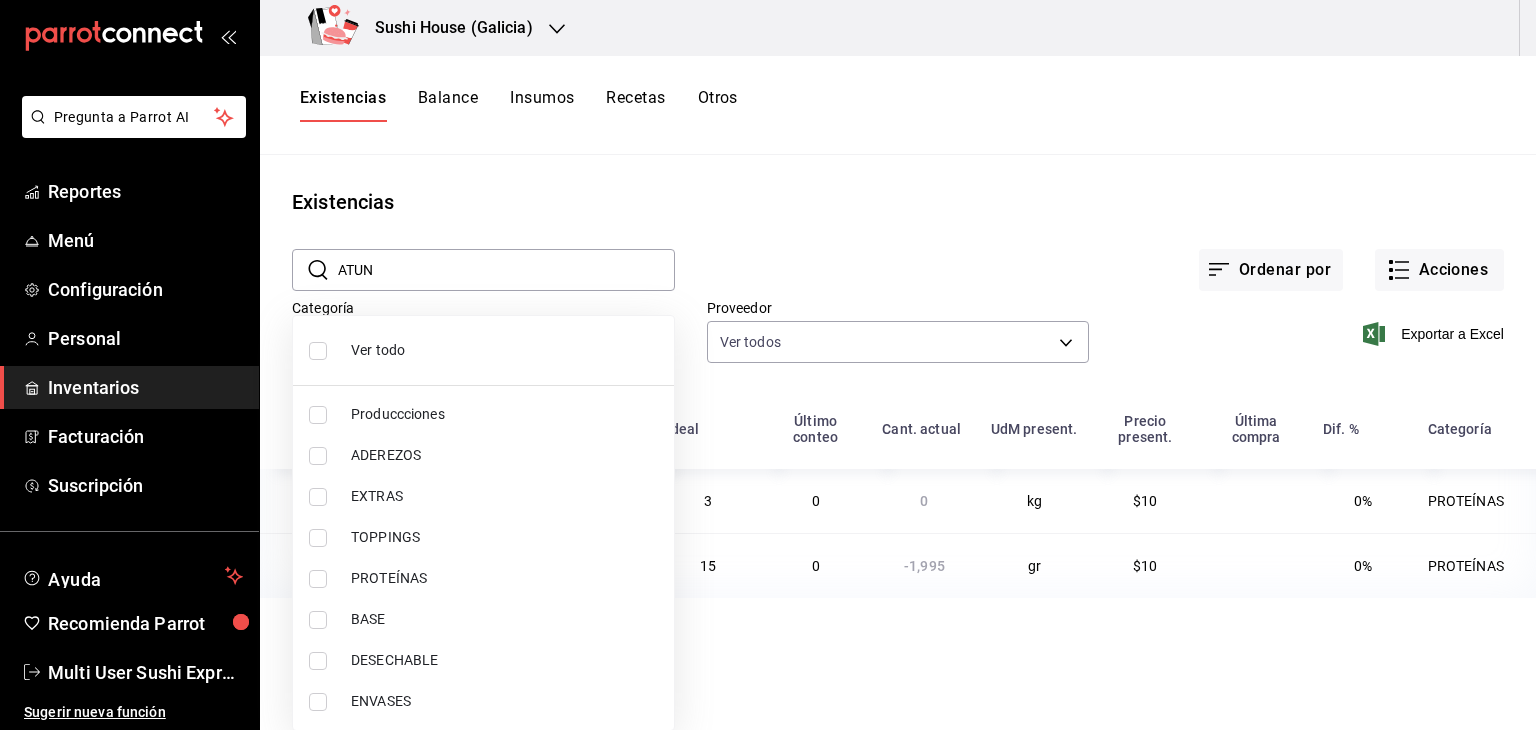 click at bounding box center [768, 365] 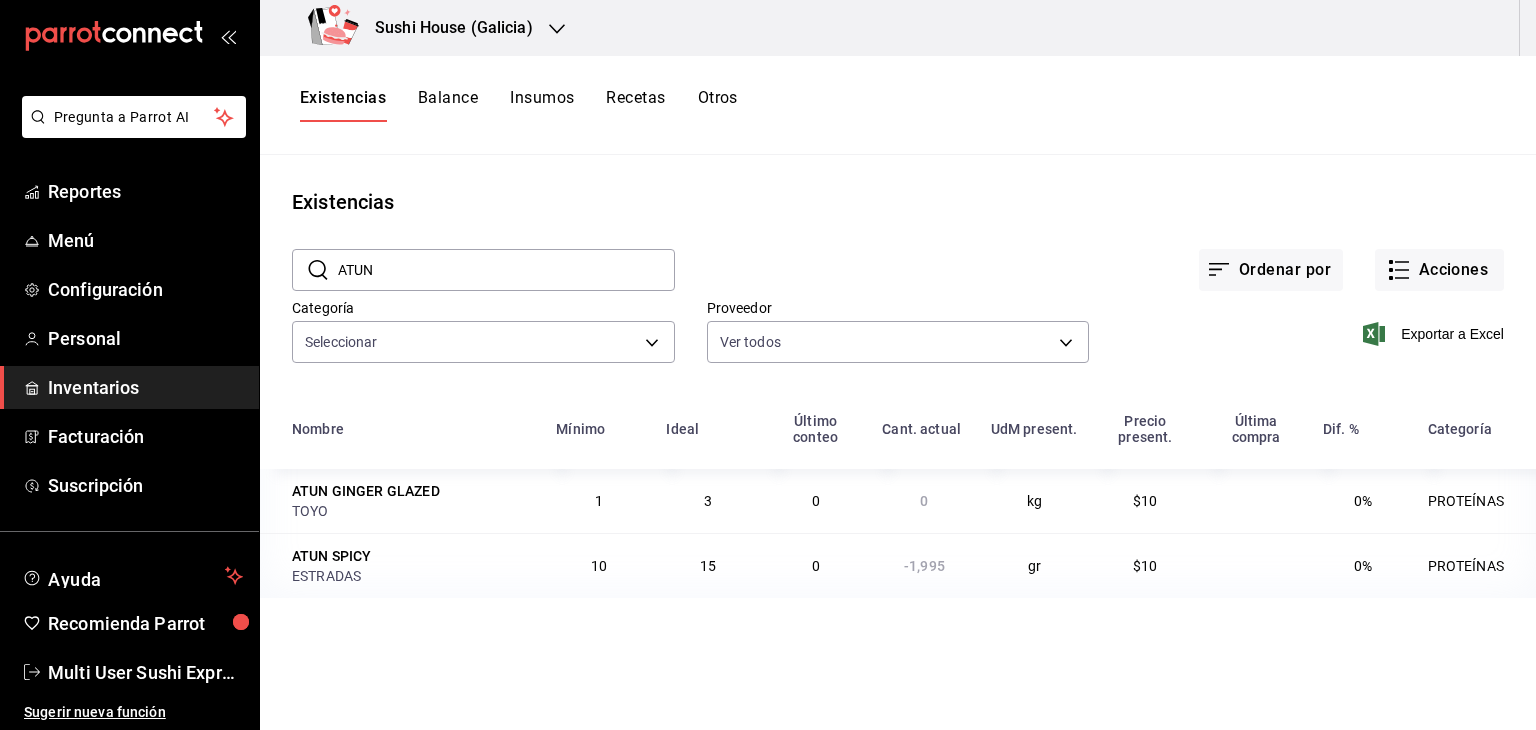 click on "Inventarios" at bounding box center (145, 387) 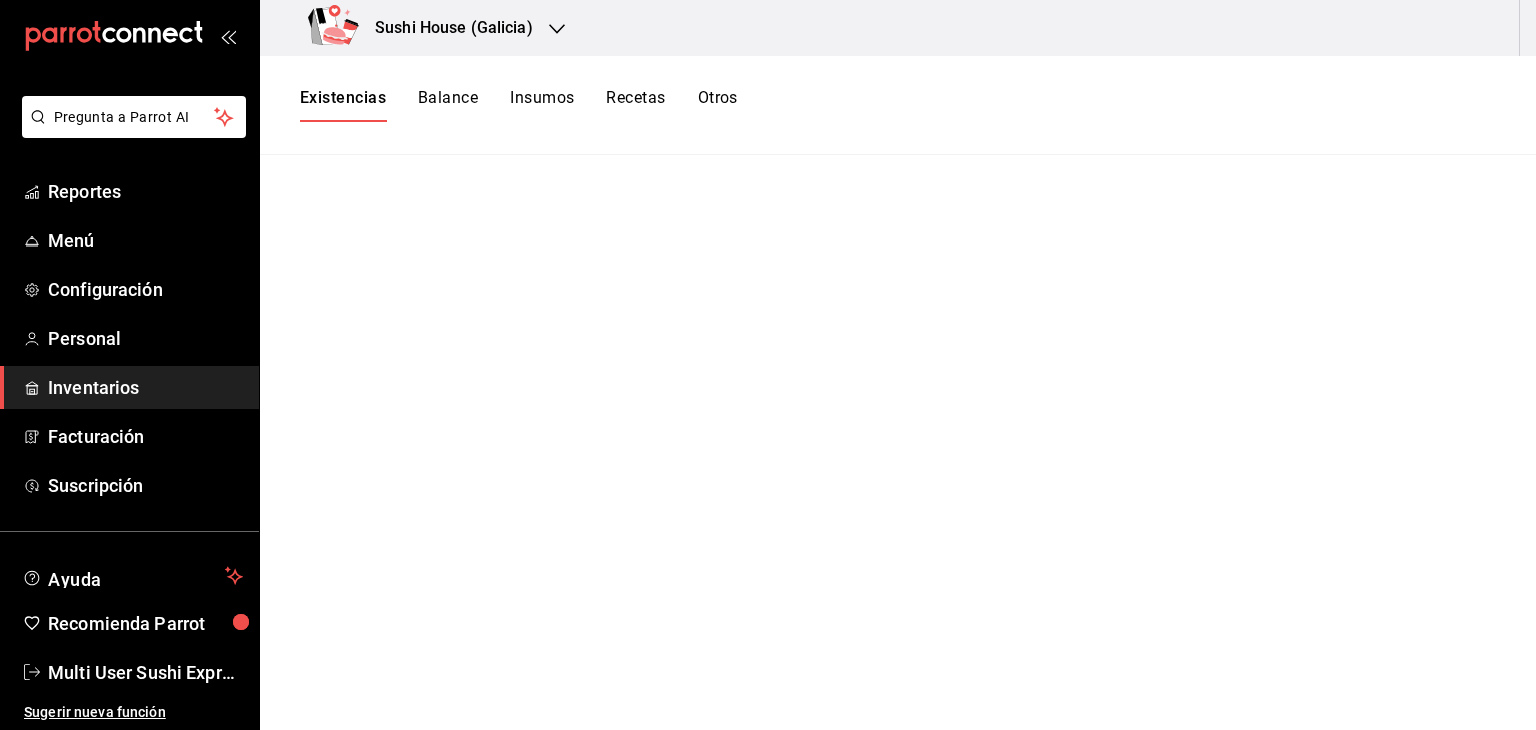 click on "Inventarios" at bounding box center (145, 387) 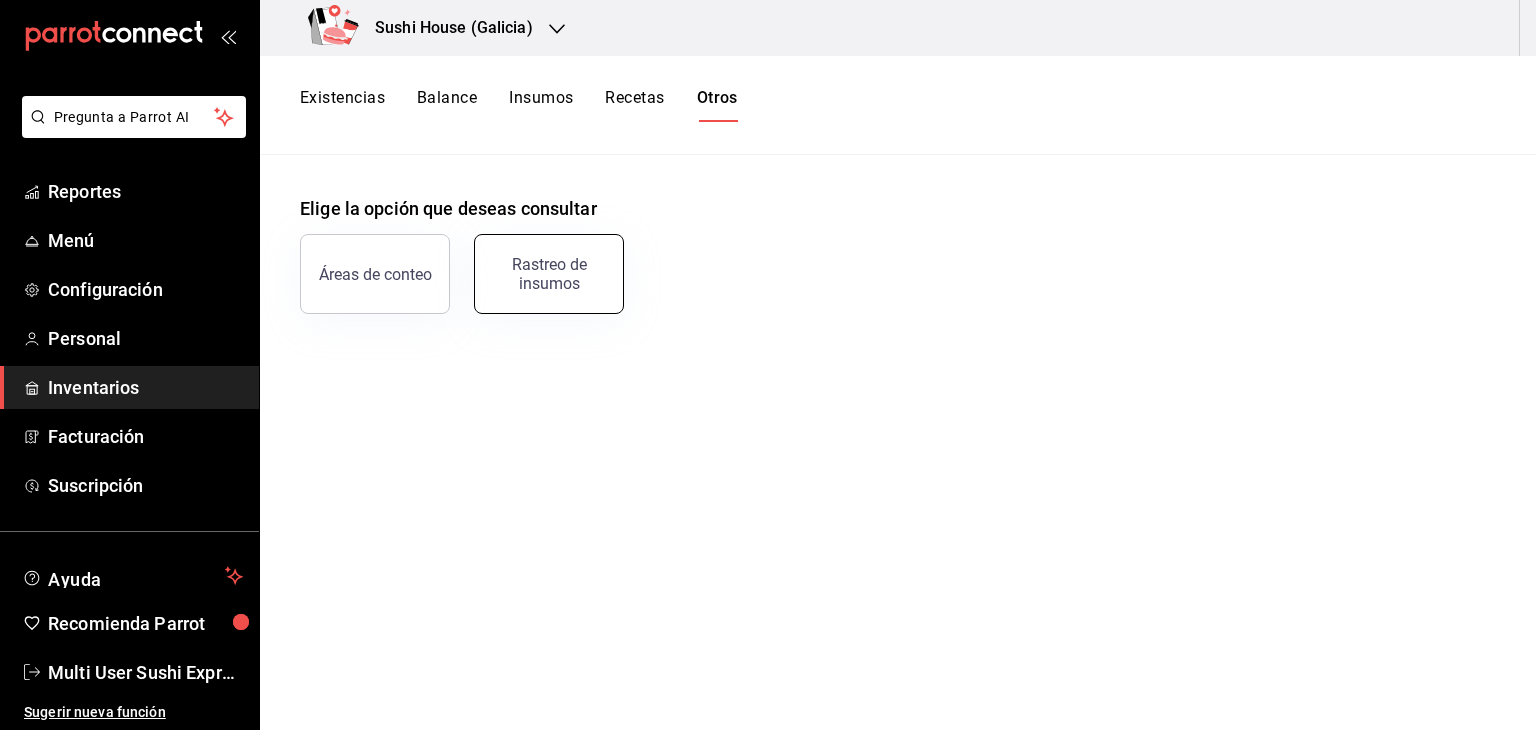 click on "Rastreo de insumos" at bounding box center [549, 274] 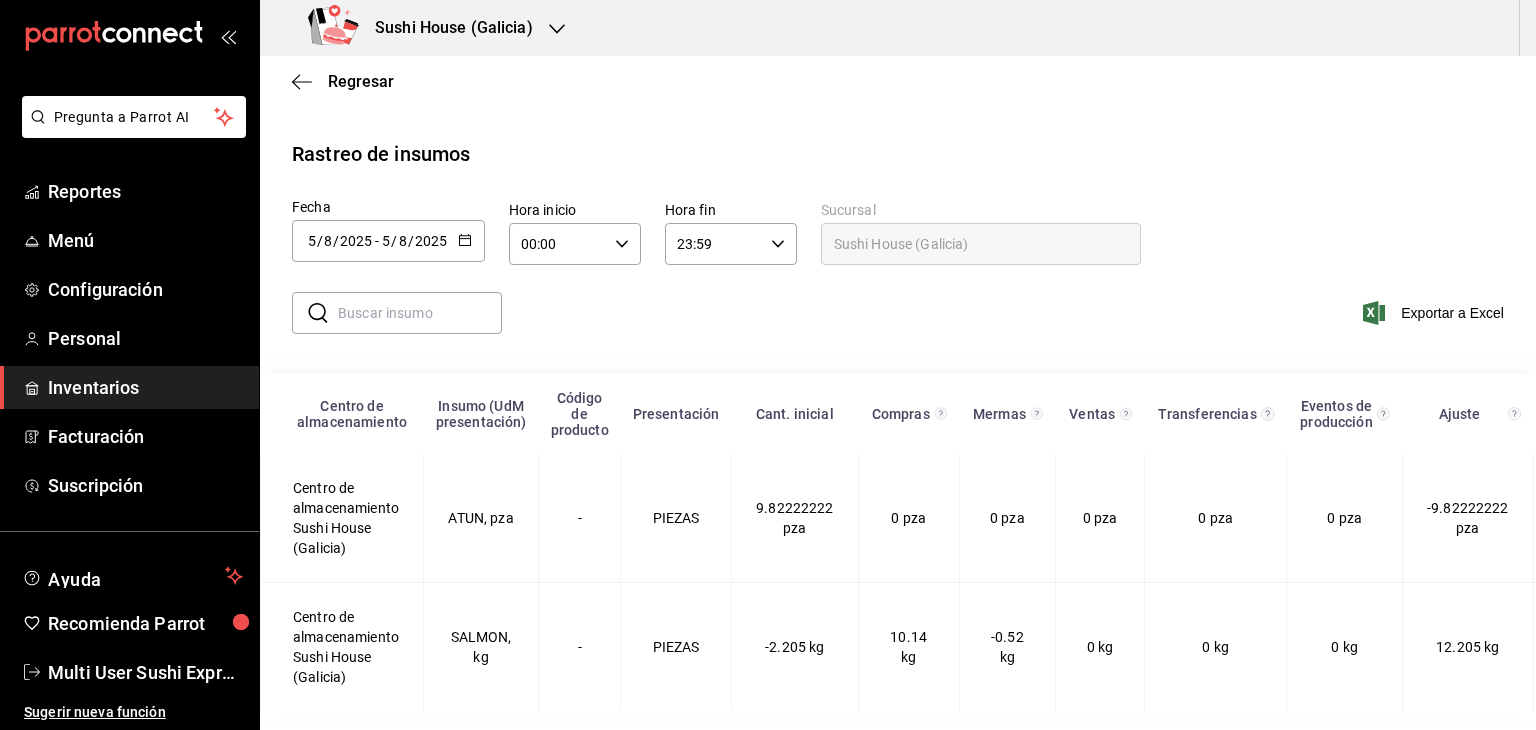 click at bounding box center [420, 313] 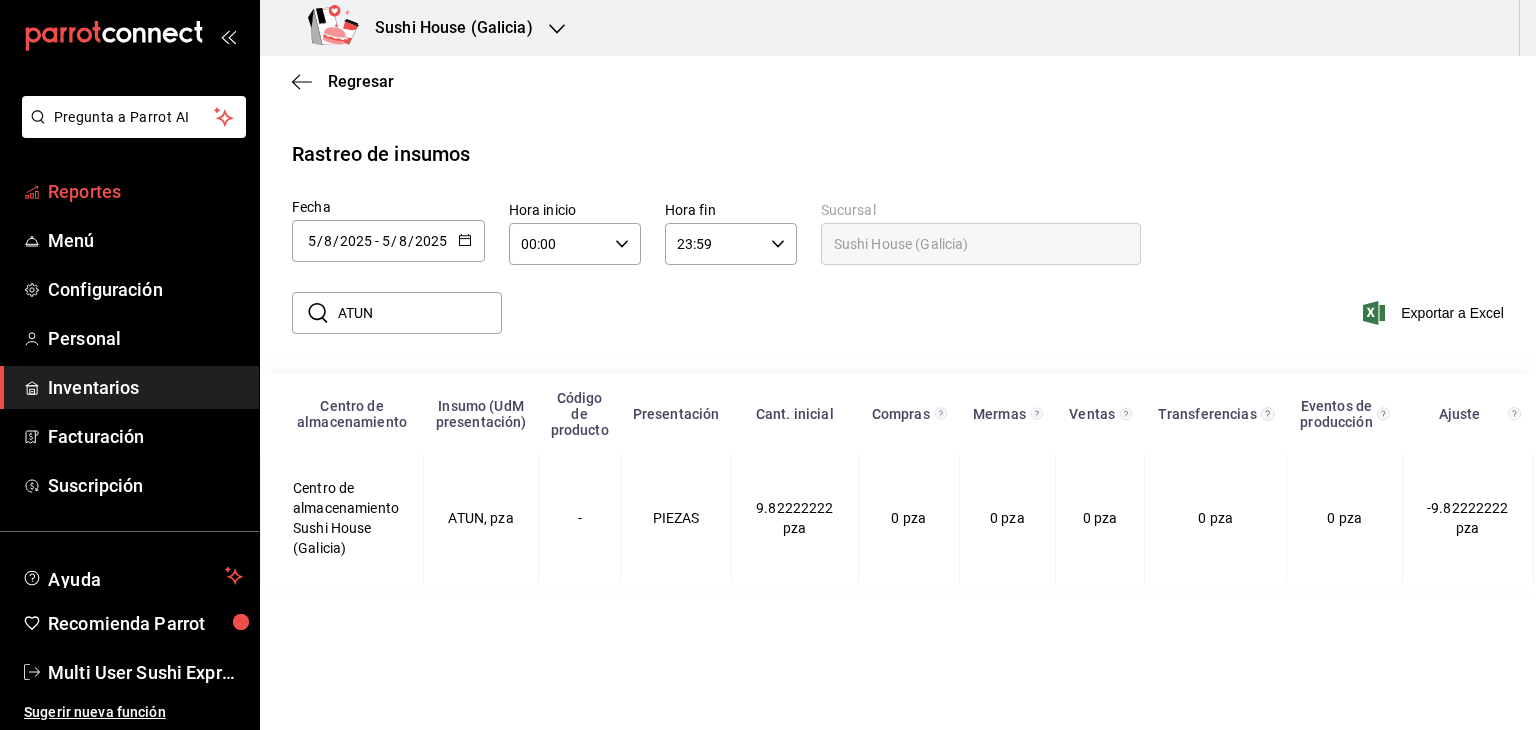 click on "Reportes" at bounding box center (145, 191) 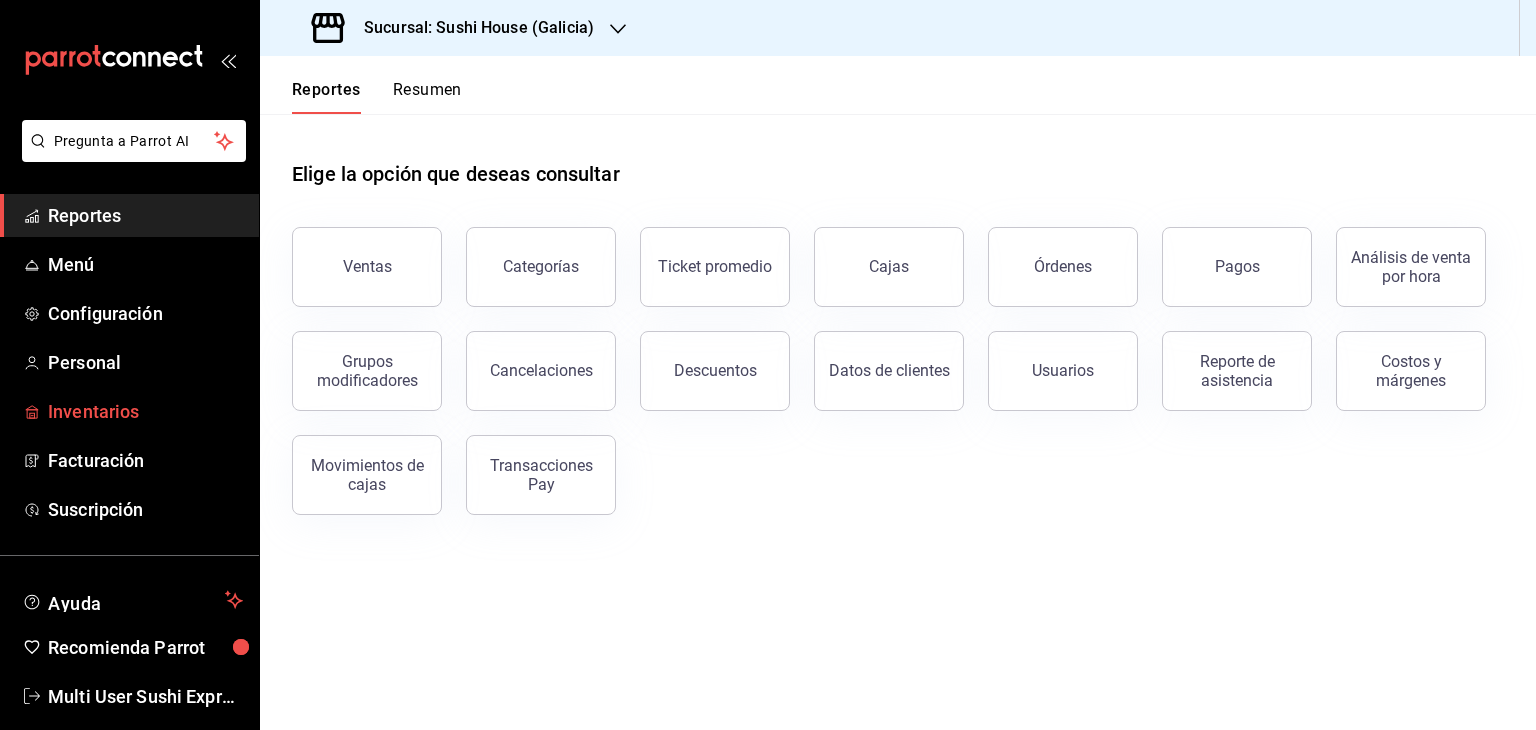 click on "Inventarios" at bounding box center (145, 411) 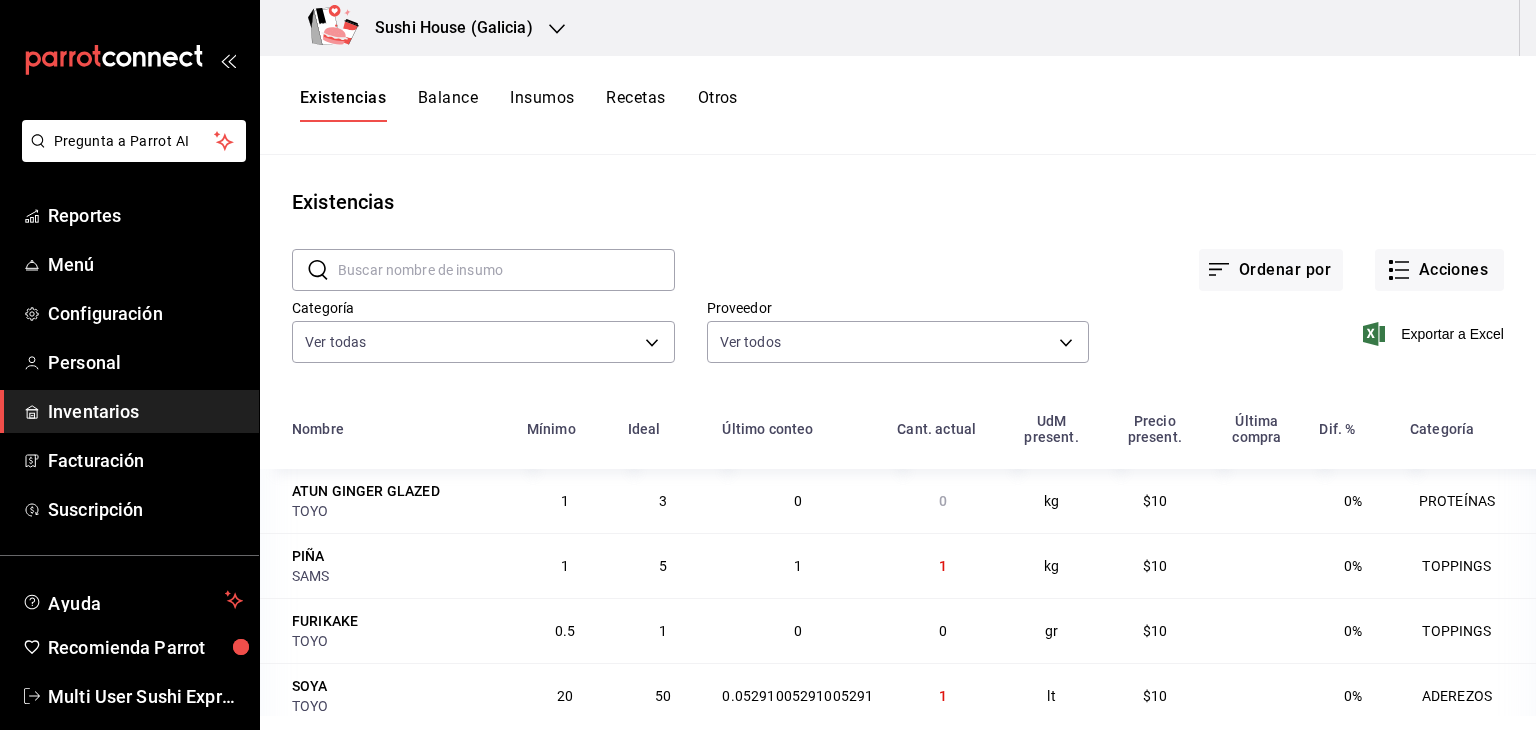 click on "Otros" at bounding box center (718, 105) 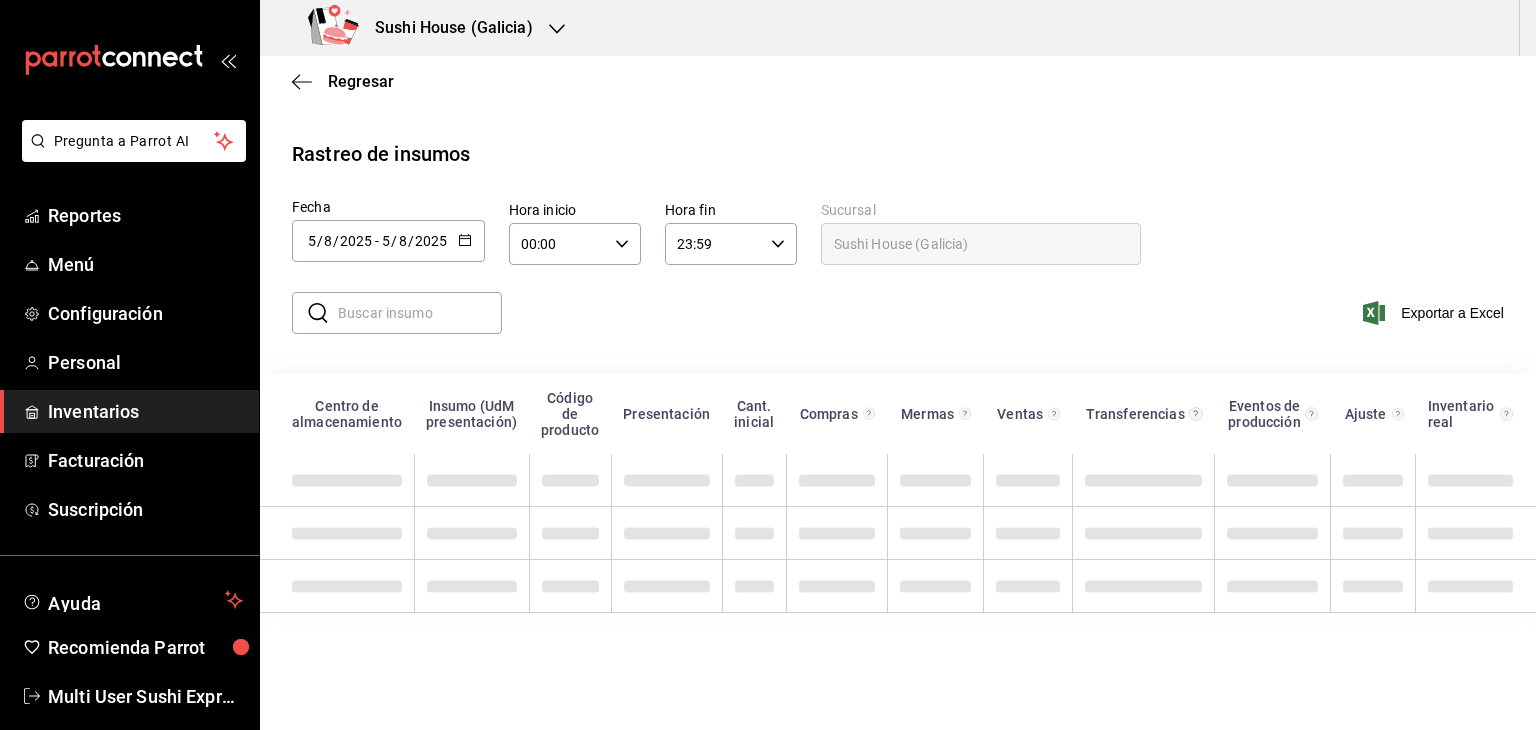 scroll, scrollTop: 0, scrollLeft: 0, axis: both 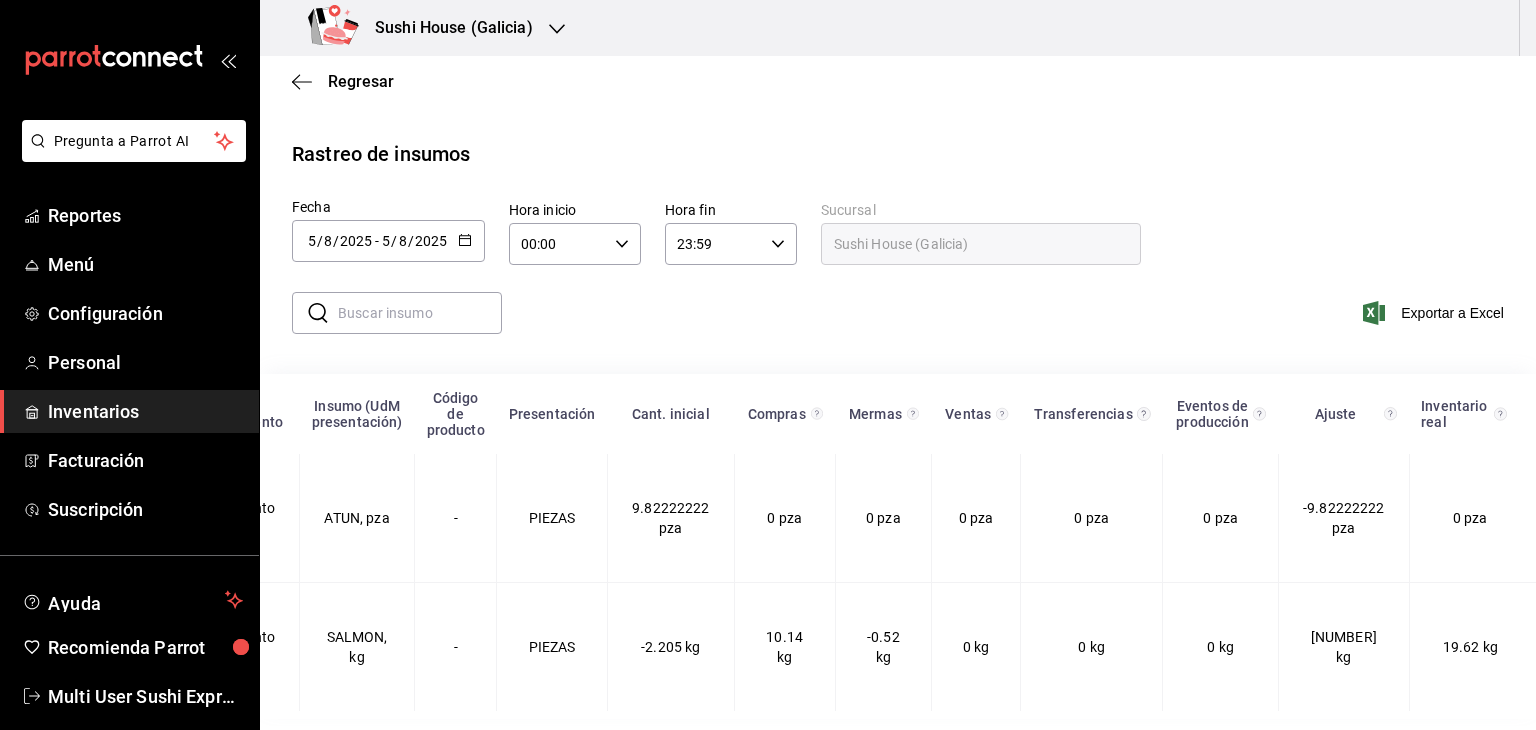 click on "Inventarios" at bounding box center (145, 411) 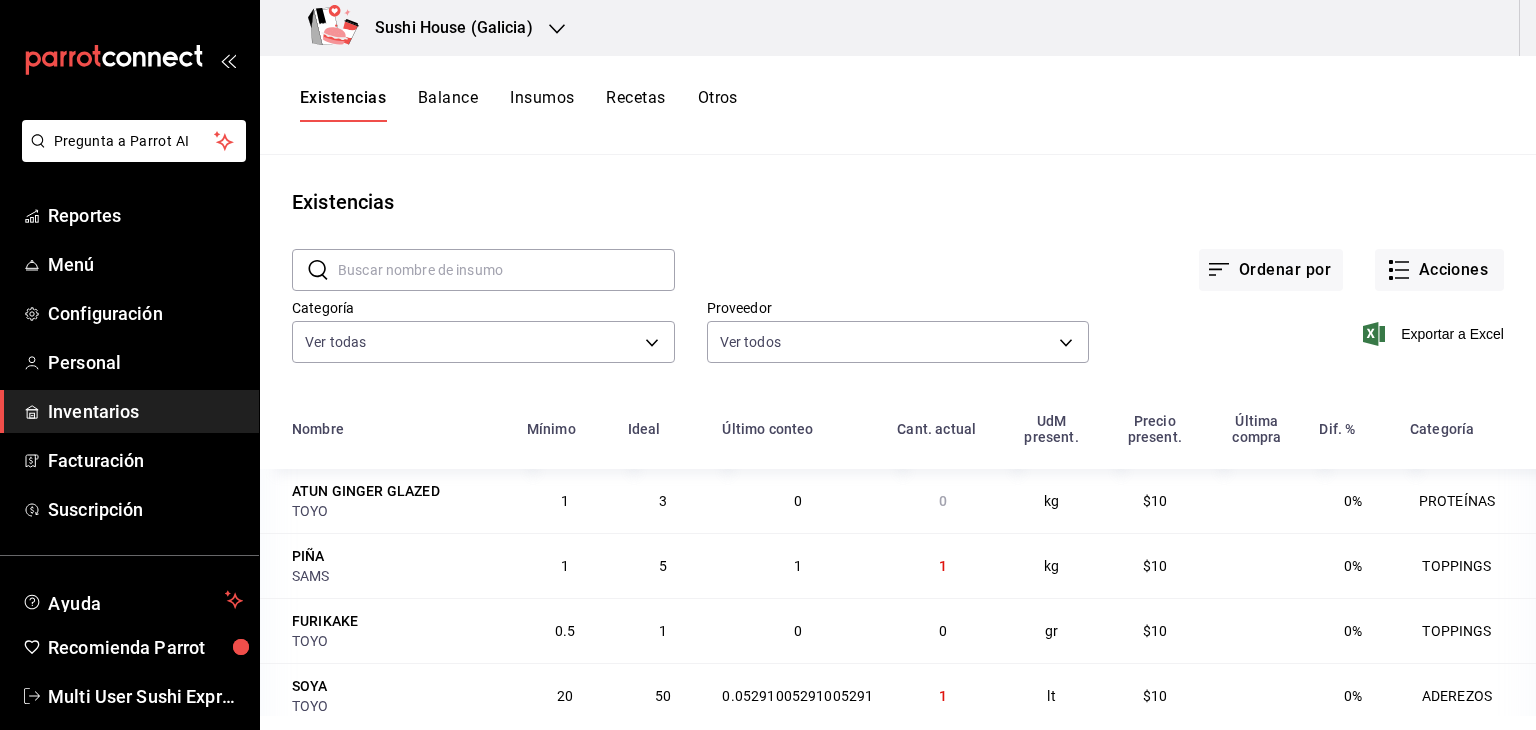 click on "Otros" at bounding box center [718, 105] 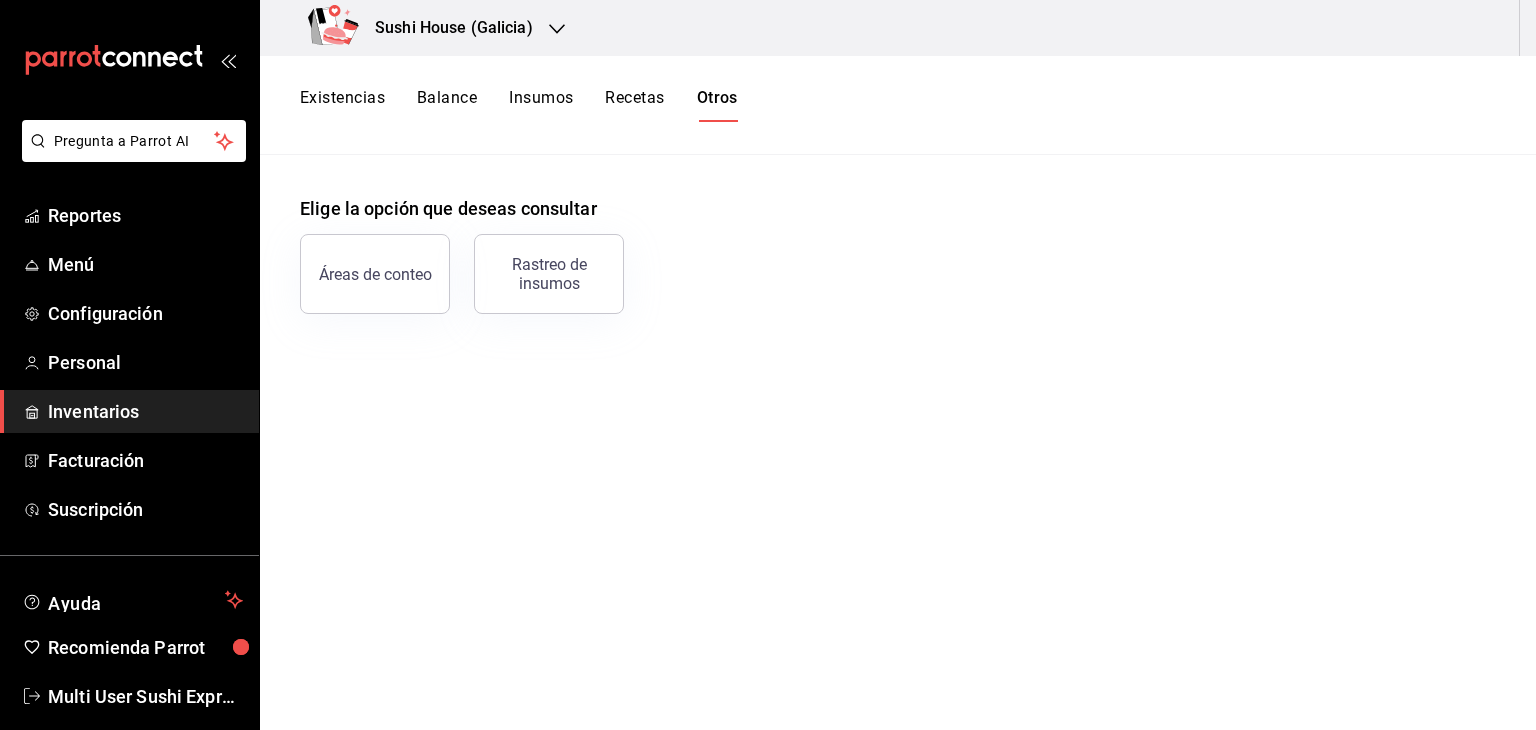 click on "Inventarios" at bounding box center (145, 411) 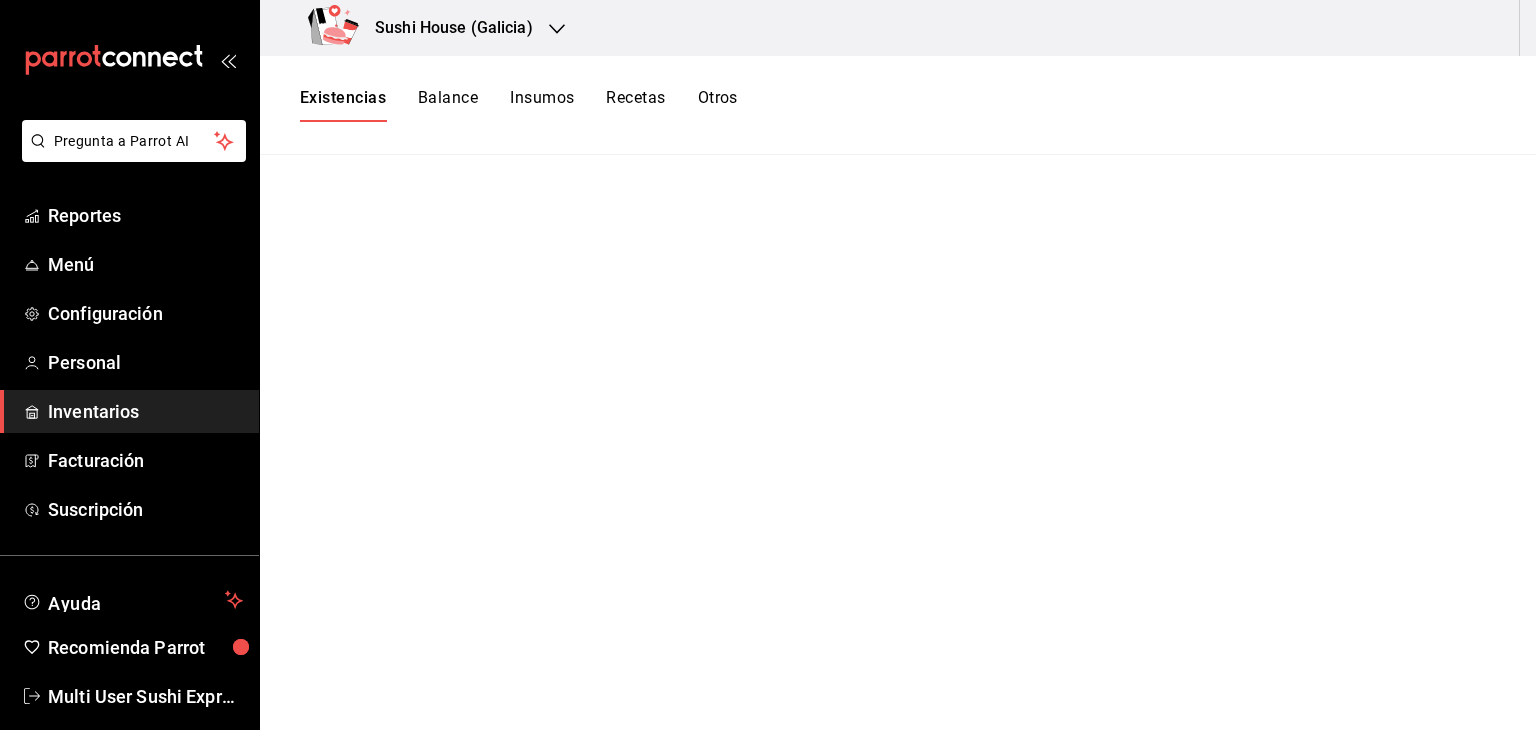click on "Existencias" at bounding box center (343, 105) 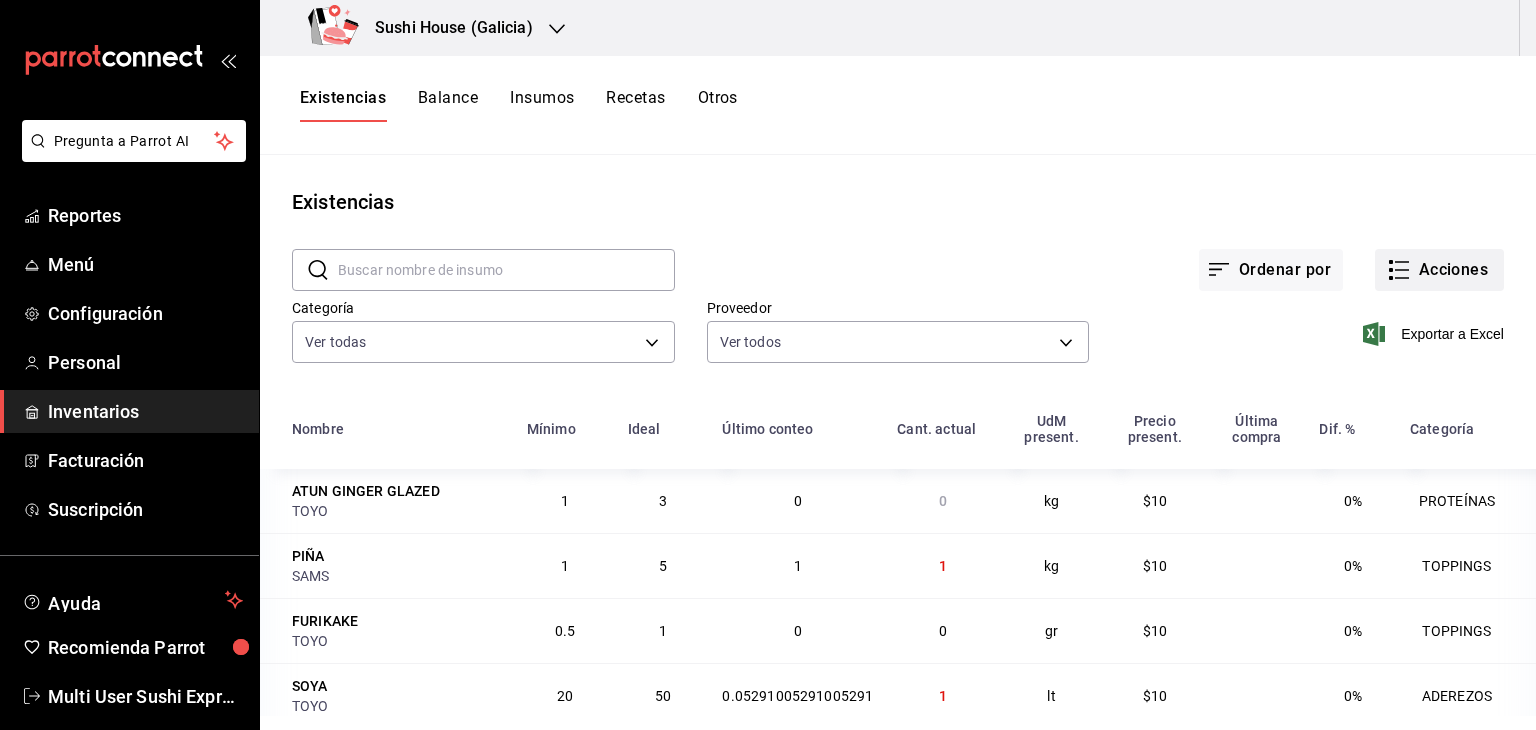click 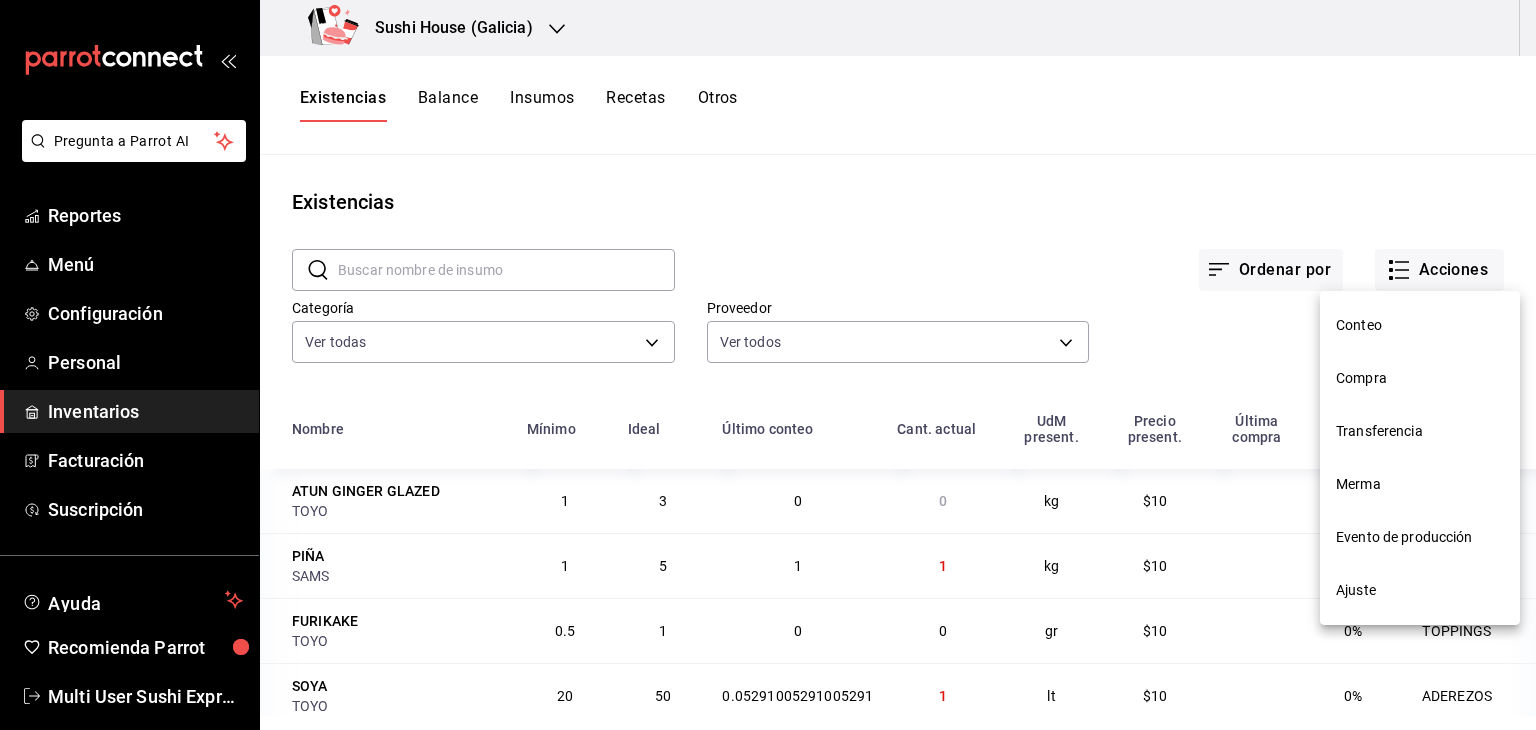click on "Merma" at bounding box center [1420, 484] 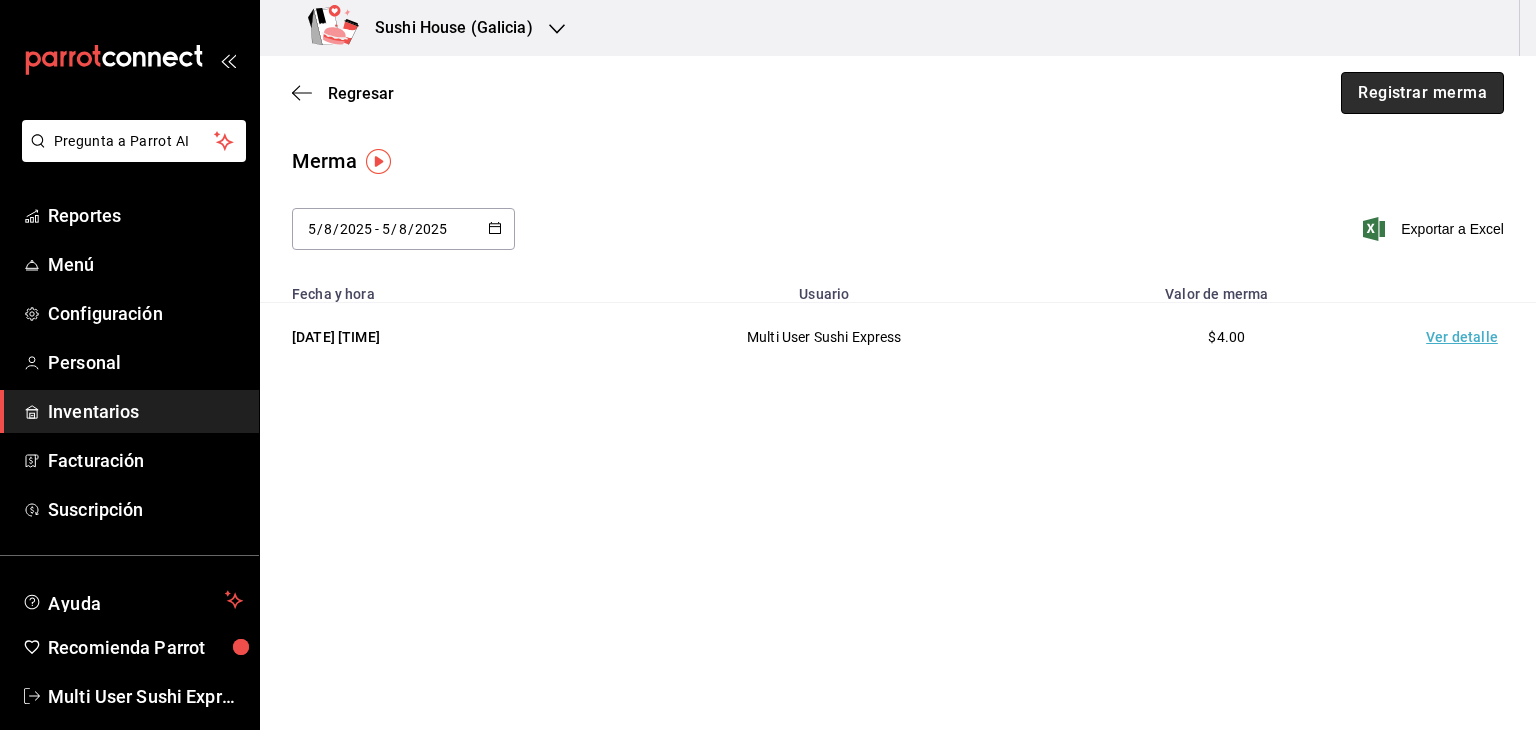 click on "Registrar merma" at bounding box center (1422, 93) 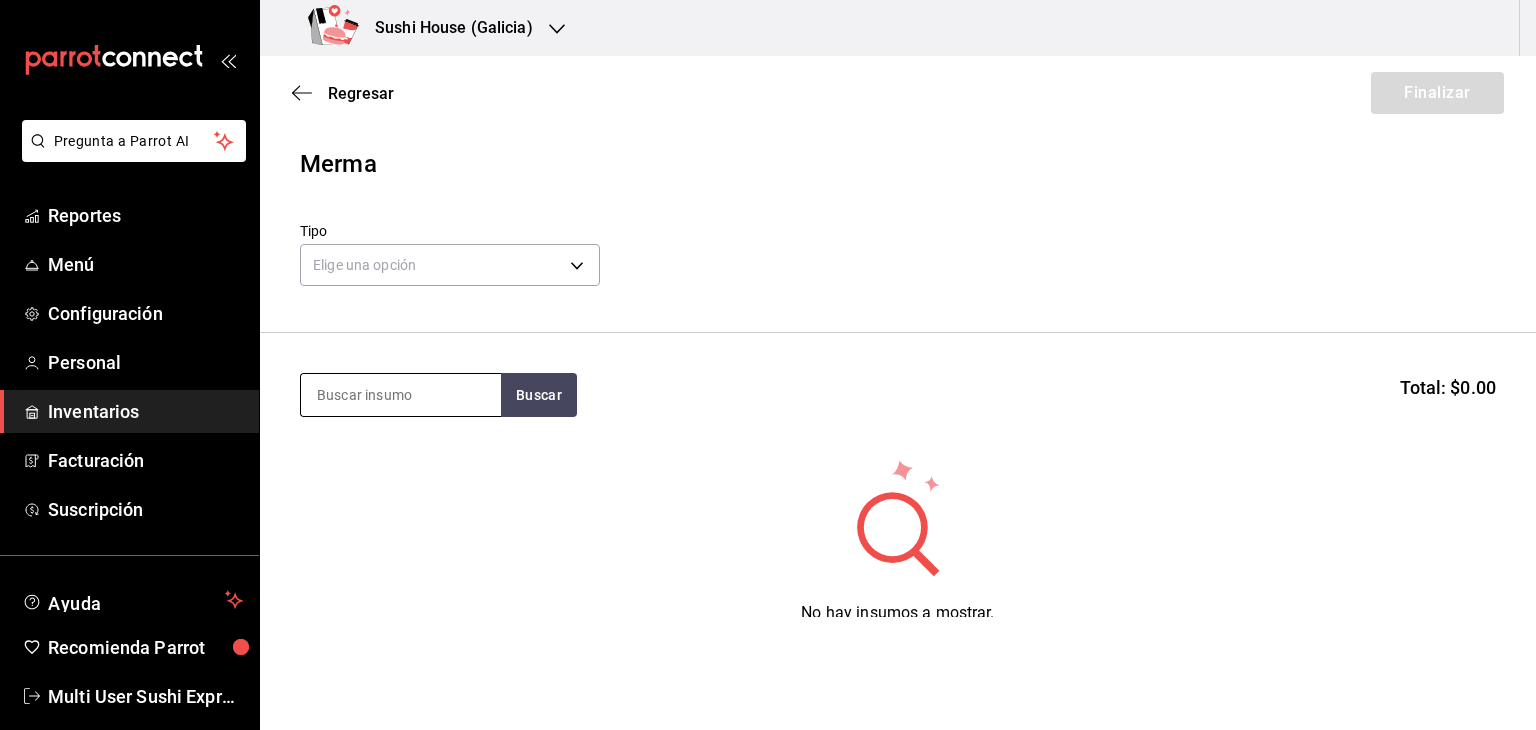 click at bounding box center [401, 395] 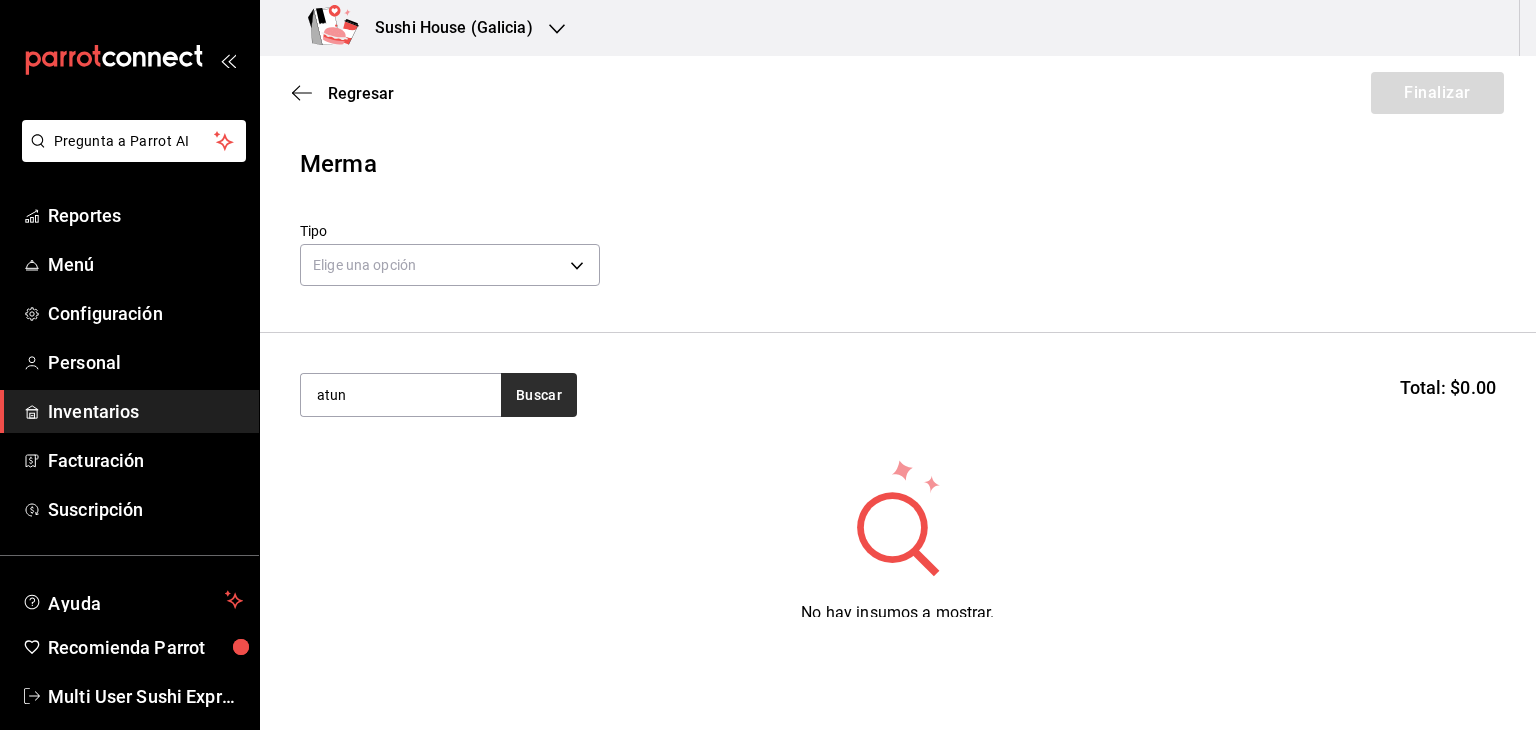 type on "atun" 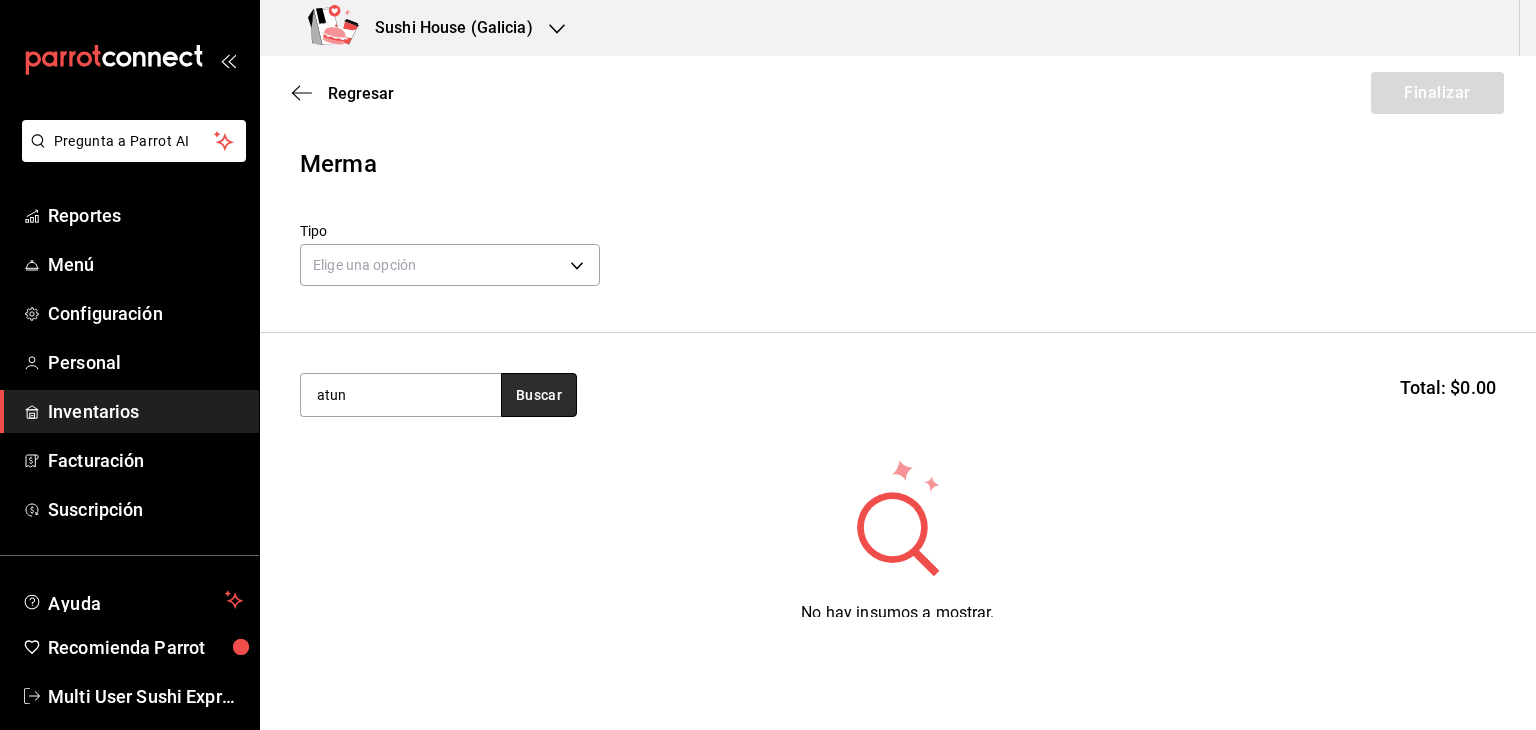 click on "Buscar" at bounding box center [539, 395] 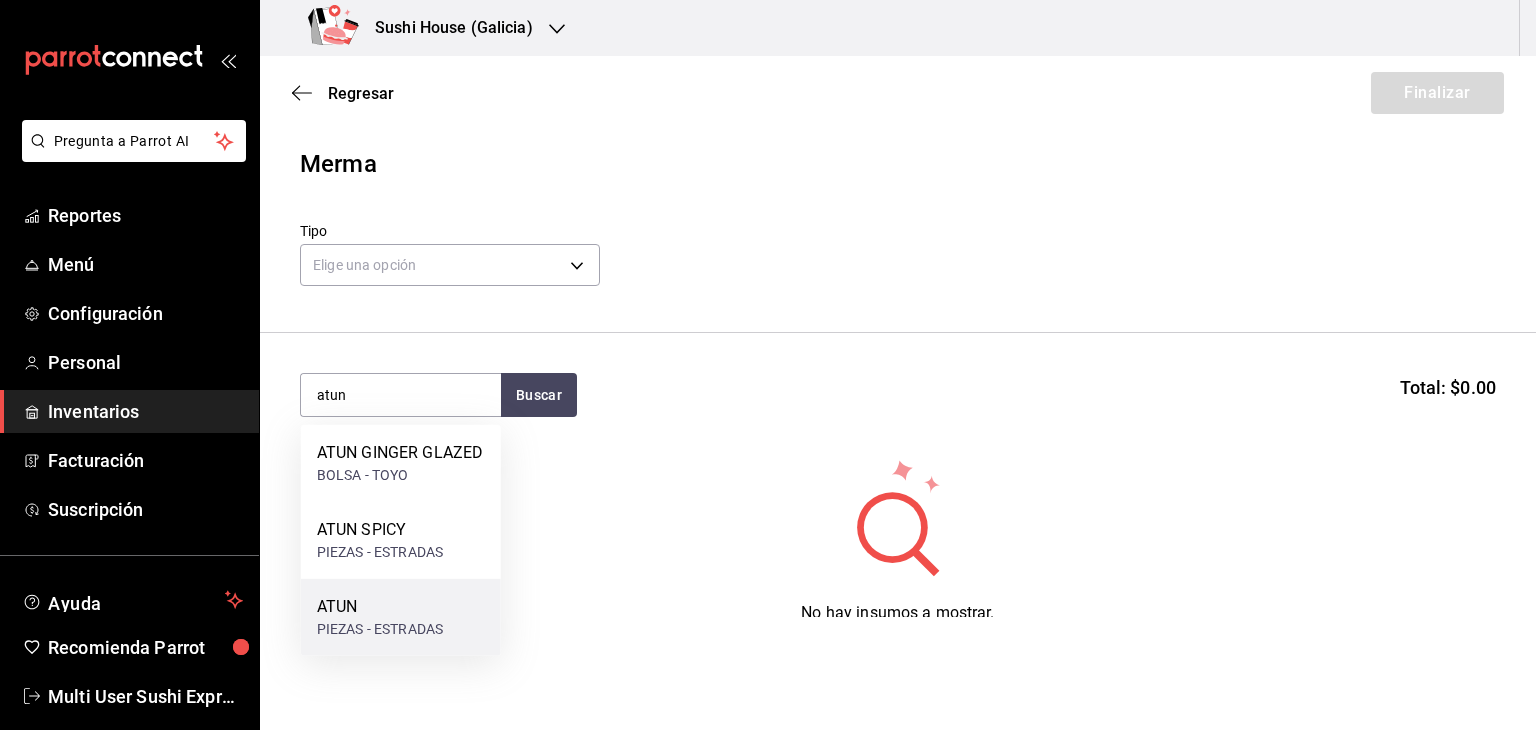 click on "ATUN" at bounding box center (380, 607) 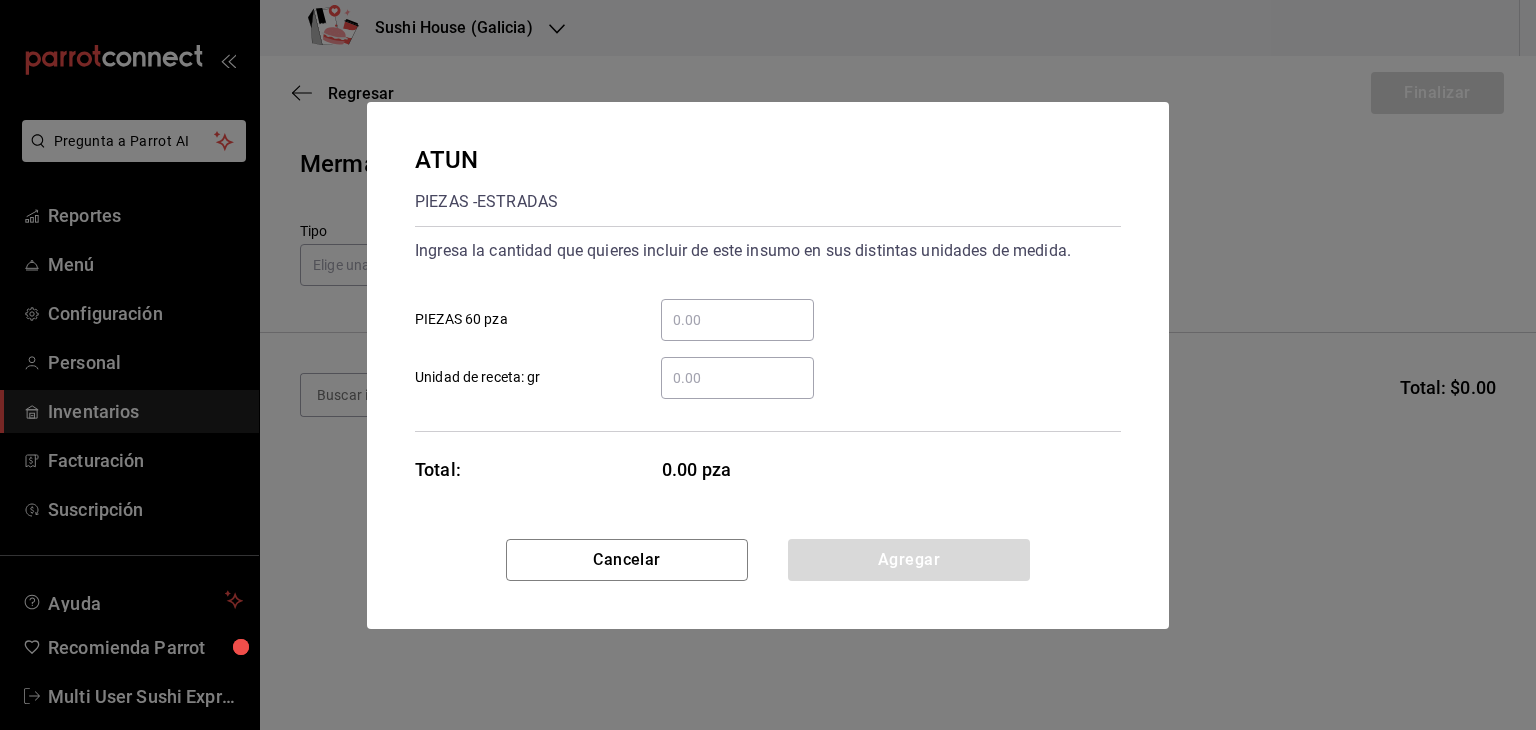 click on "​ PIEZAS 60 pza" at bounding box center [737, 320] 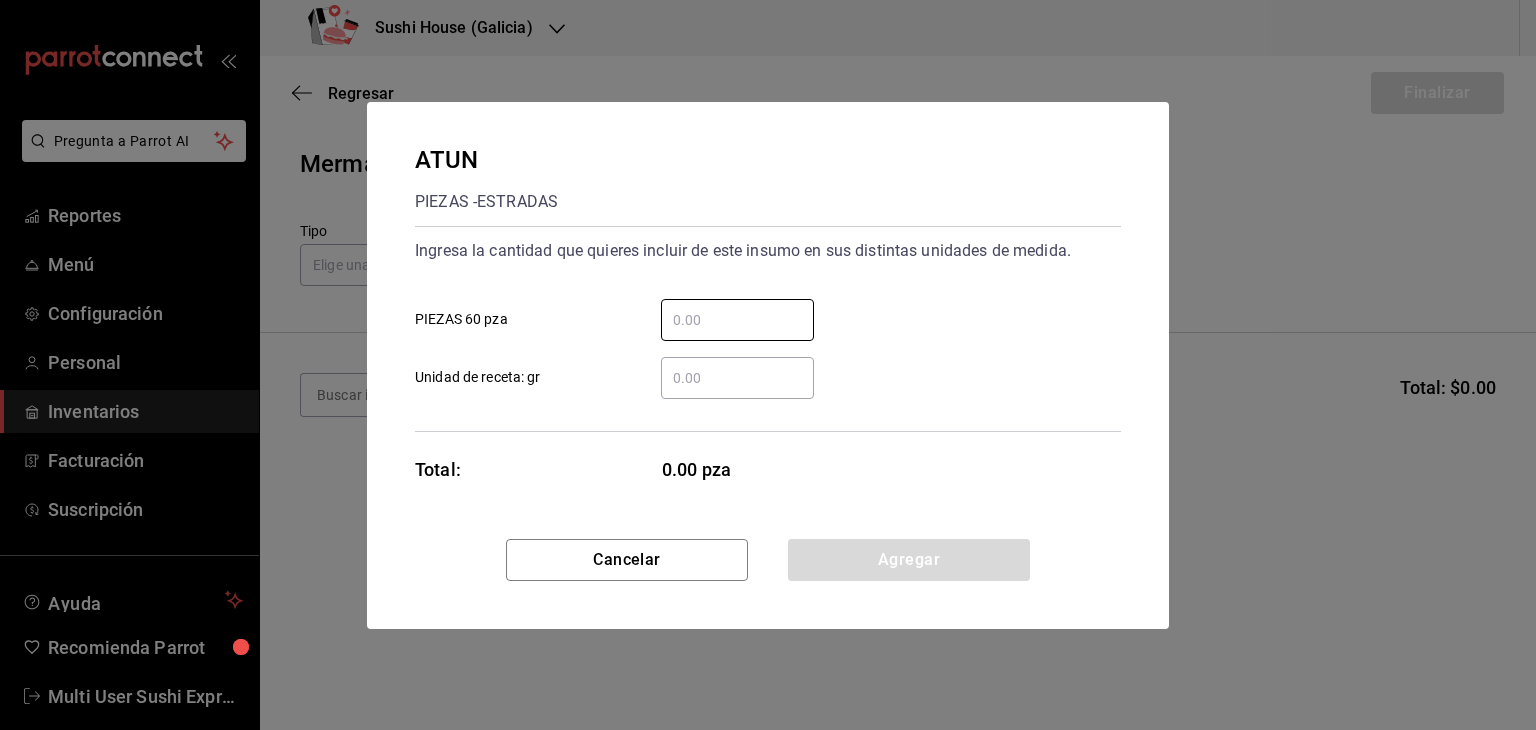 type on "5" 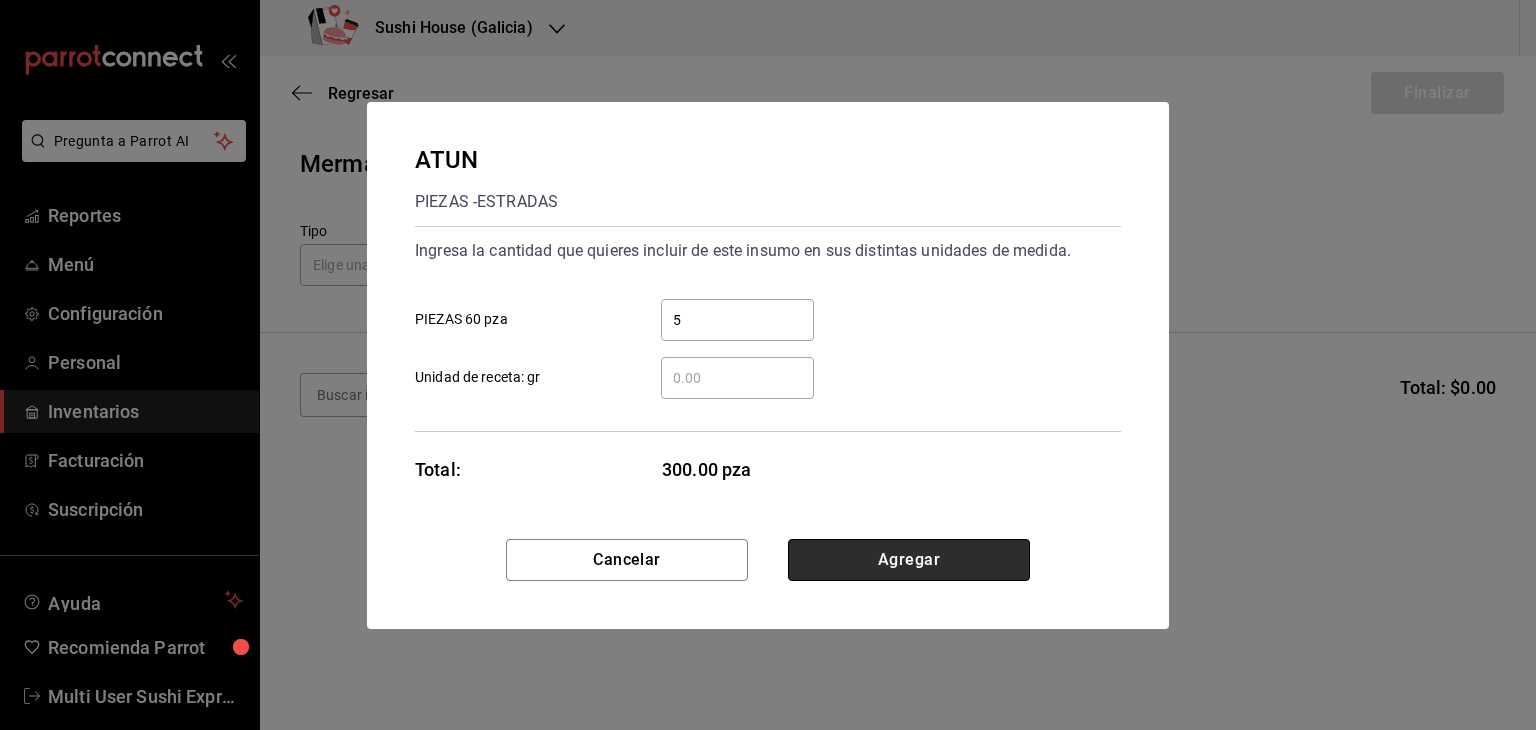 click on "Agregar" at bounding box center [909, 560] 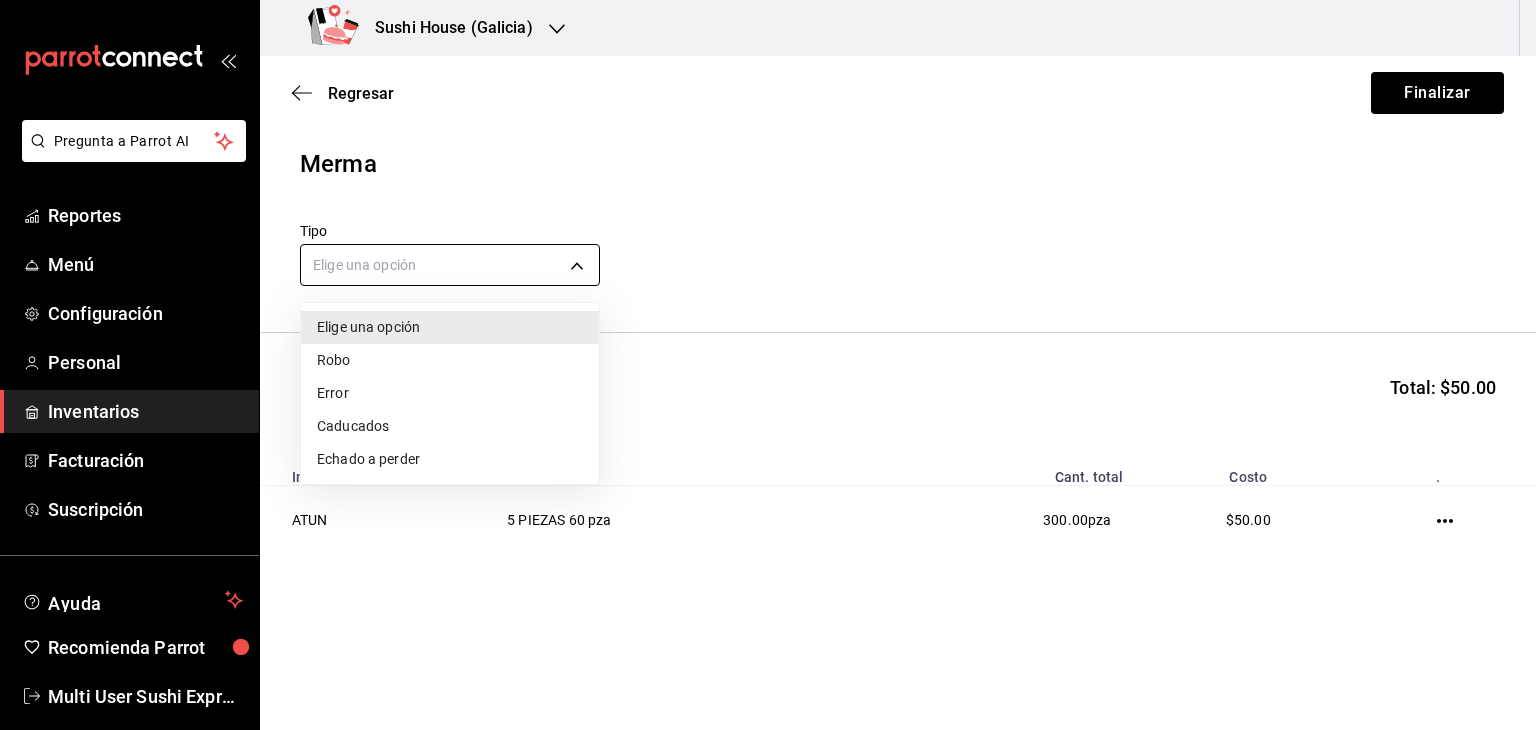 click on "Pregunta a Parrot AI Reportes   Menú   Configuración   Personal   Inventarios   Facturación   Suscripción   Ayuda Recomienda Parrot   Multi User Sushi Express   Sugerir nueva función   Sushi House (Galicia) Regresar Finalizar Merma Tipo Elige una opción default Buscar Total: $50.00 Insumo Unidades Cant. total Costo  .  ATUN 5 PIEZAS 60 pza 300.00  pza $50.00 GANA 1 MES GRATIS EN TU SUSCRIPCIÓN AQUÍ ¿Recuerdas cómo empezó tu restaurante?
Hoy puedes ayudar a un colega a tener el mismo cambio que tú viviste.
Recomienda Parrot directamente desde tu Portal Administrador.
Es fácil y rápido.
🎁 Por cada restaurante que se una, ganas 1 mes gratis. Ver video tutorial Ir a video Pregunta a Parrot AI Reportes   Menú   Configuración   Personal   Inventarios   Facturación   Suscripción   Ayuda Recomienda Parrot   Multi User Sushi Express   Sugerir nueva función   Editar Eliminar Visitar centro de ayuda (81) 2046 6363 soporte@parrotsoftware.io Visitar centro de ayuda (81) 2046 6363 Elige una opción" at bounding box center [768, 308] 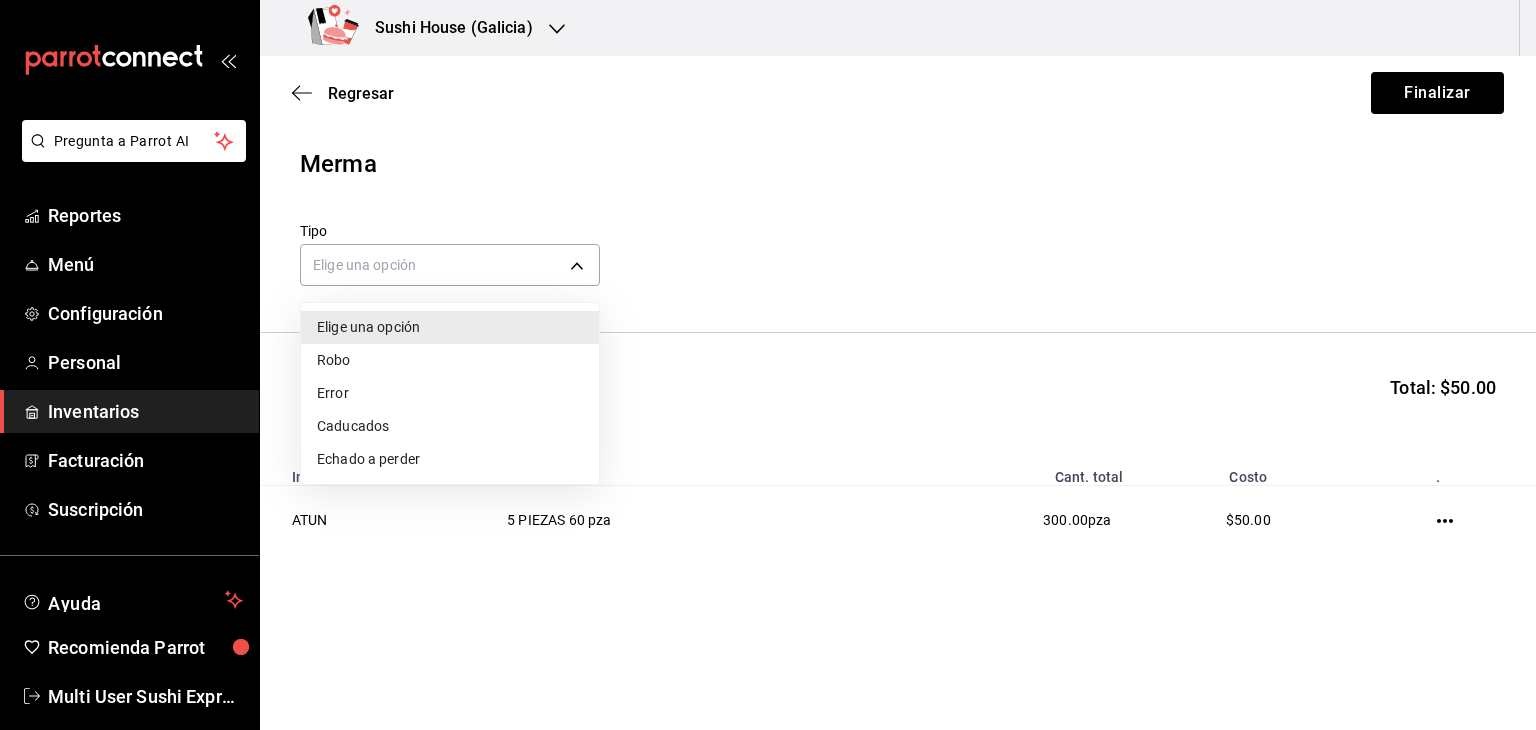 click on "Echado a perder" at bounding box center (450, 459) 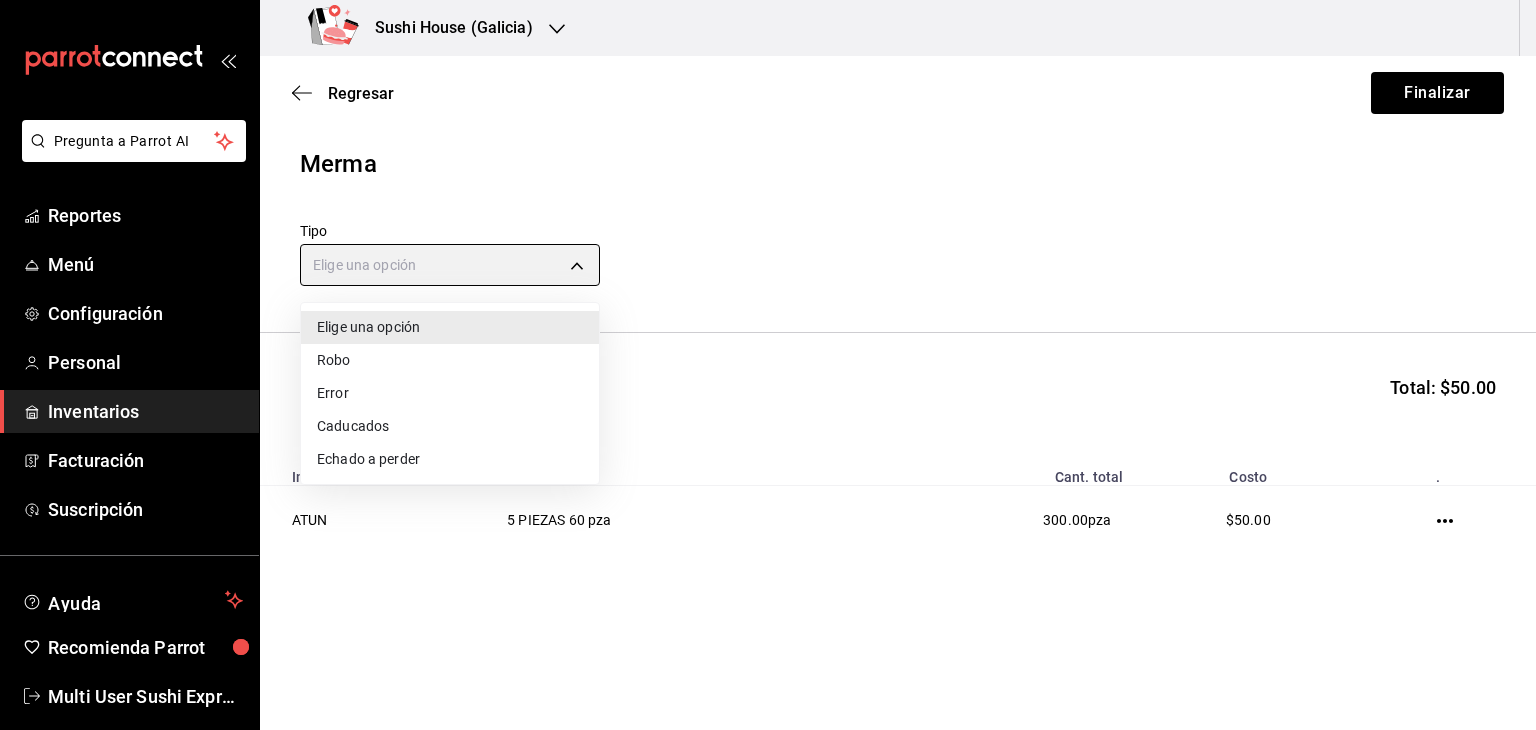 type on "SPOILED" 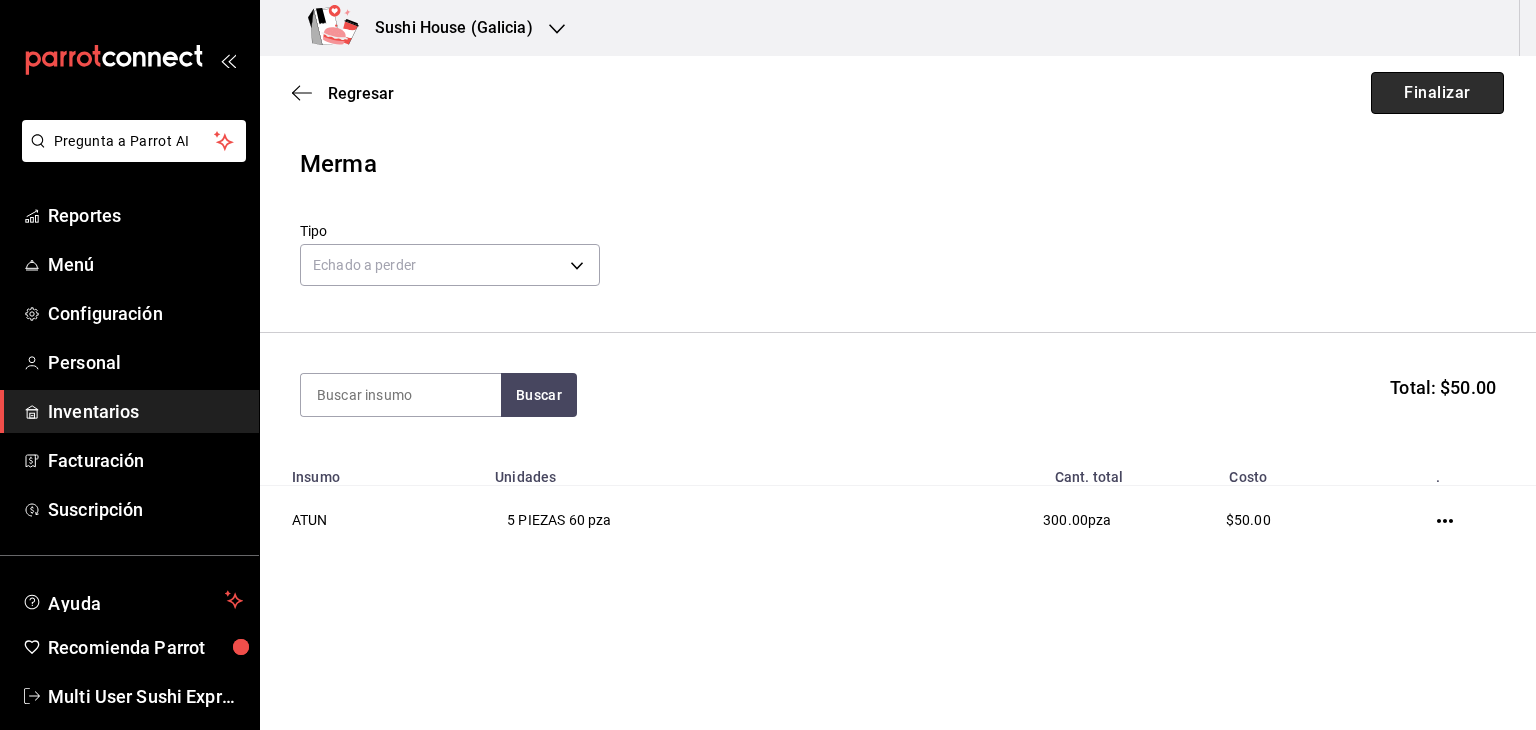 click on "Finalizar" at bounding box center (1437, 93) 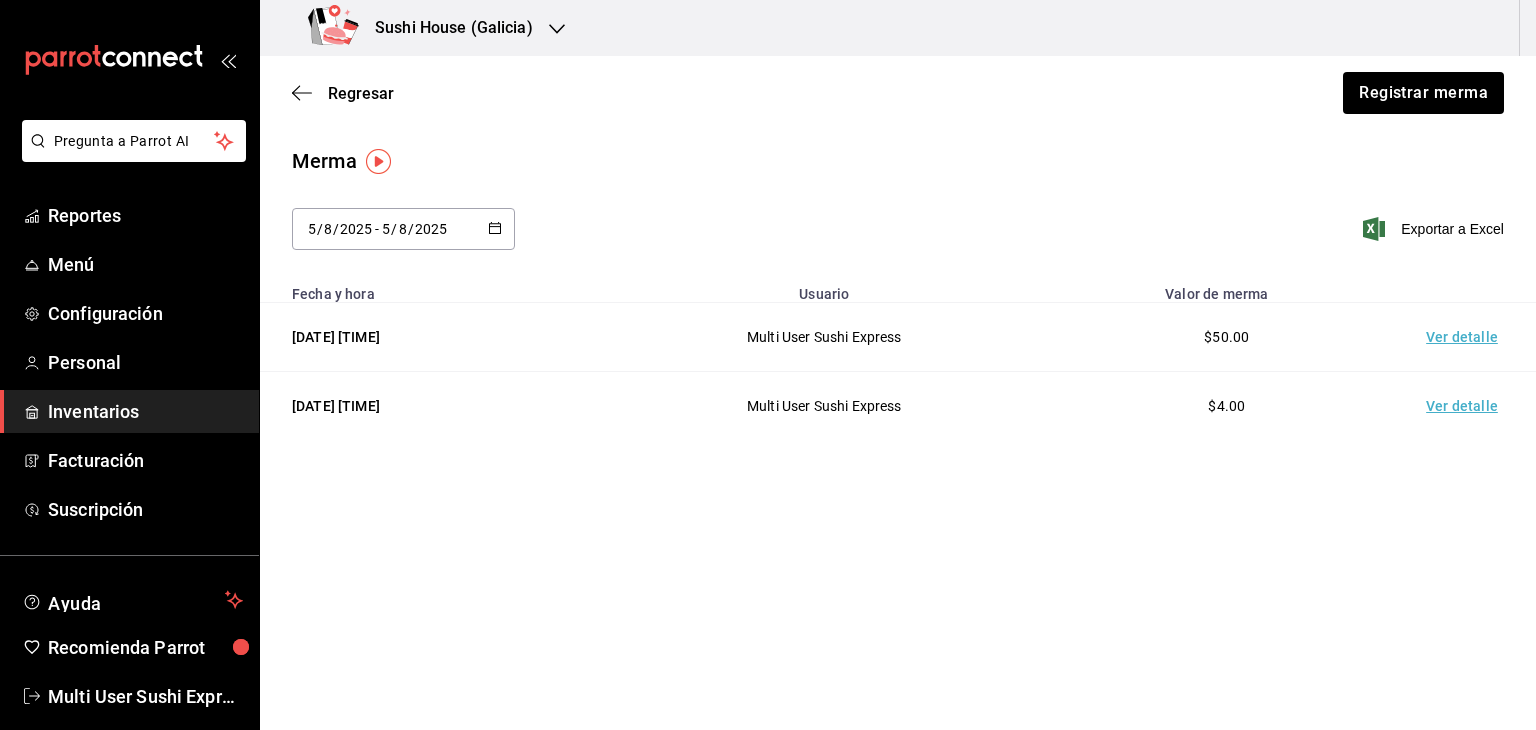click on "Inventarios" at bounding box center (145, 411) 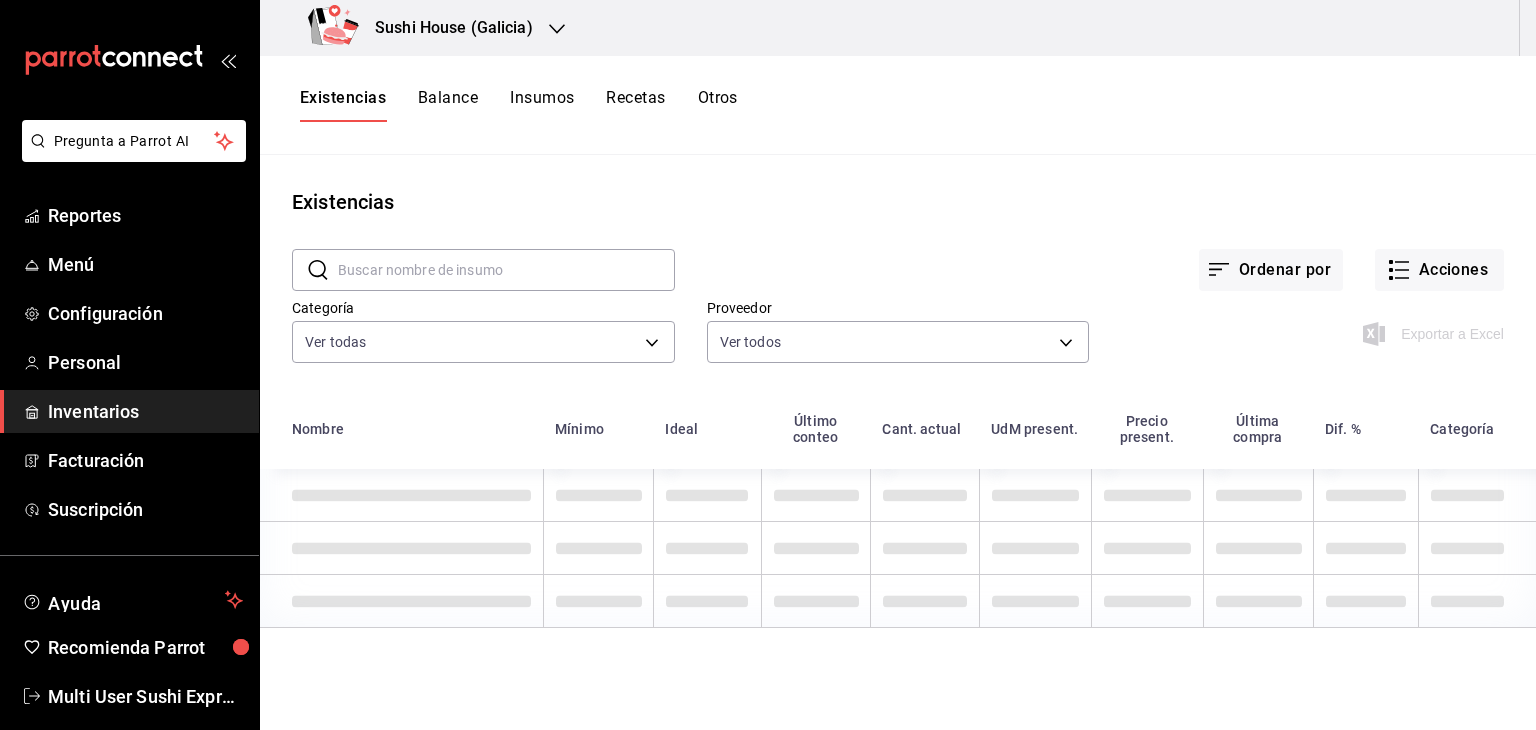 click on "Existencias Balance Insumos Recetas Otros" at bounding box center (898, 105) 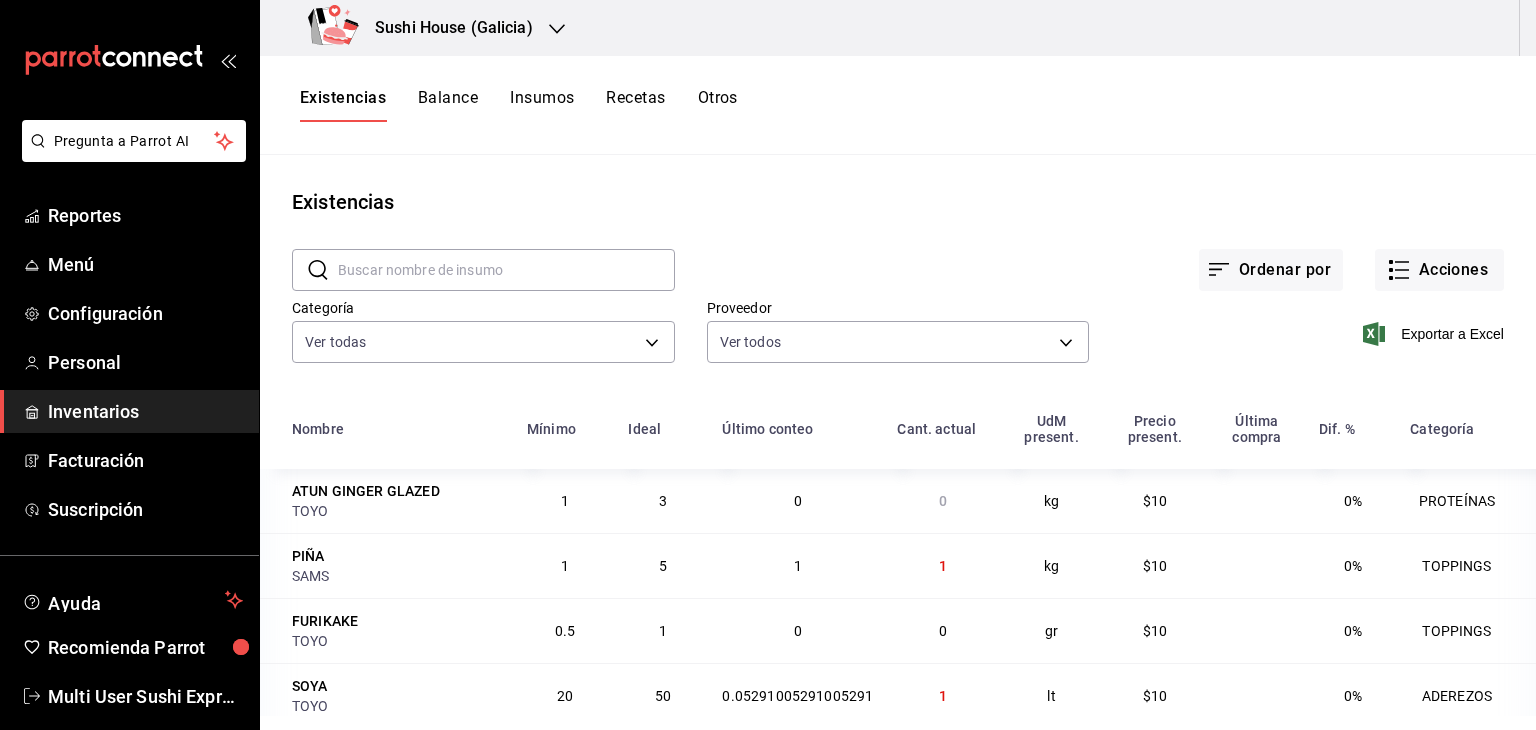 click on "Otros" at bounding box center [718, 105] 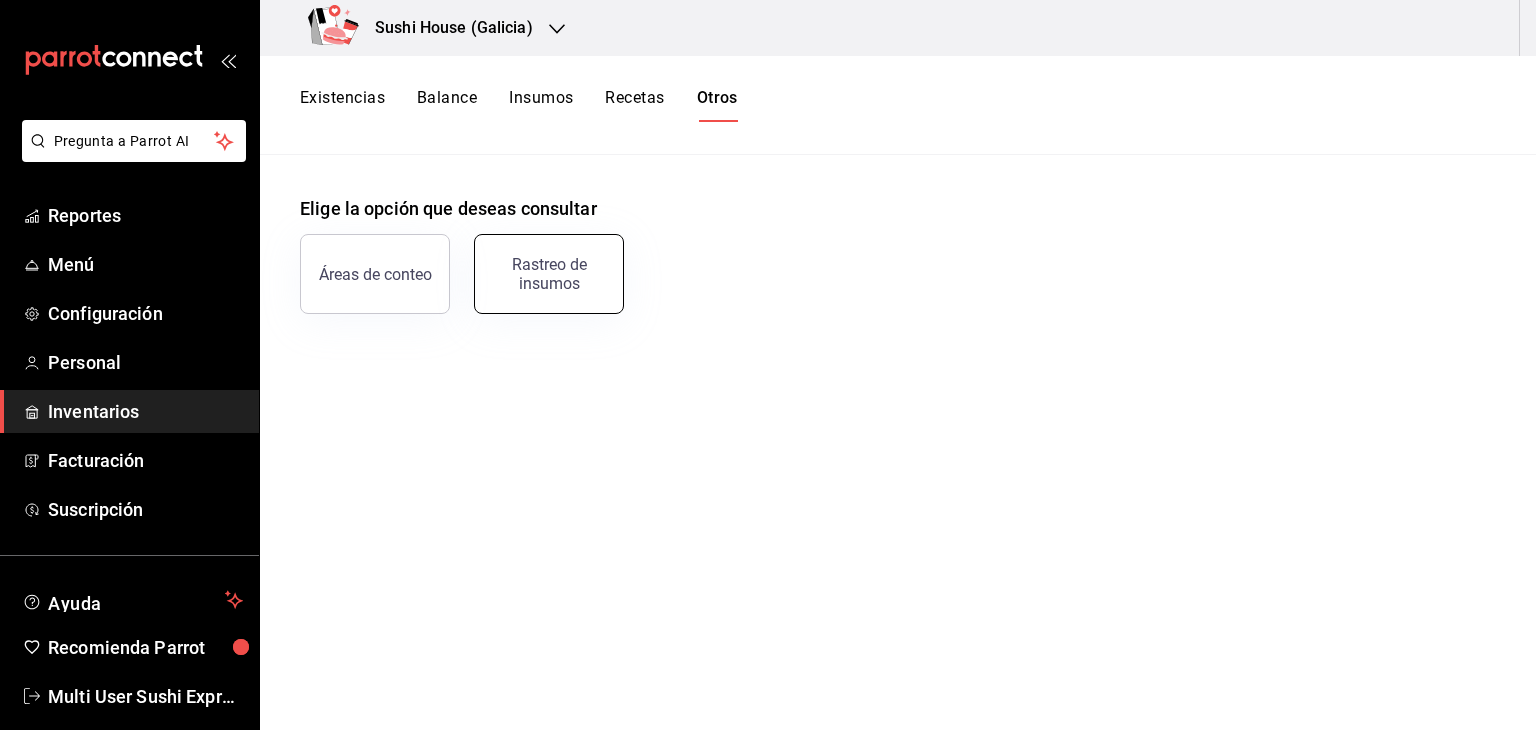 click on "Rastreo de insumos" at bounding box center (549, 274) 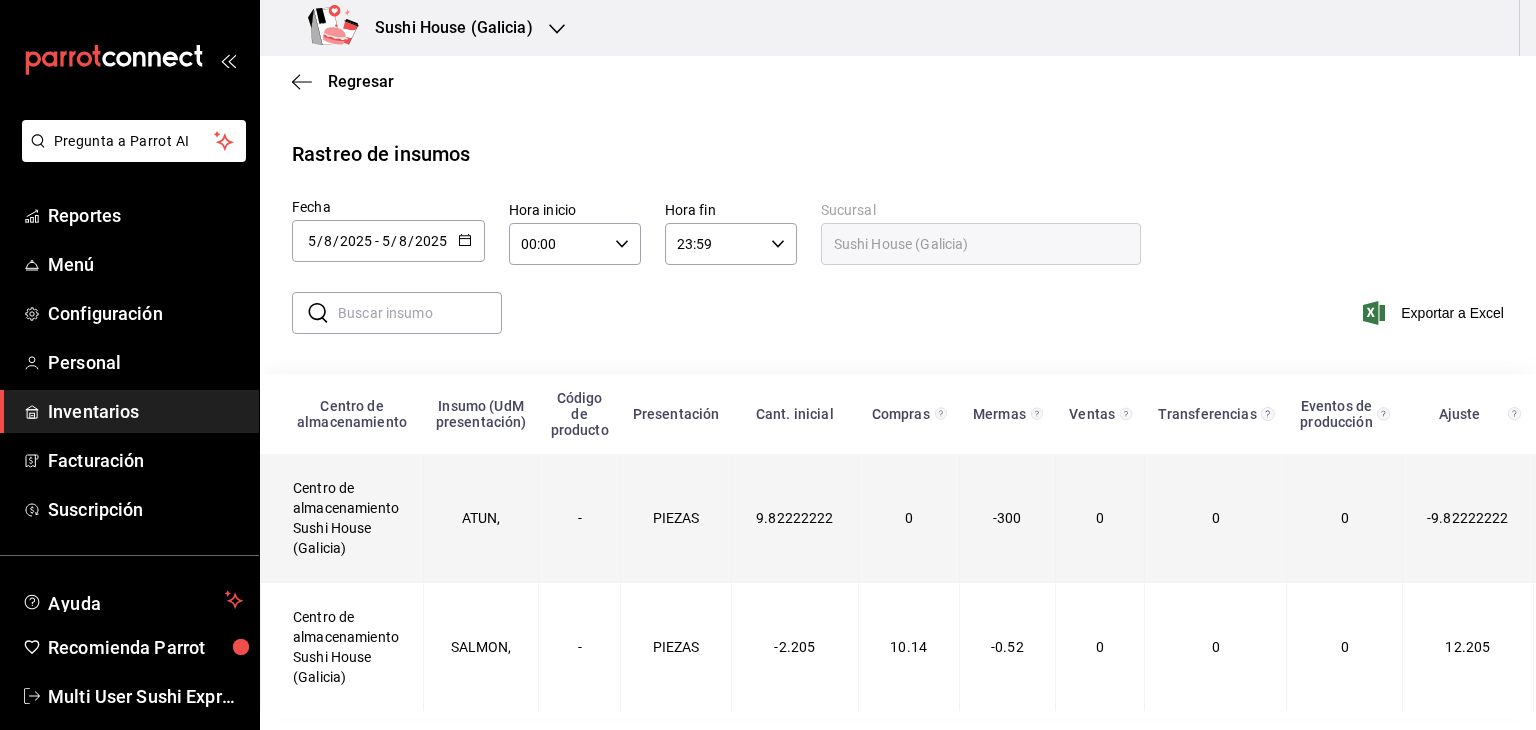 scroll, scrollTop: 0, scrollLeft: 124, axis: horizontal 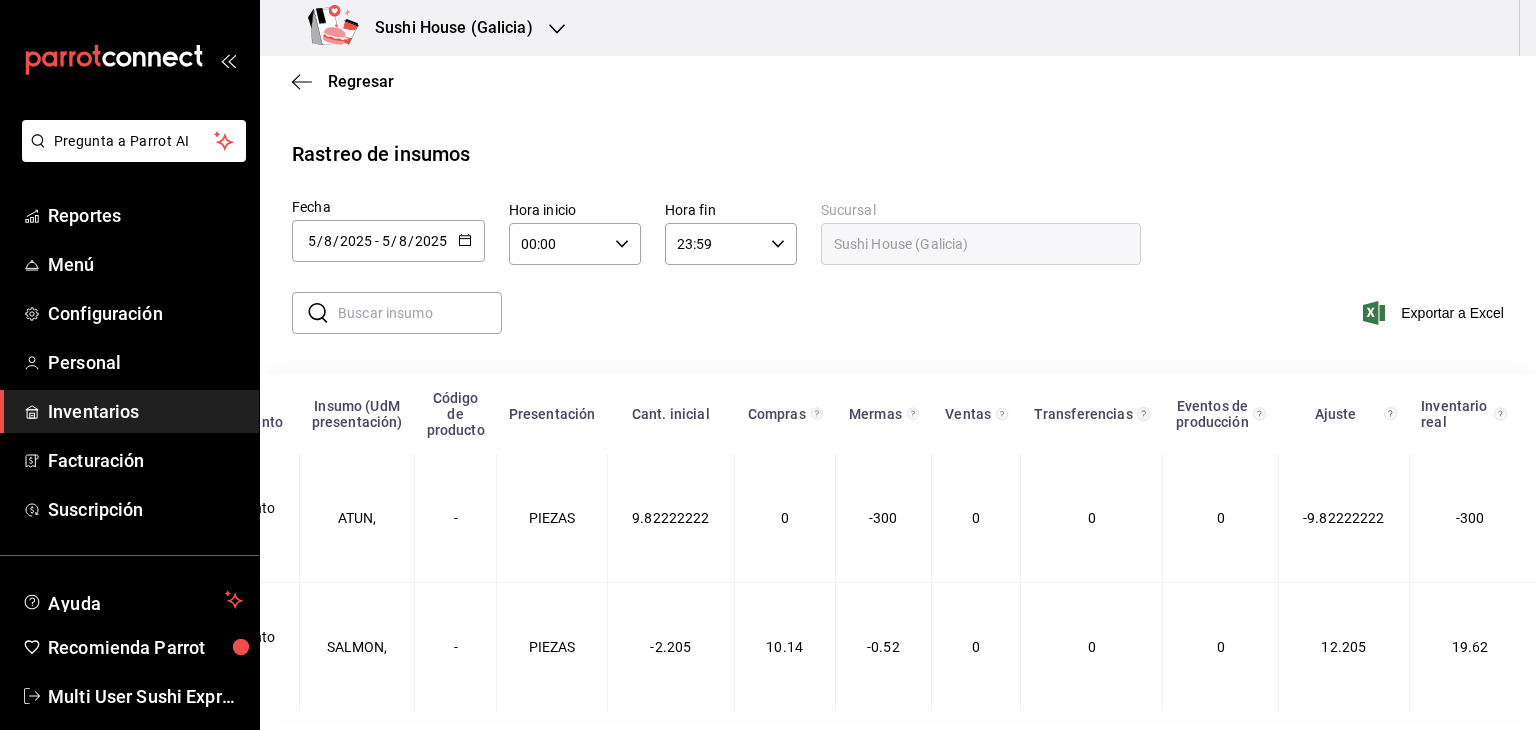 click 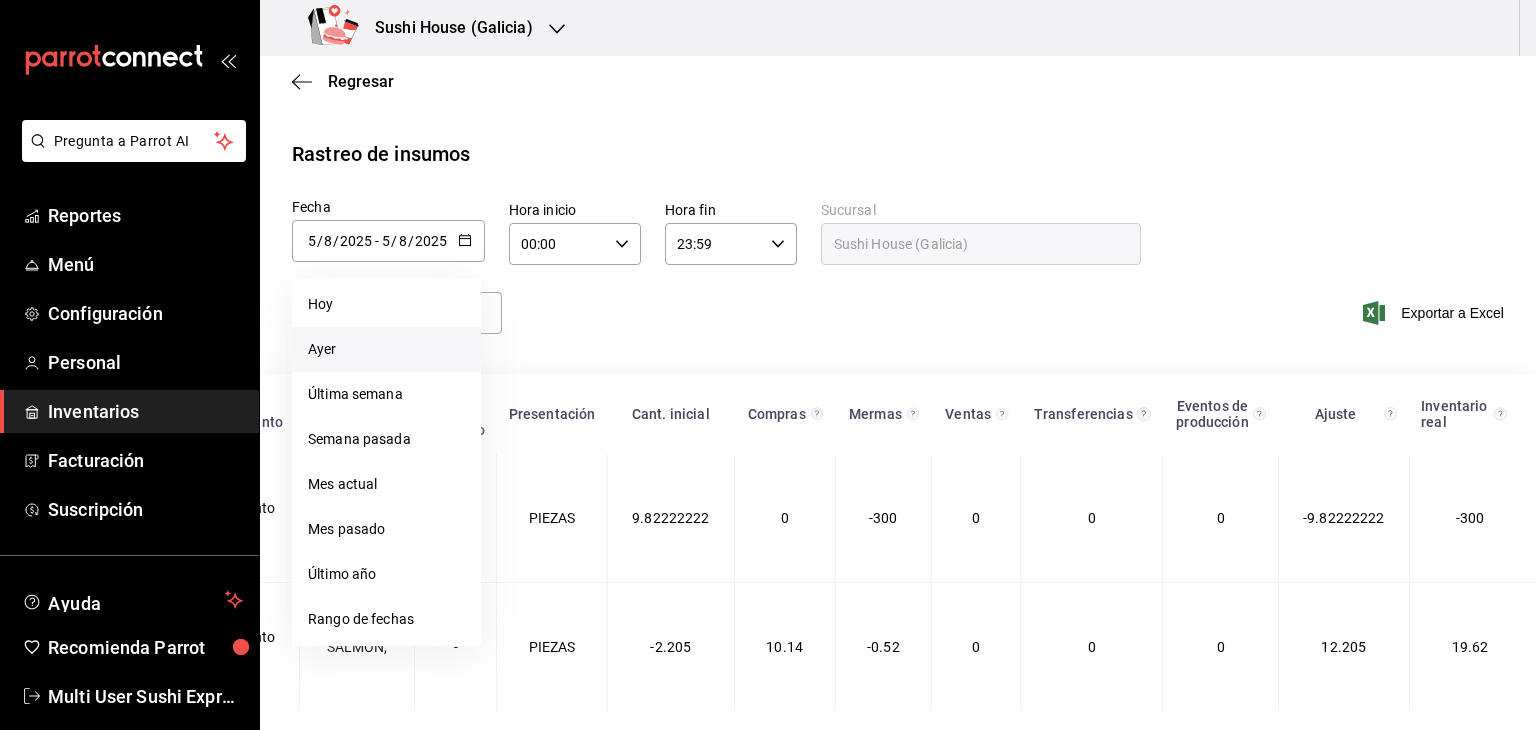 click on "Ayer" at bounding box center (386, 349) 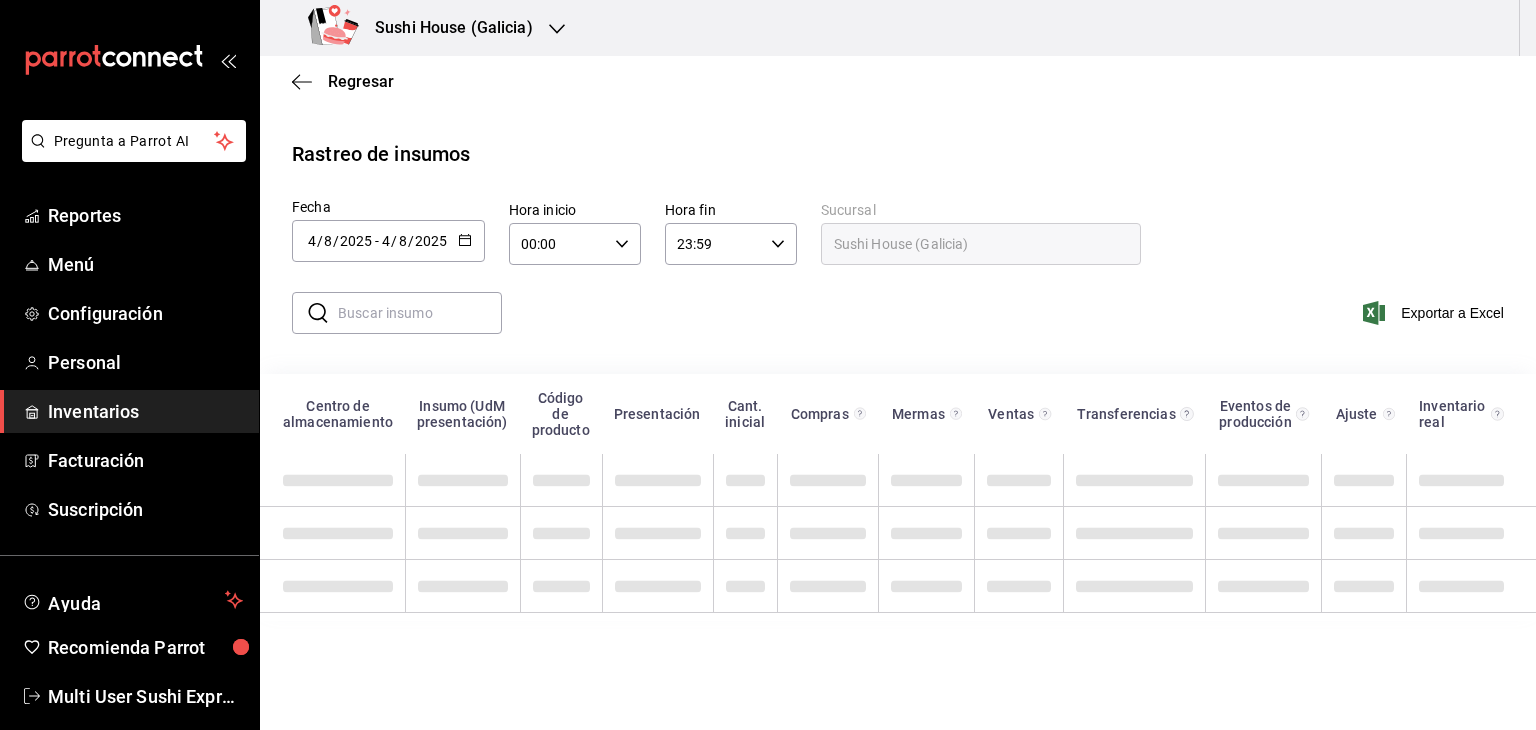 scroll, scrollTop: 0, scrollLeft: 0, axis: both 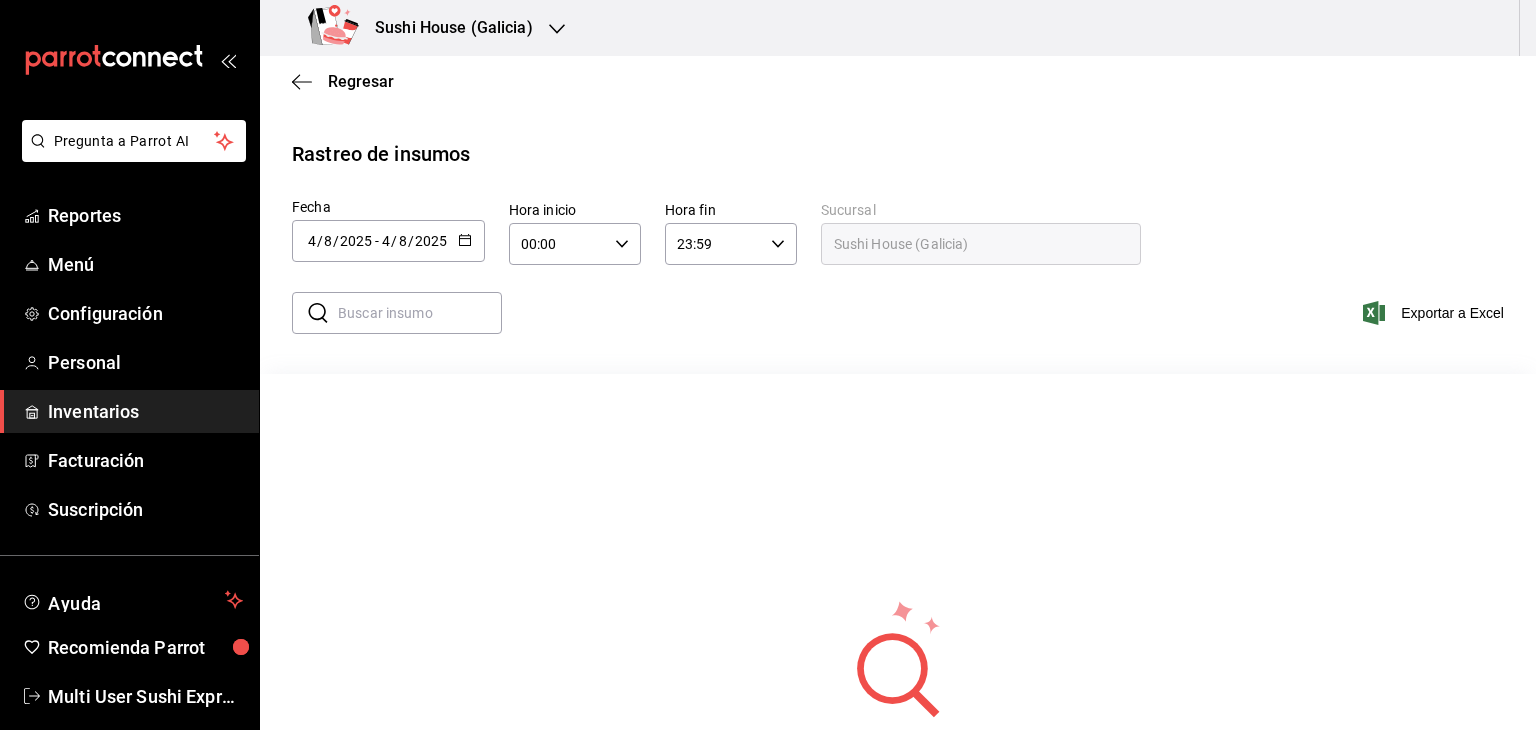 click at bounding box center [465, 241] 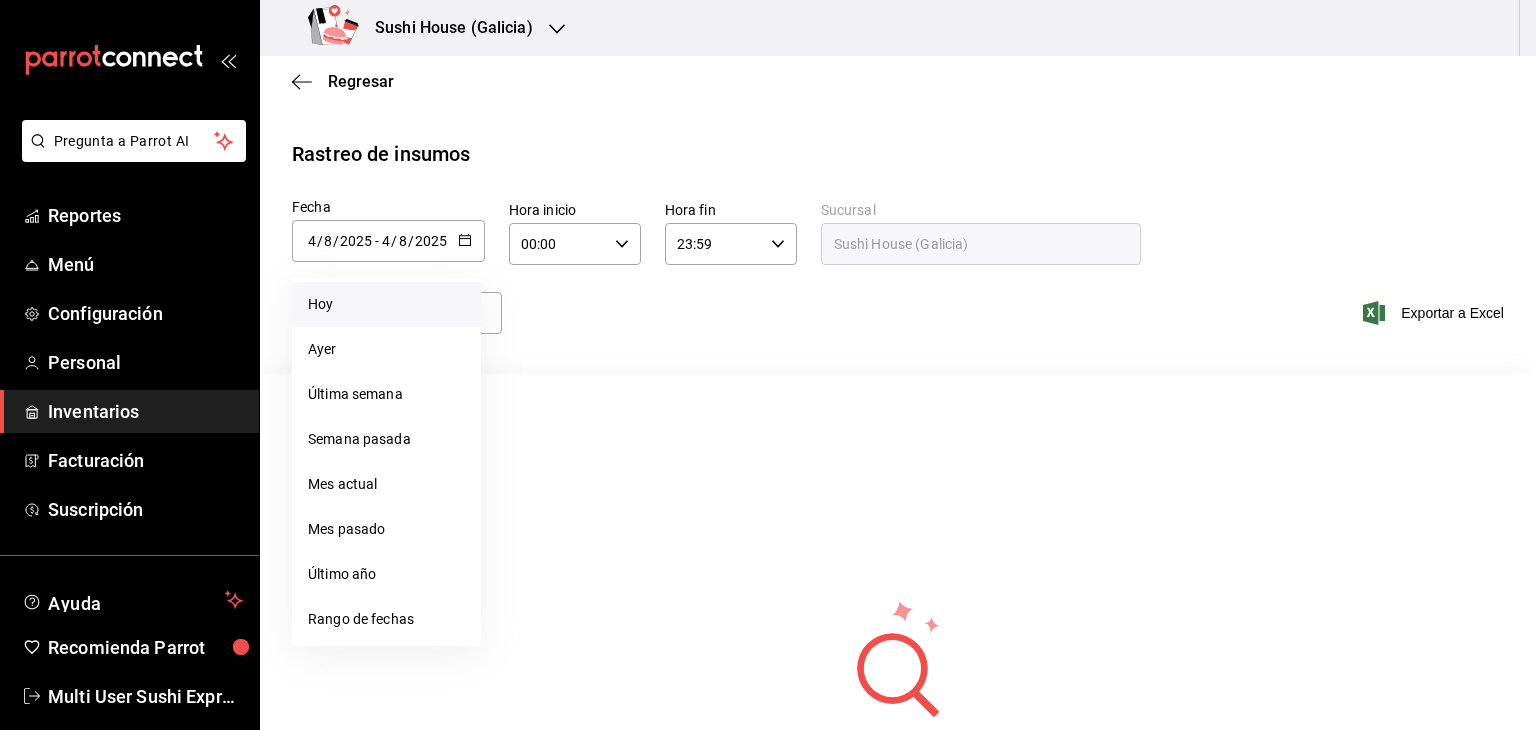 click on "Hoy" at bounding box center [386, 304] 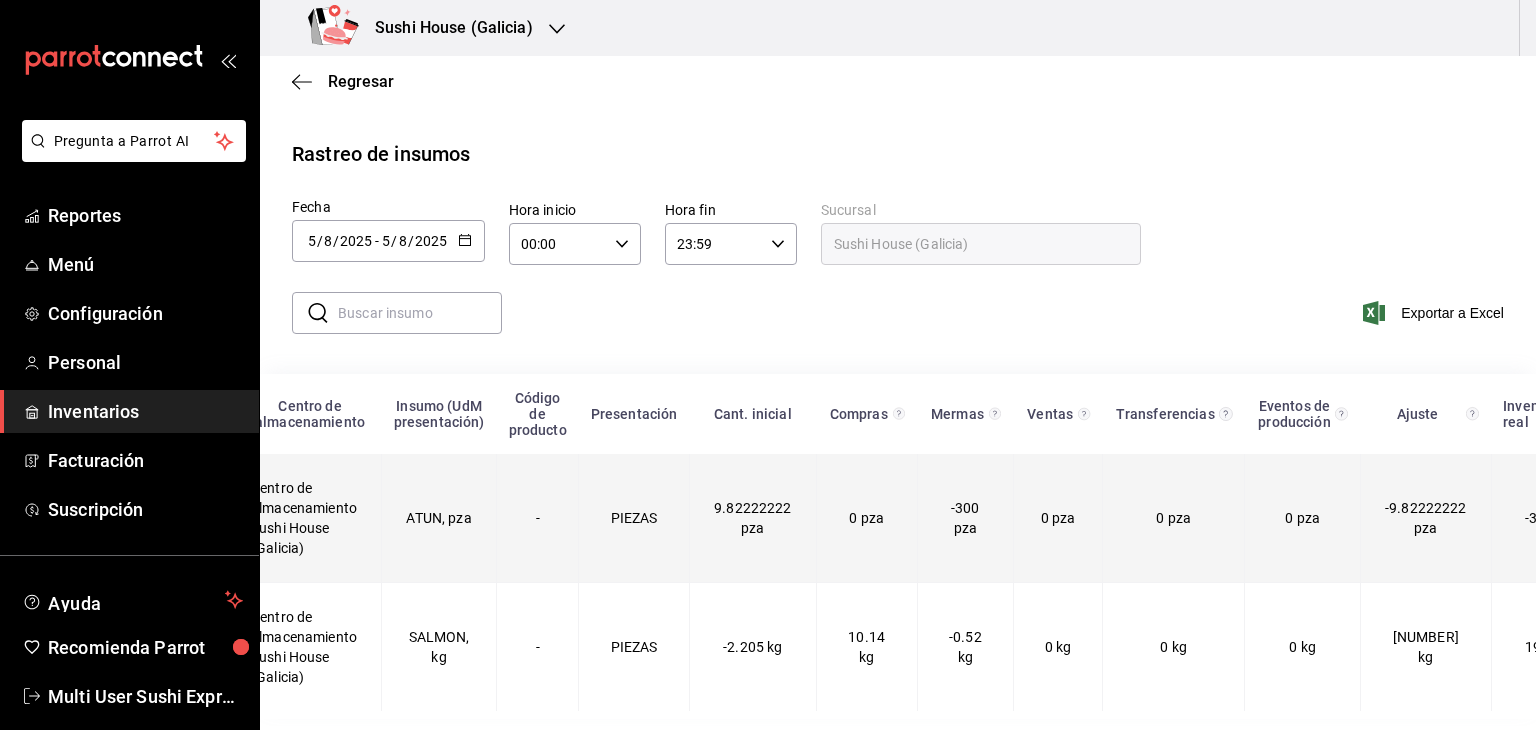 scroll, scrollTop: 0, scrollLeft: 0, axis: both 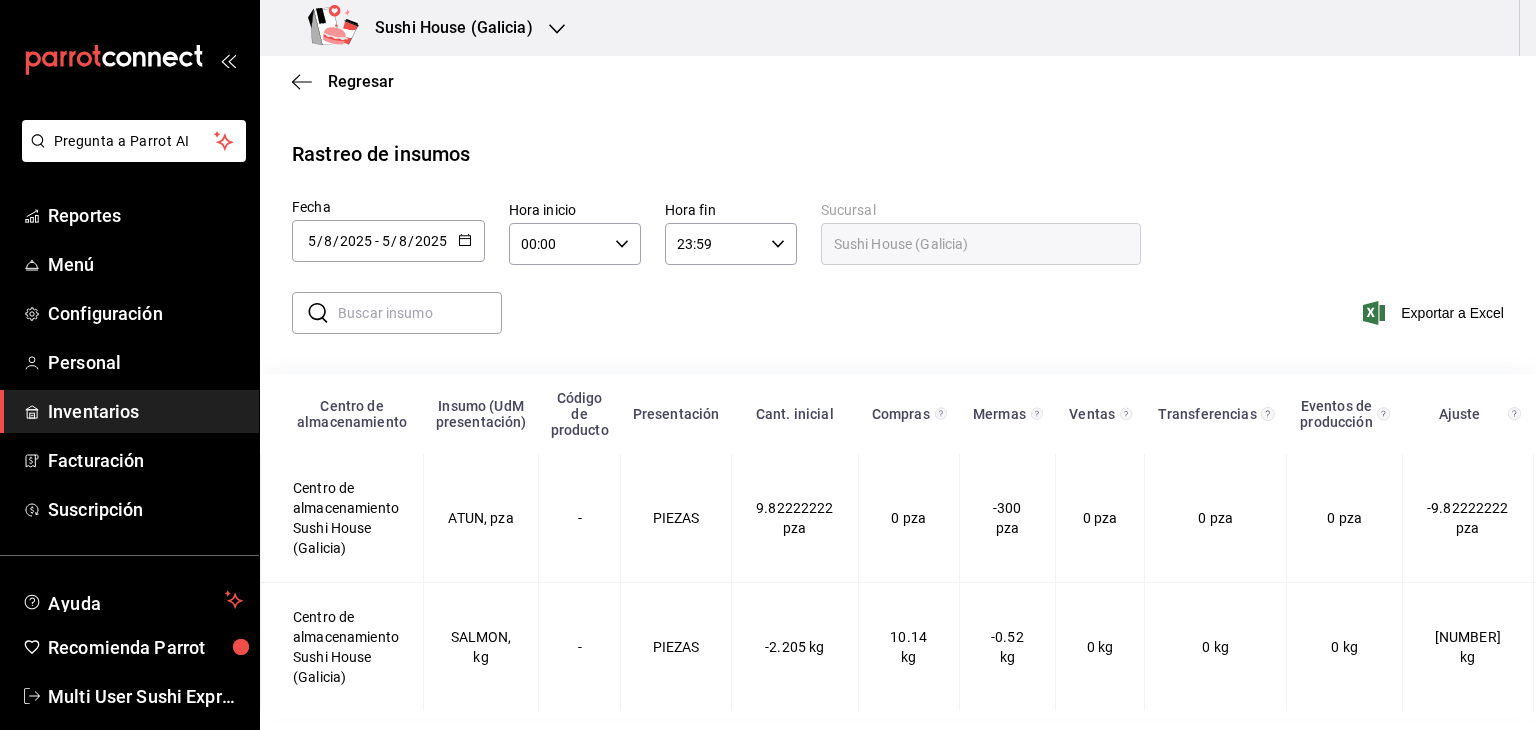 click 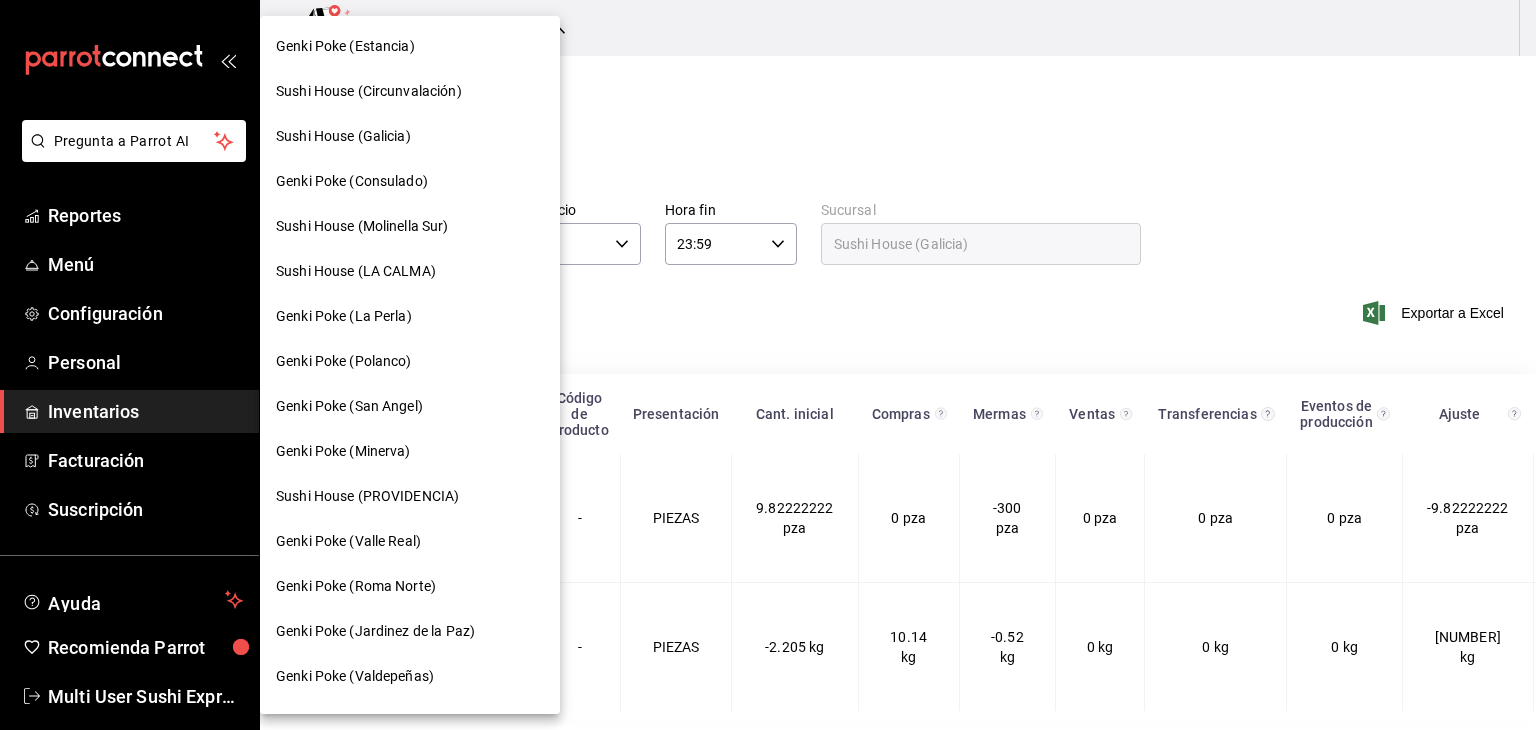 click on "Sushi House (Galicia)" at bounding box center (343, 136) 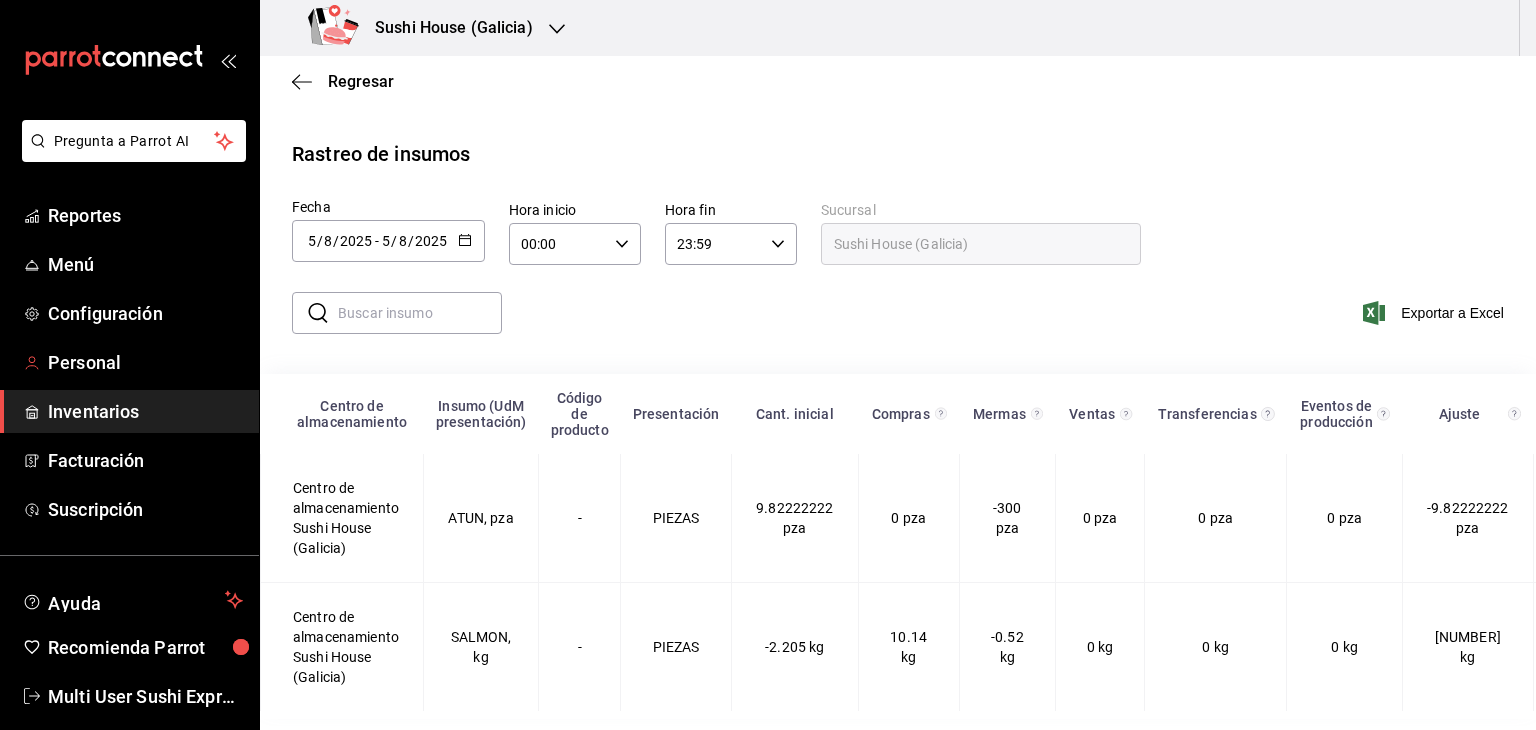 click on "Personal" at bounding box center (145, 362) 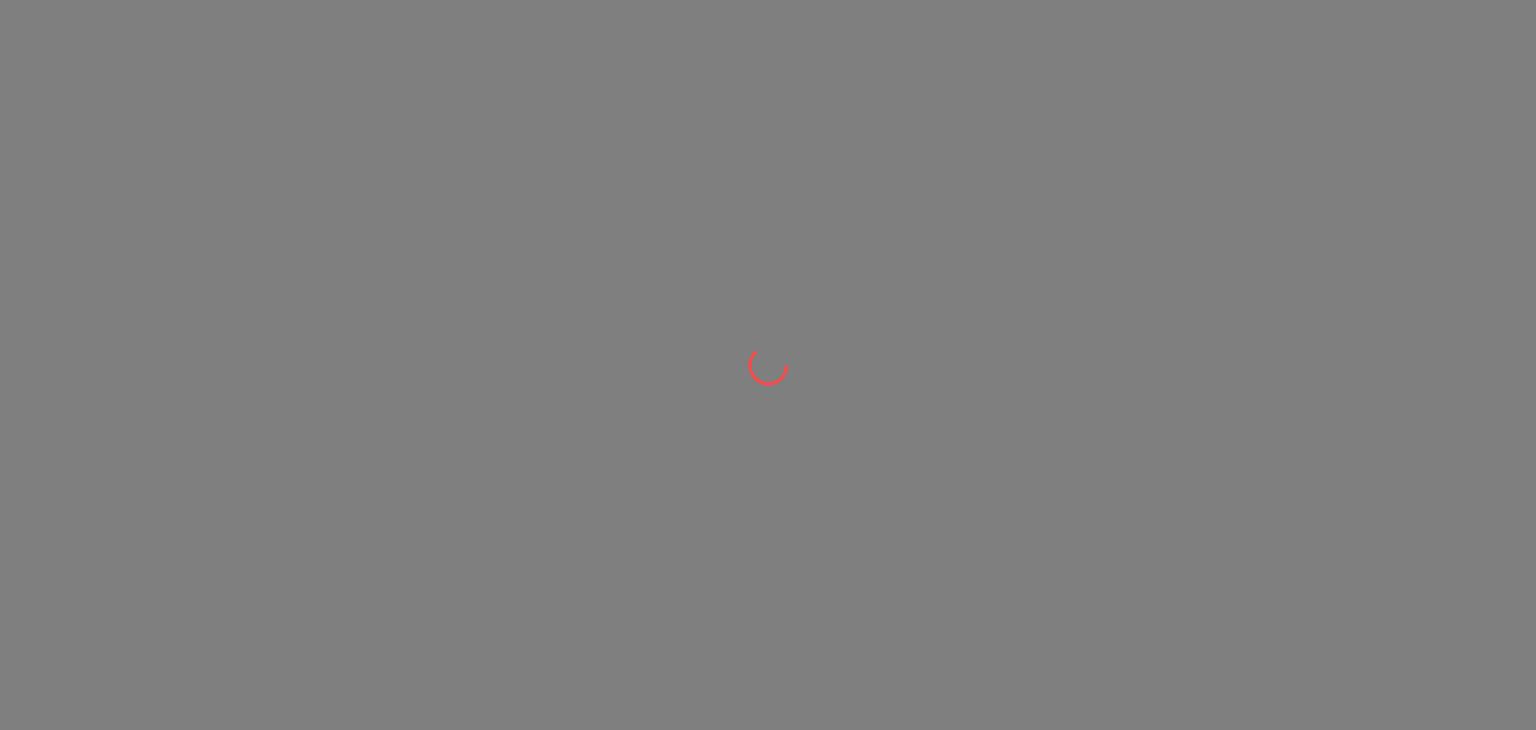 scroll, scrollTop: 0, scrollLeft: 0, axis: both 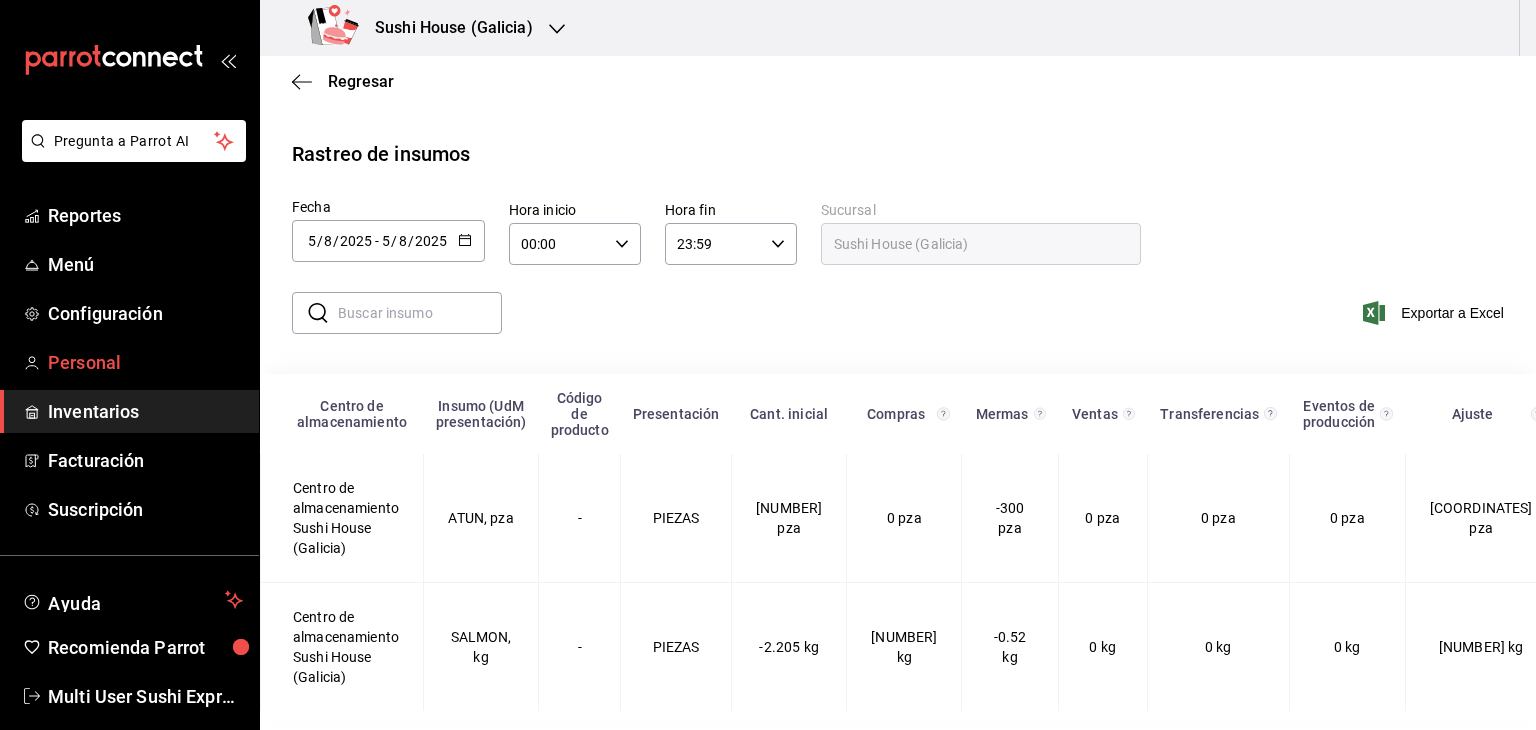 click on "Personal" at bounding box center [145, 362] 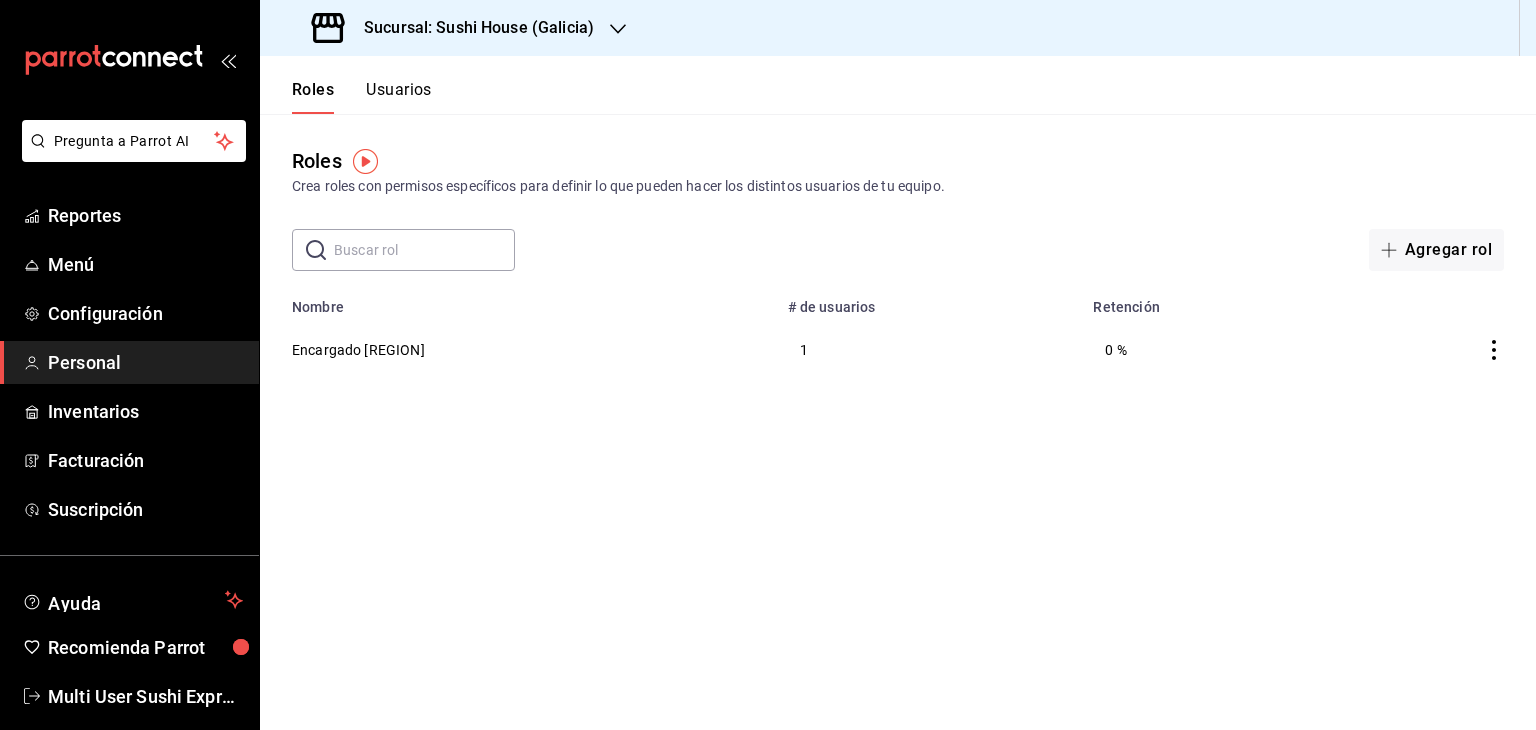 click on "Usuarios" at bounding box center (399, 97) 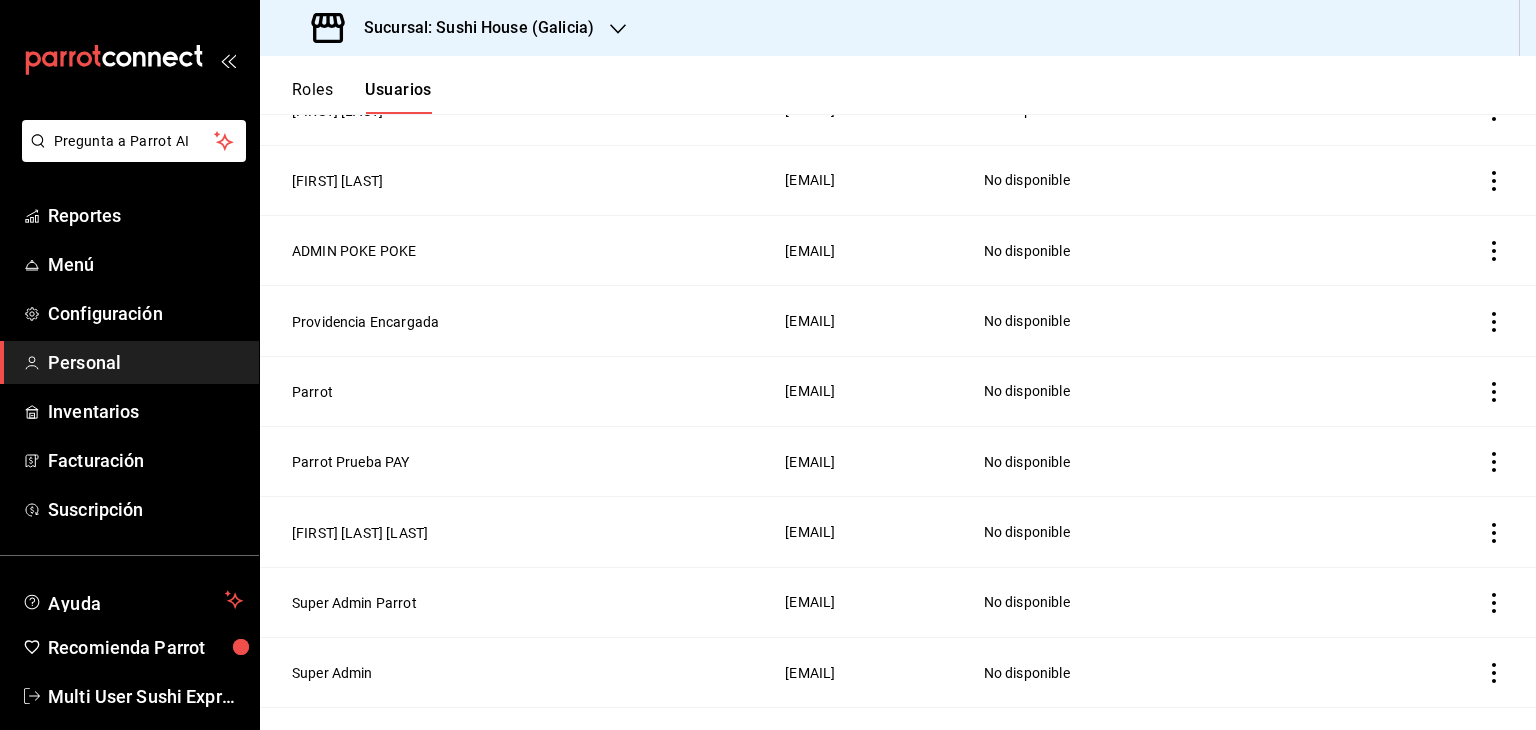 scroll, scrollTop: 592, scrollLeft: 0, axis: vertical 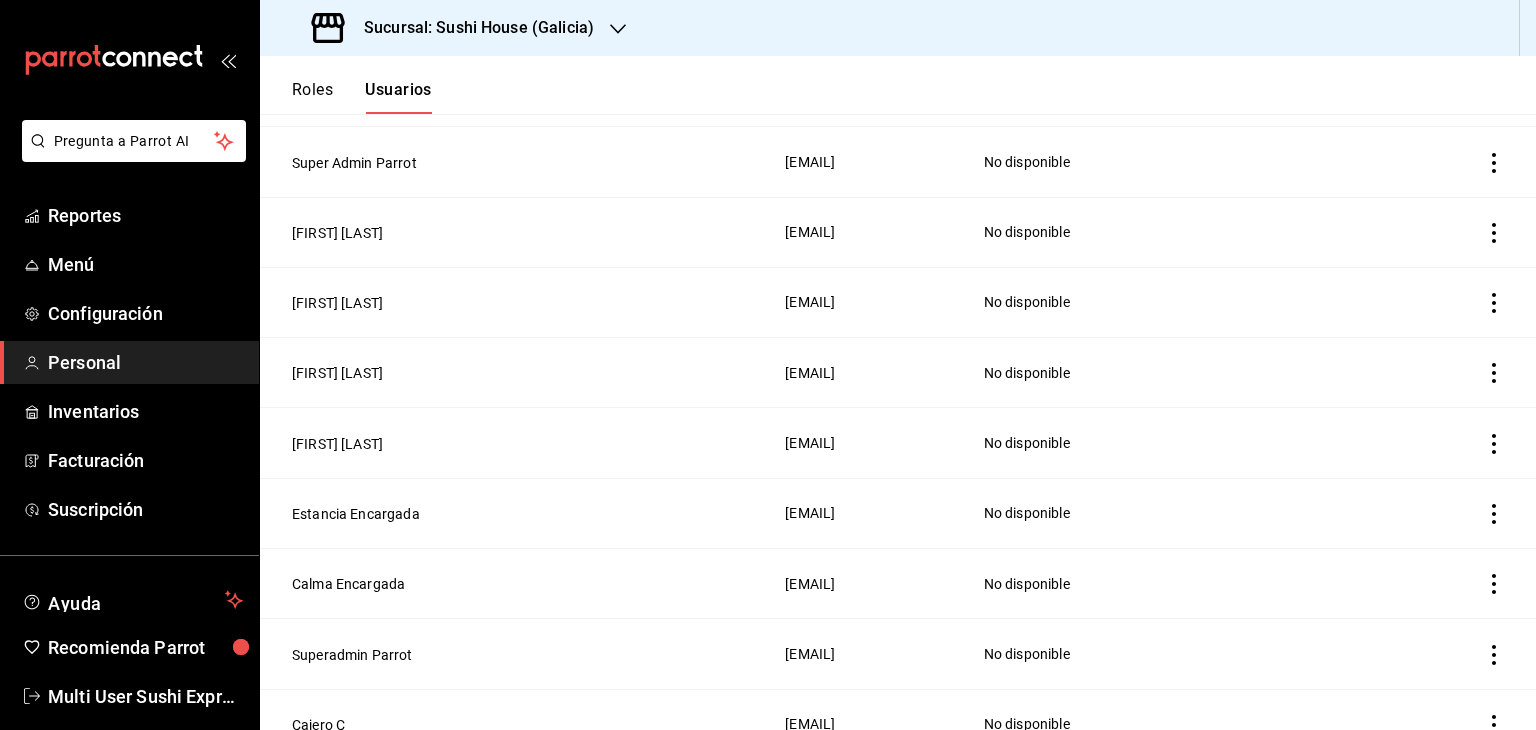 click on "[EMAIL]" at bounding box center (872, 654) 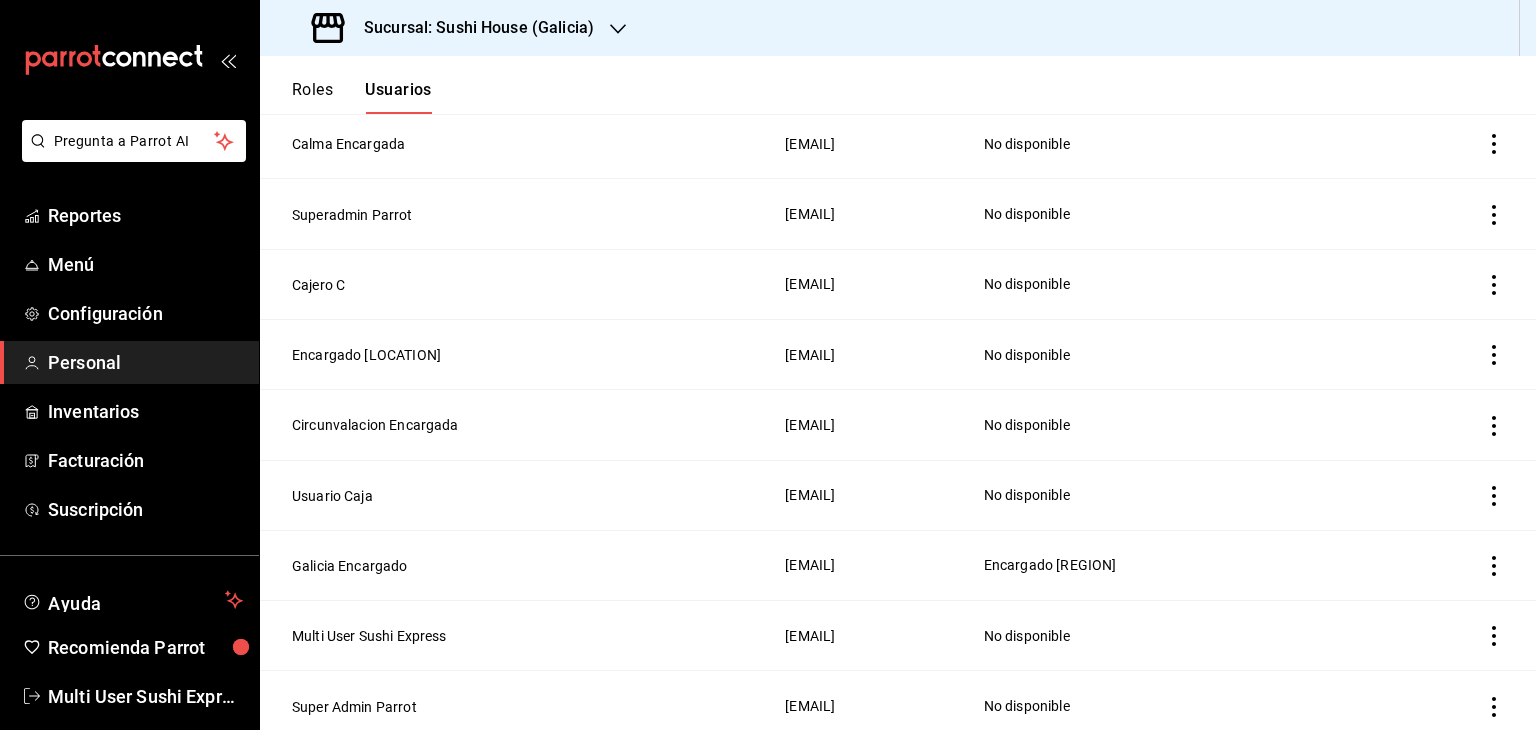 scroll, scrollTop: 2116, scrollLeft: 0, axis: vertical 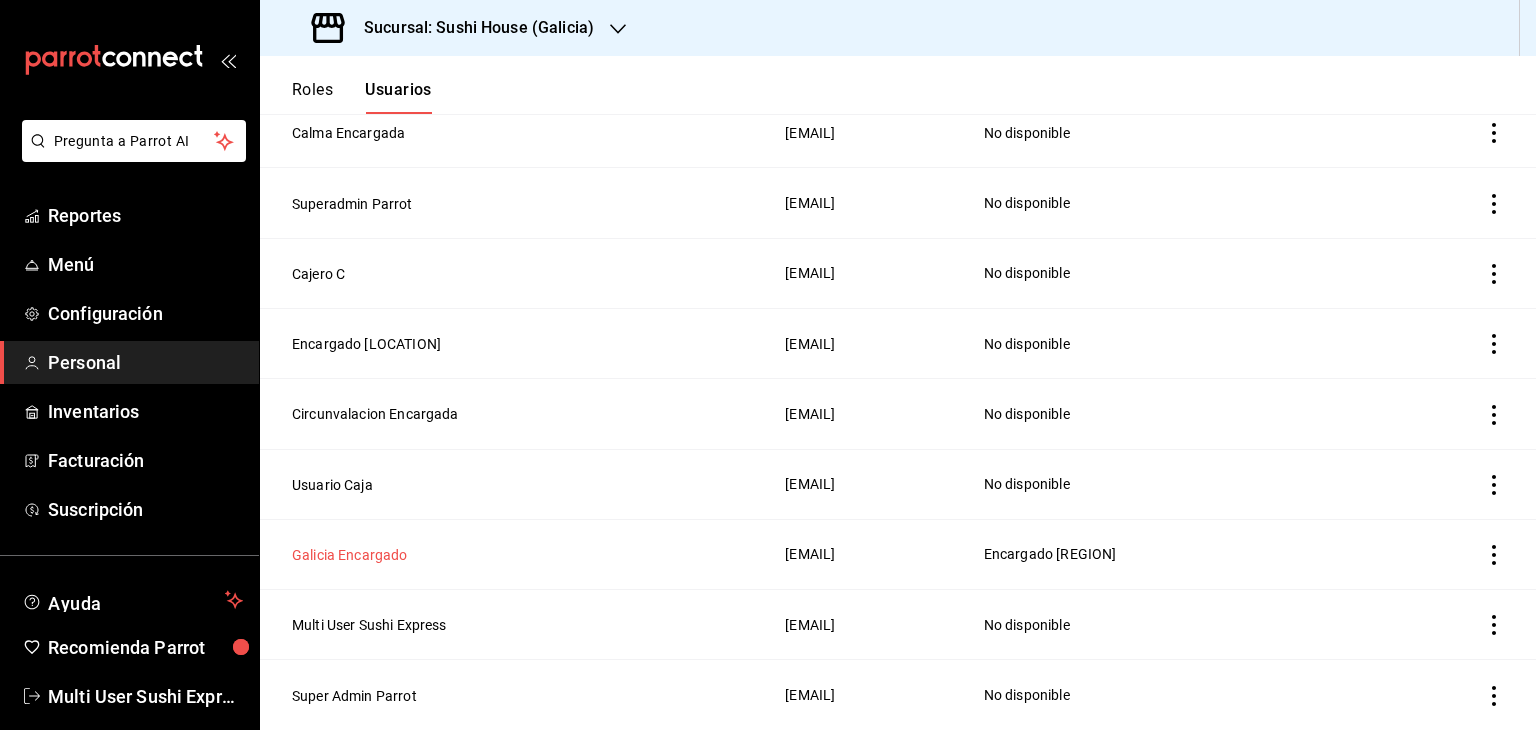 click on "Galicia Encargado" at bounding box center (350, 555) 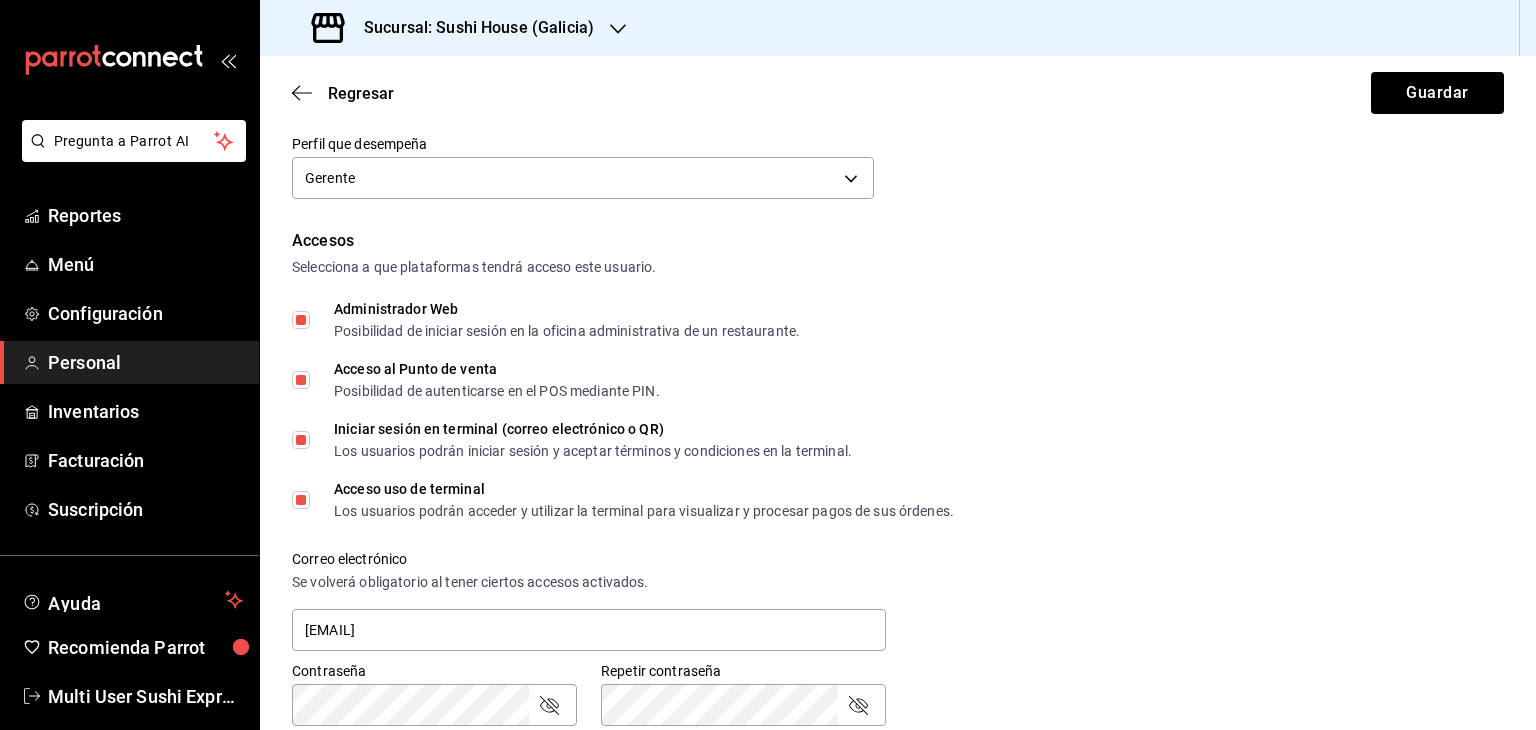 scroll, scrollTop: 0, scrollLeft: 0, axis: both 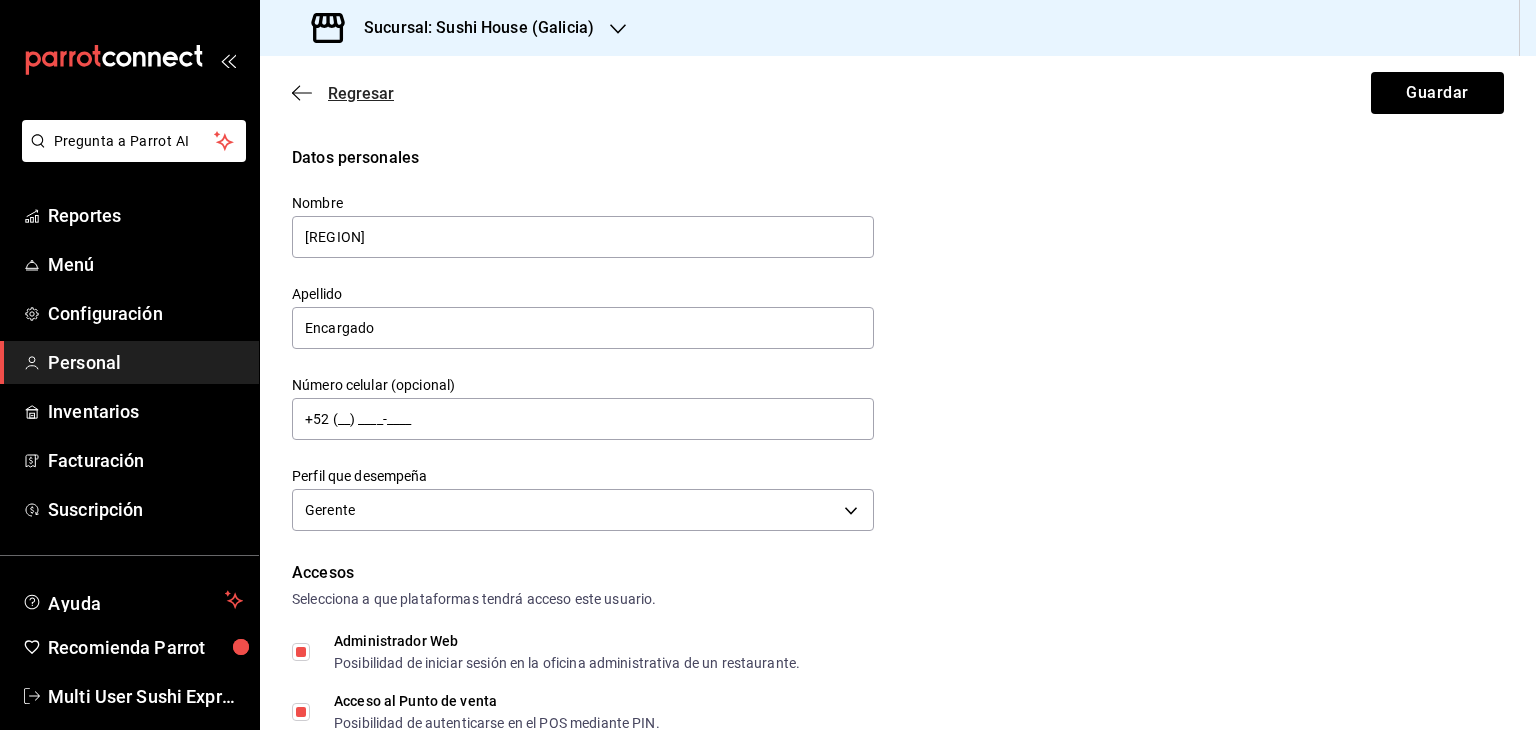 click 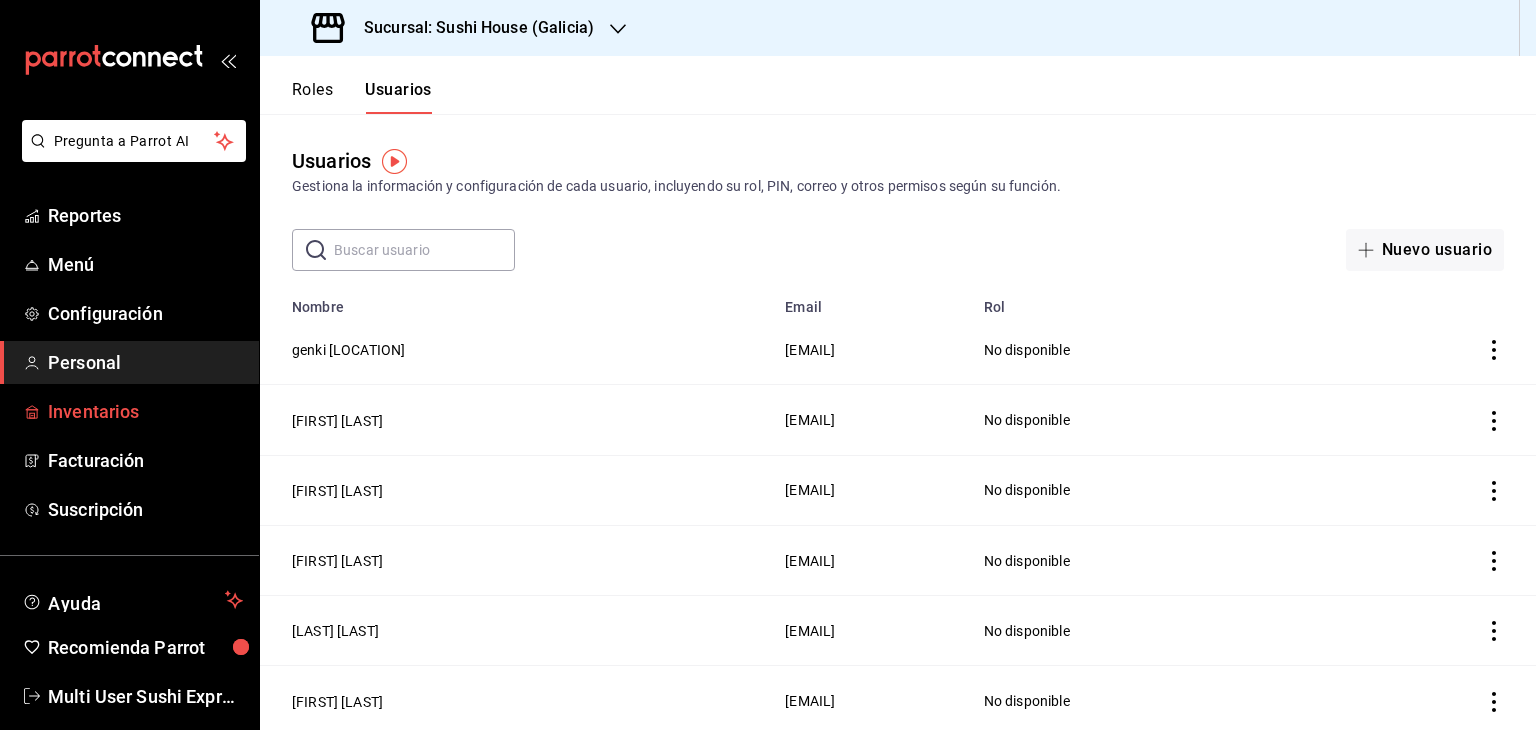 click on "Inventarios" at bounding box center [145, 411] 